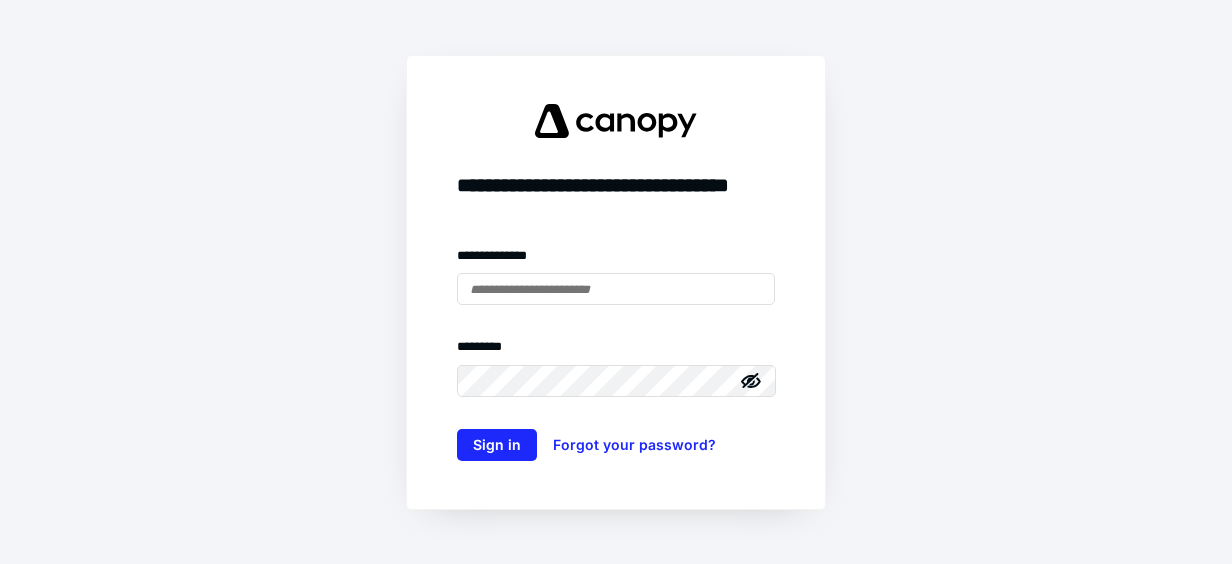 scroll, scrollTop: 0, scrollLeft: 0, axis: both 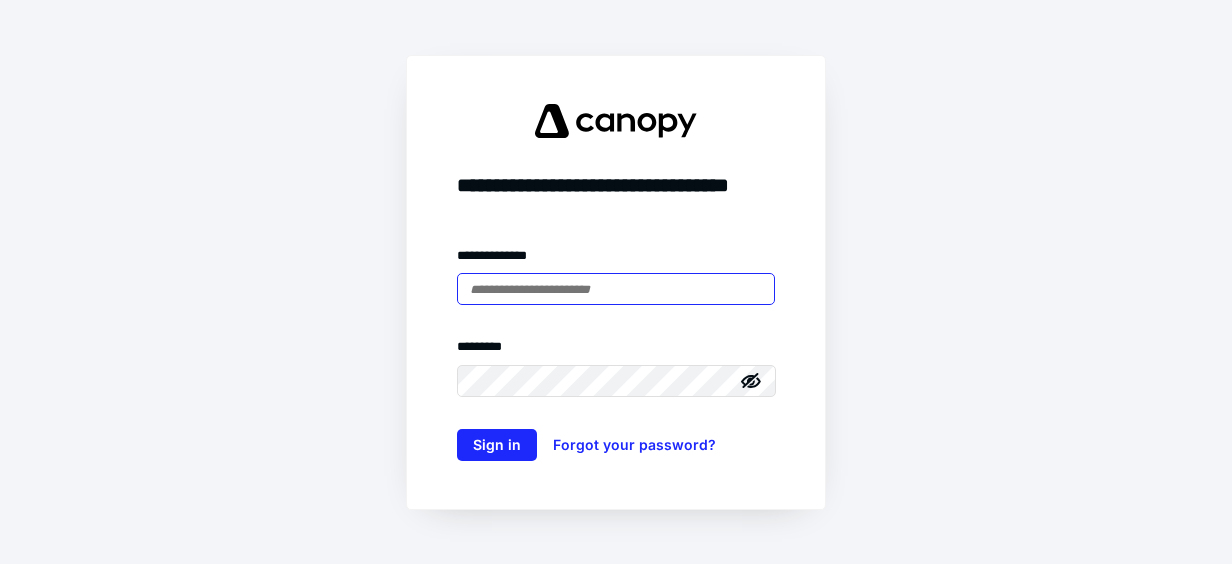 type on "**********" 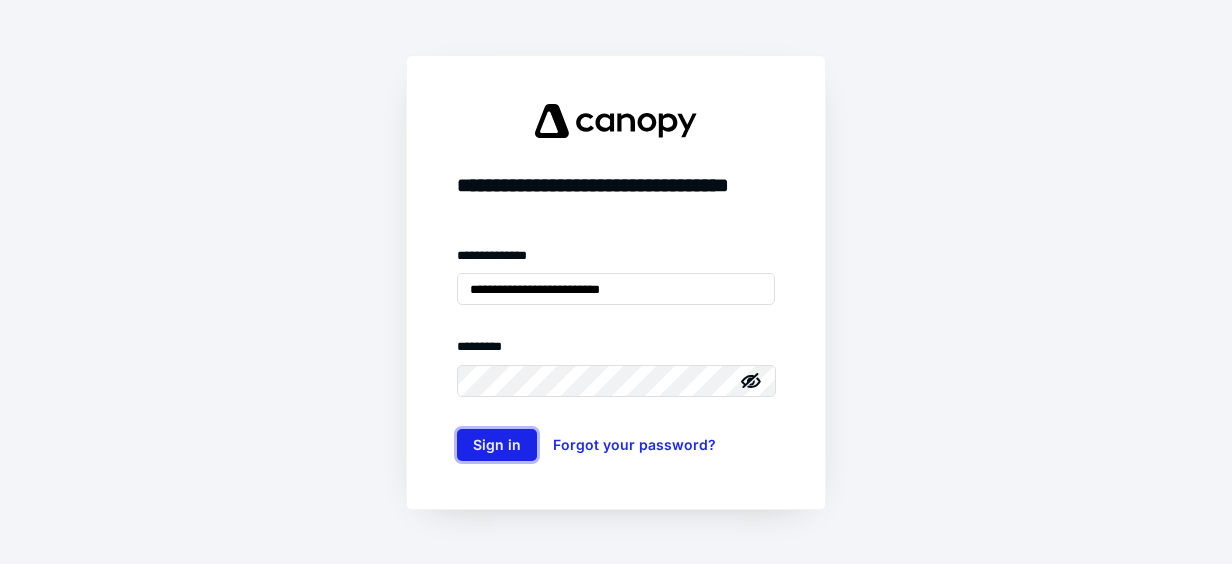 click on "Sign in" at bounding box center [497, 445] 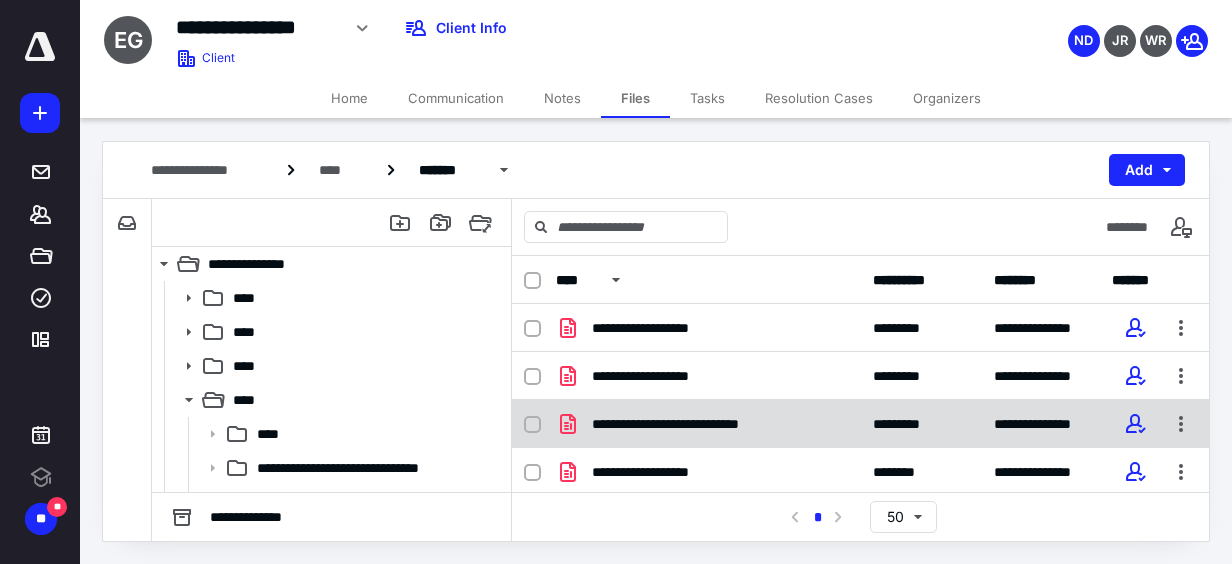 scroll, scrollTop: 0, scrollLeft: 0, axis: both 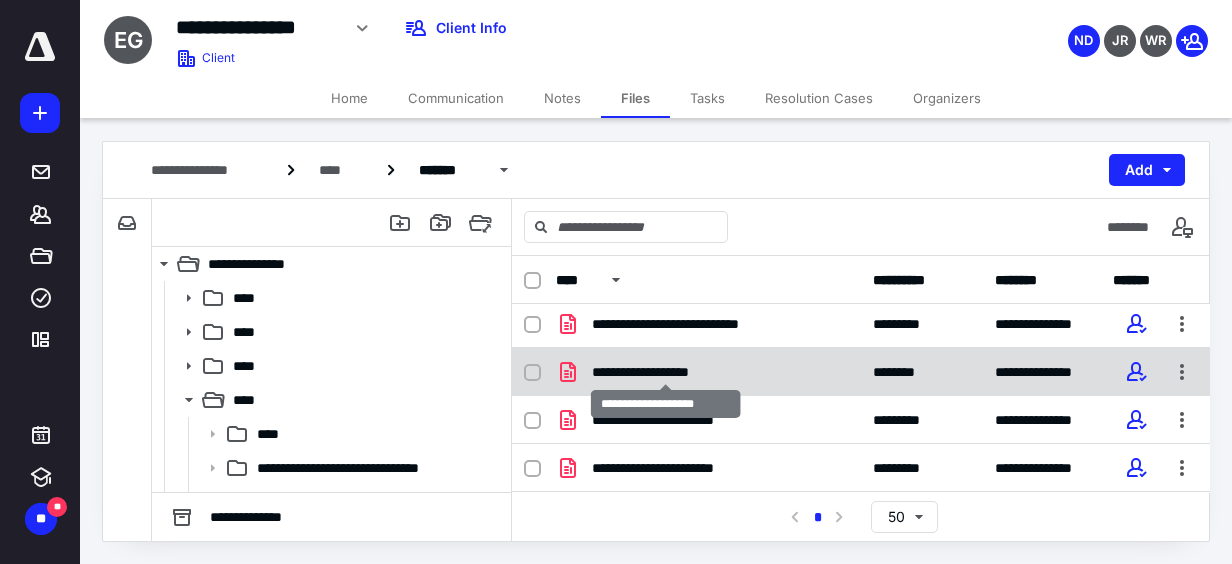 click on "**********" at bounding box center [666, 372] 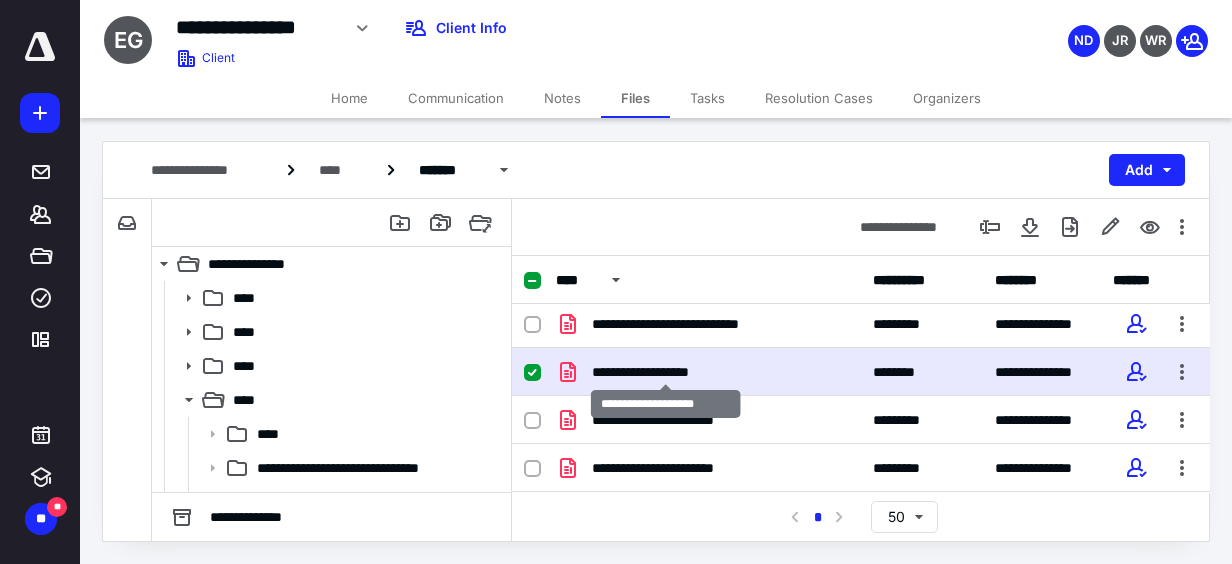 click on "**********" at bounding box center (666, 372) 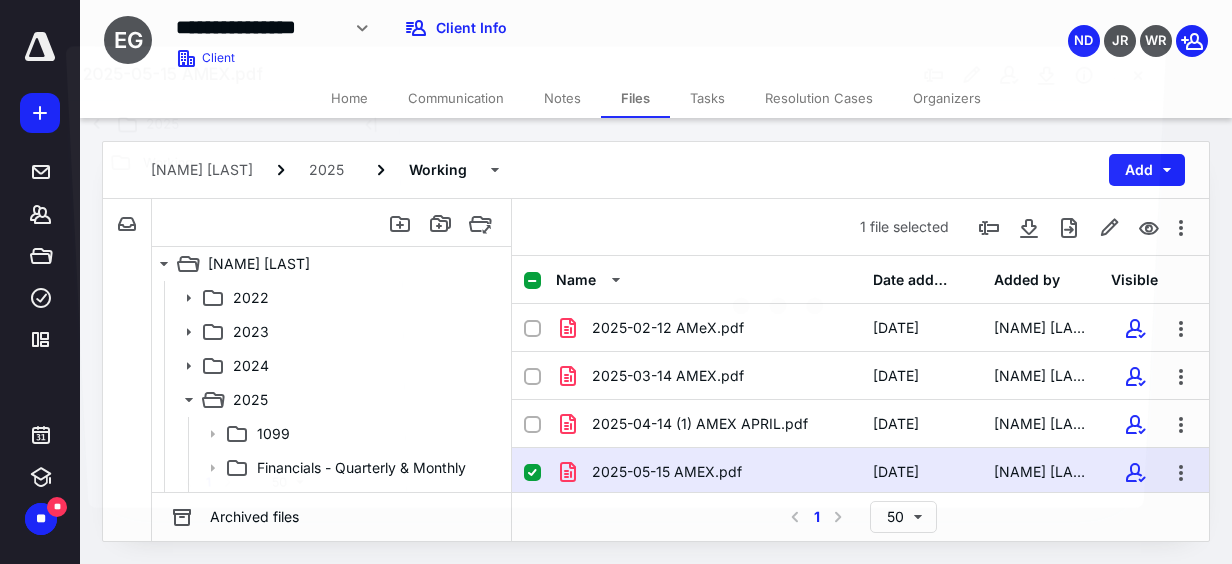 scroll, scrollTop: 100, scrollLeft: 0, axis: vertical 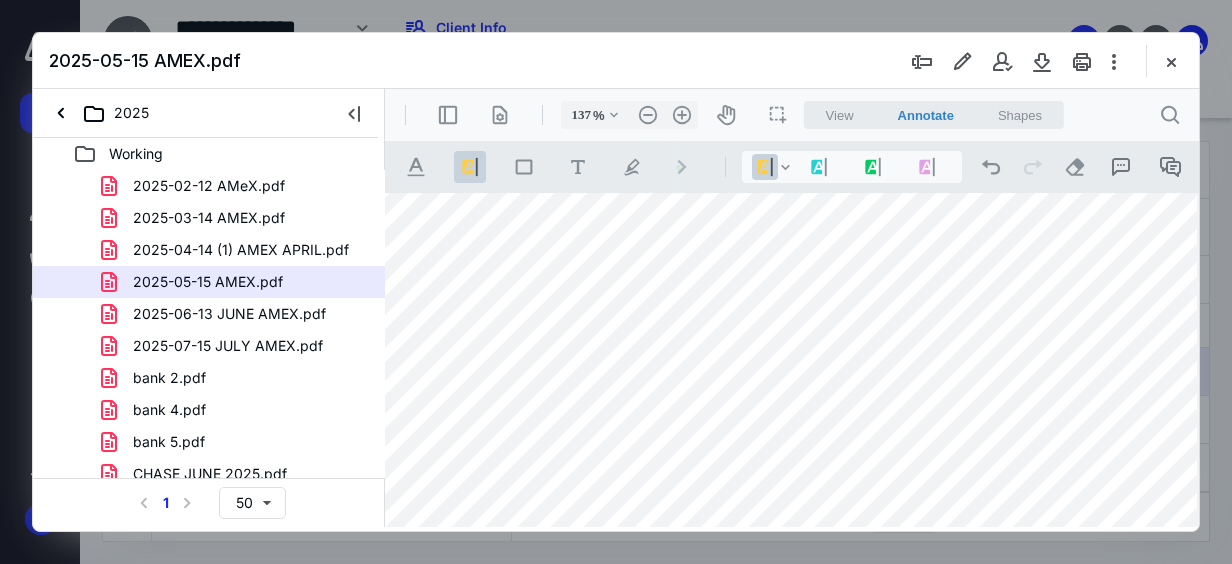 type on "112" 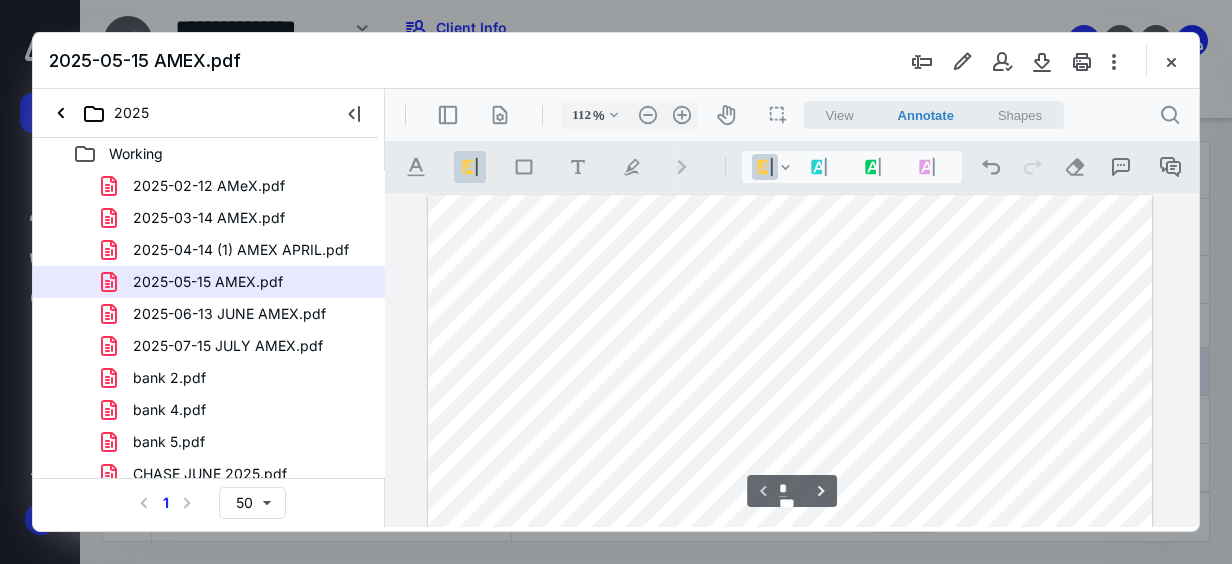 scroll, scrollTop: 0, scrollLeft: 0, axis: both 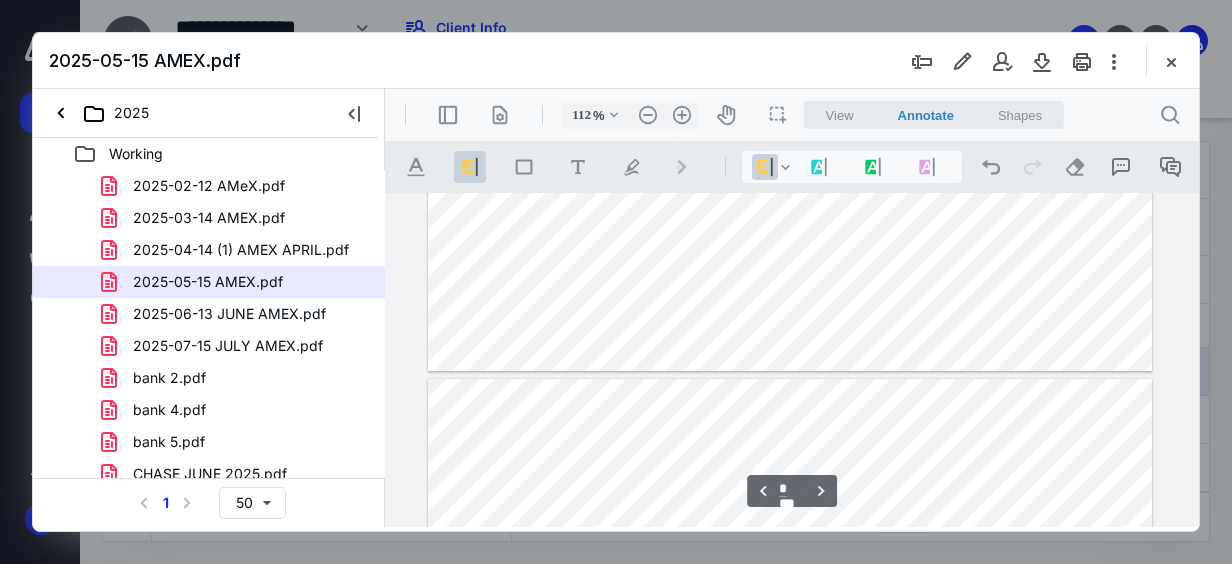 type on "*" 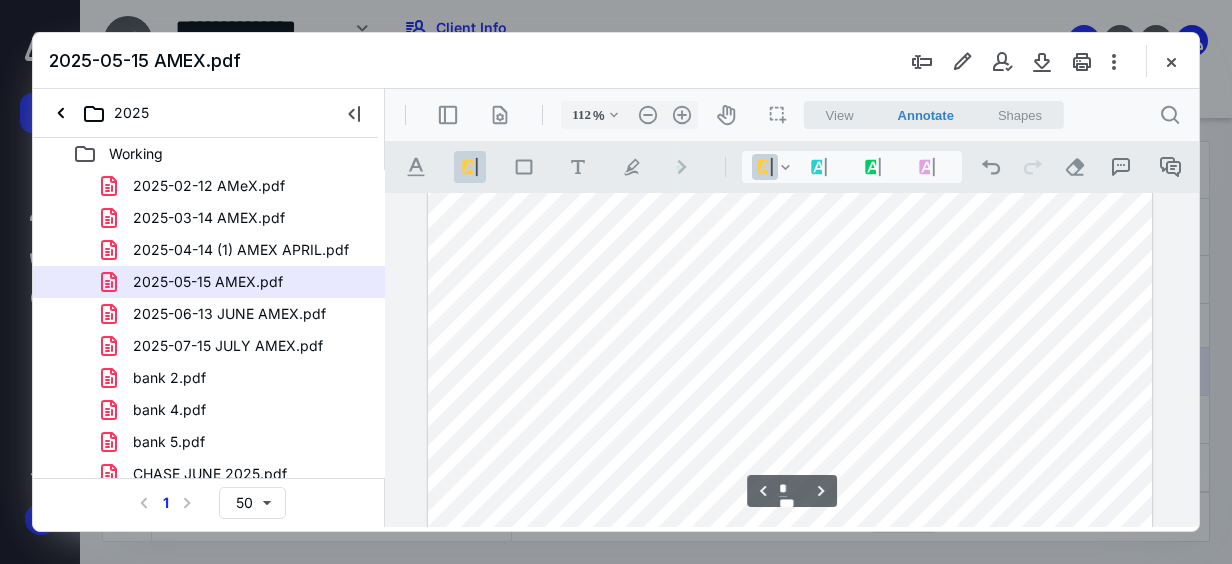 scroll, scrollTop: 3200, scrollLeft: 0, axis: vertical 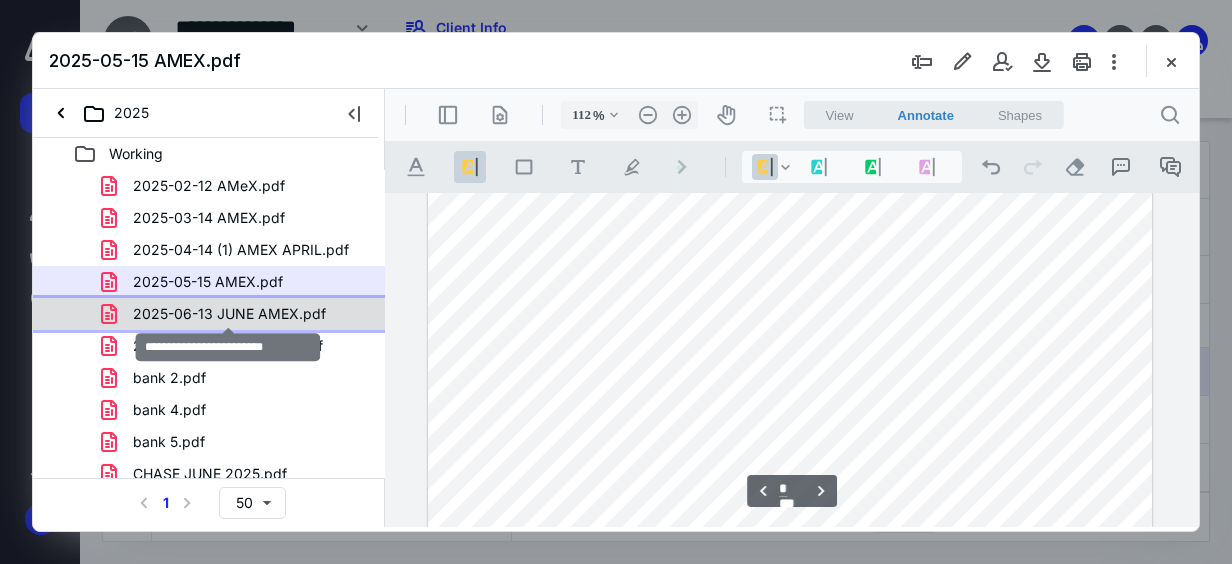 click on "2025-06-13 JUNE AMEX.pdf" at bounding box center [229, 314] 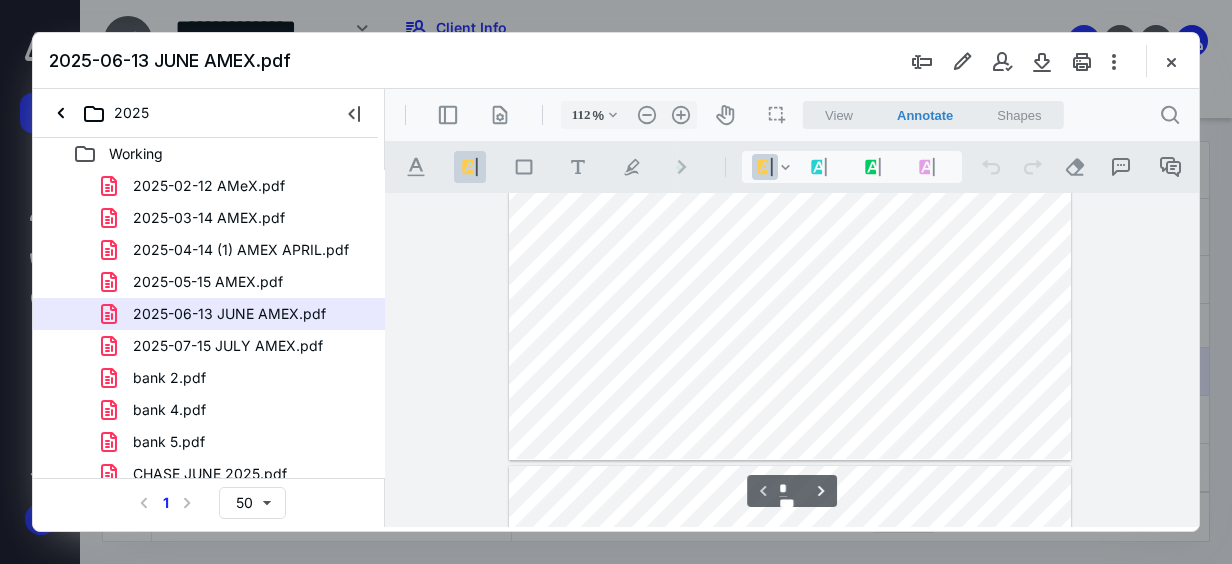scroll, scrollTop: 601, scrollLeft: 0, axis: vertical 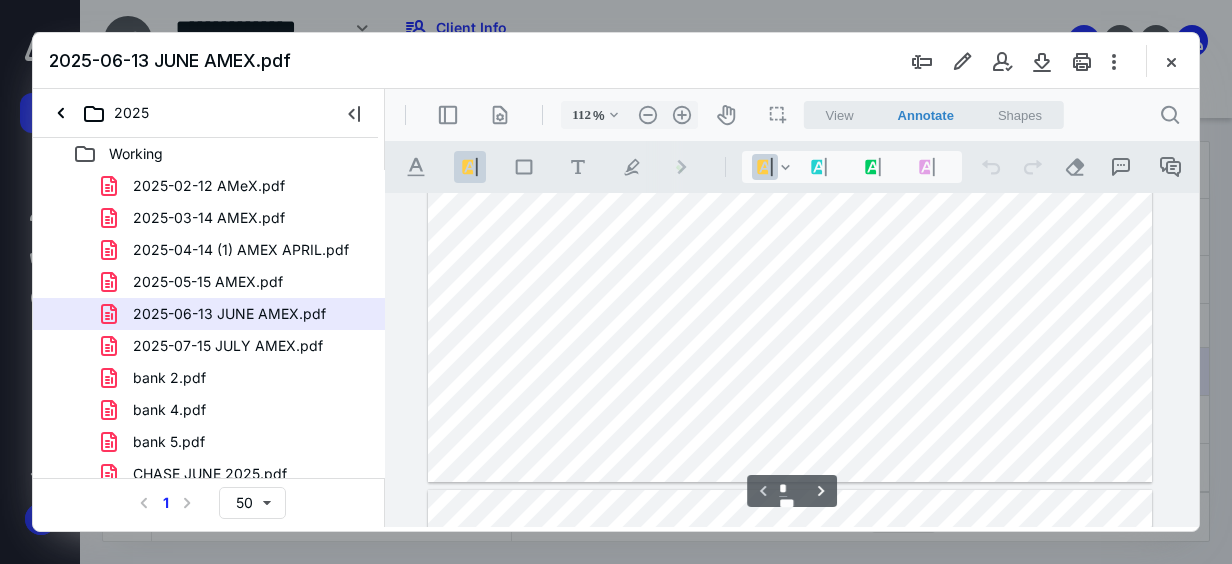 type on "137" 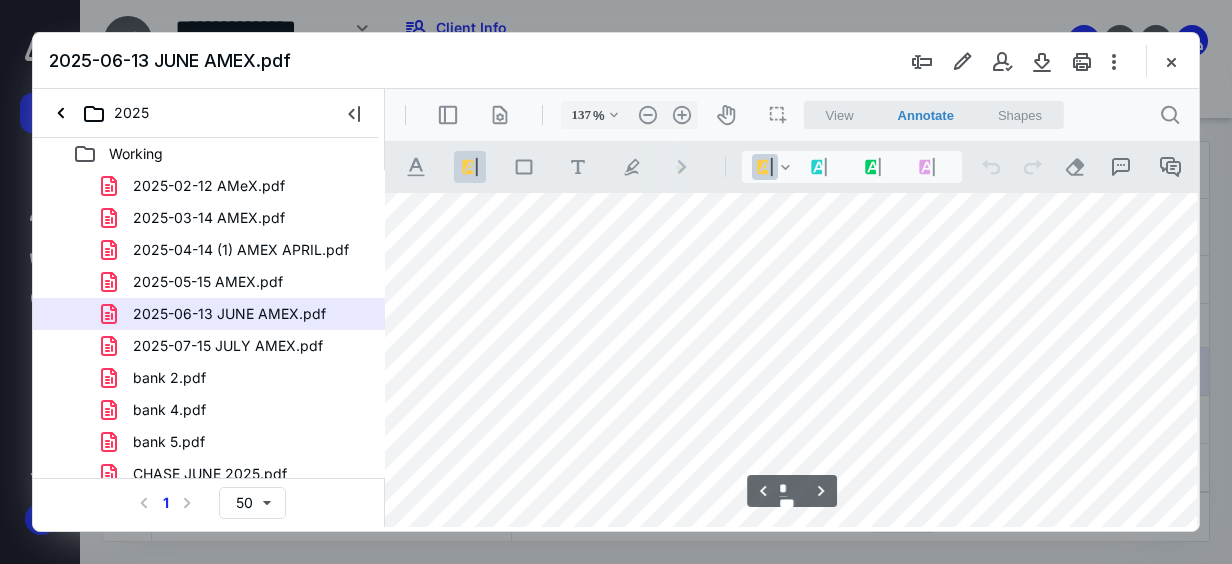 scroll, scrollTop: 2400, scrollLeft: 58, axis: both 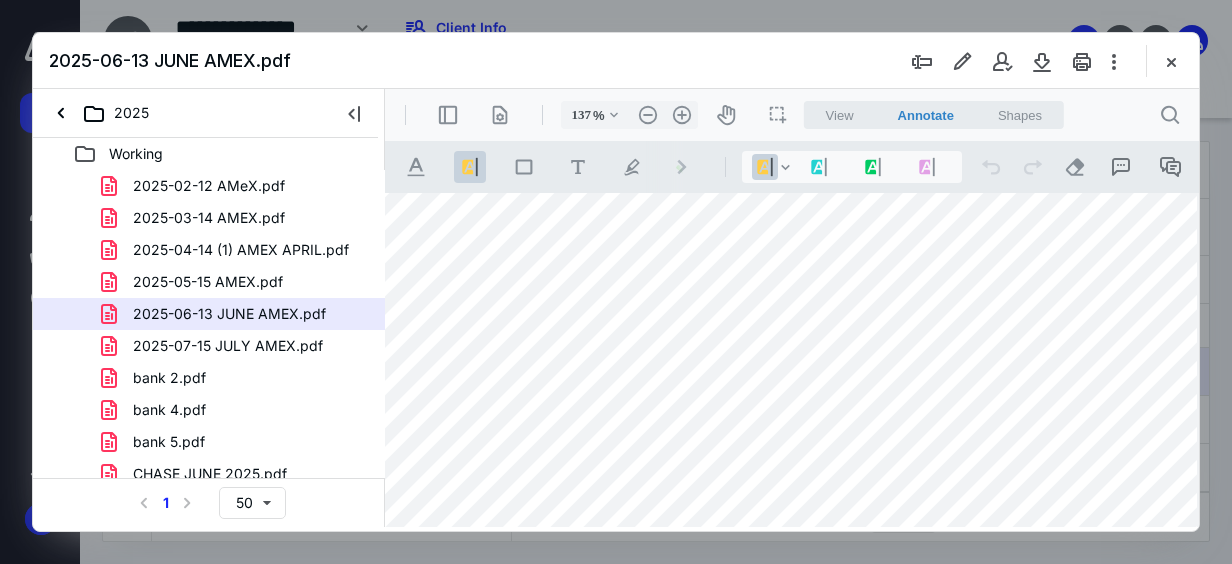 drag, startPoint x: 1037, startPoint y: 453, endPoint x: 1107, endPoint y: 451, distance: 70.028564 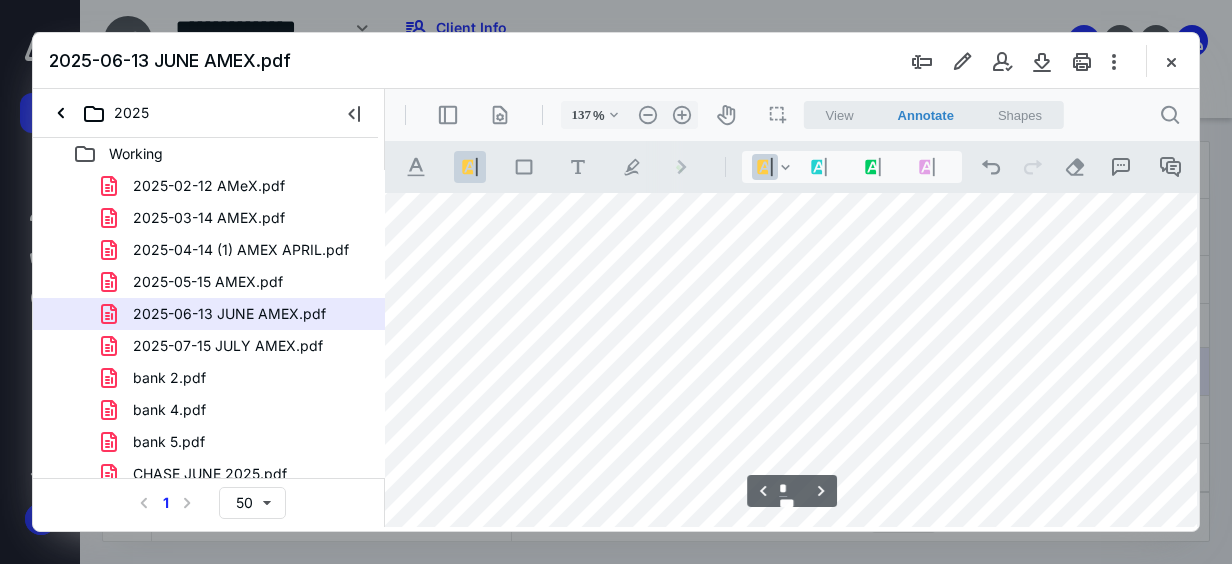 scroll, scrollTop: 2900, scrollLeft: 58, axis: both 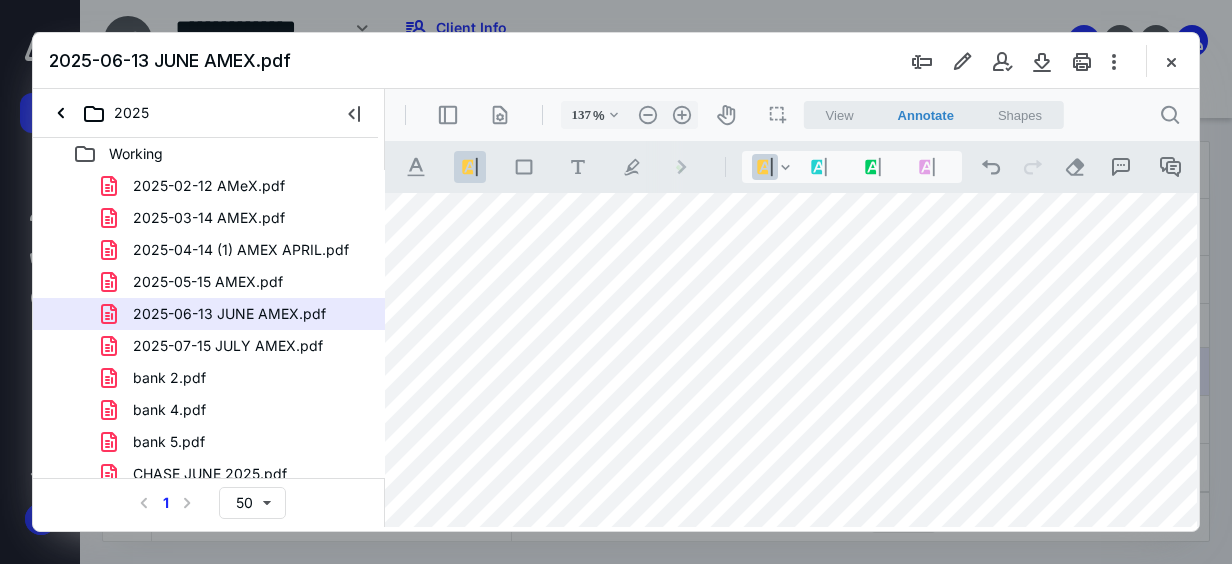 drag, startPoint x: 1049, startPoint y: 305, endPoint x: 1121, endPoint y: 300, distance: 72.1734 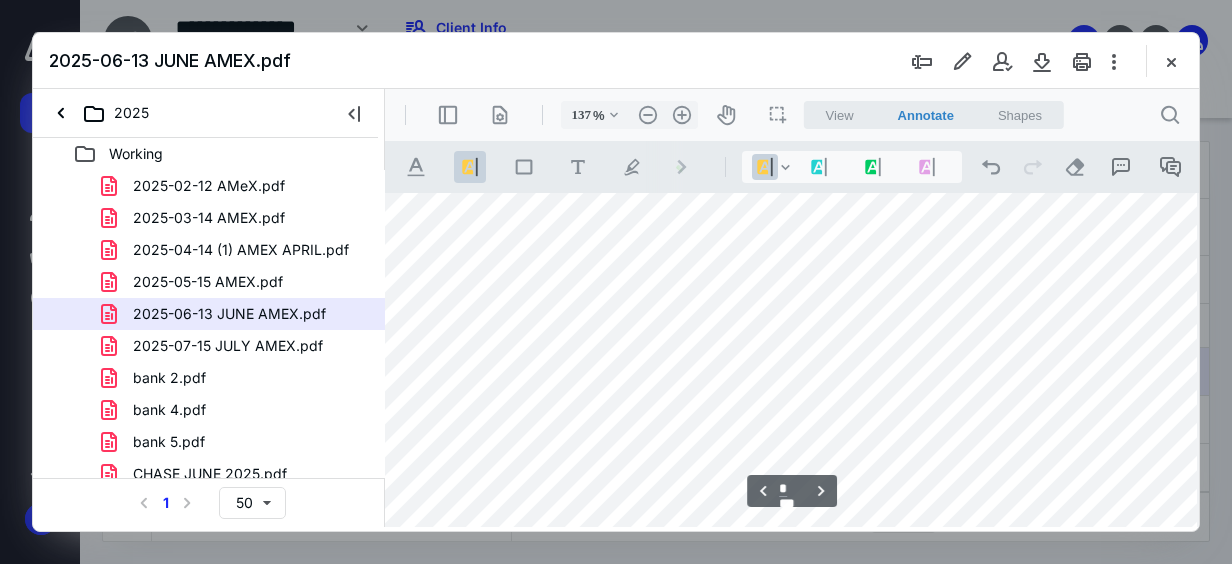 scroll, scrollTop: 2900, scrollLeft: 58, axis: both 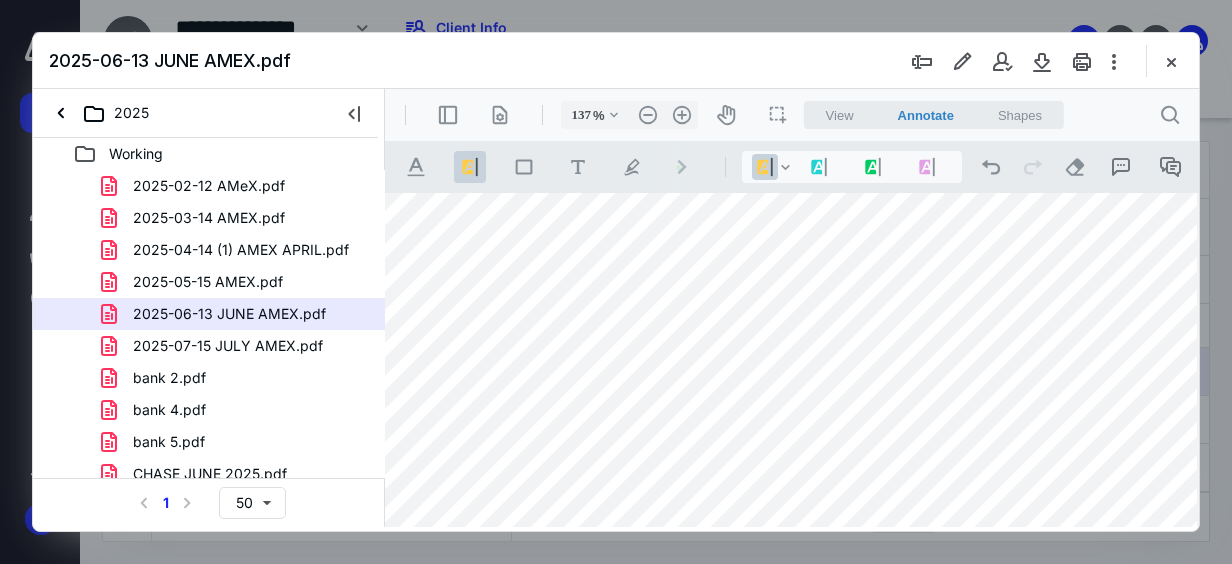 drag, startPoint x: 1059, startPoint y: 366, endPoint x: 1109, endPoint y: 362, distance: 50.159744 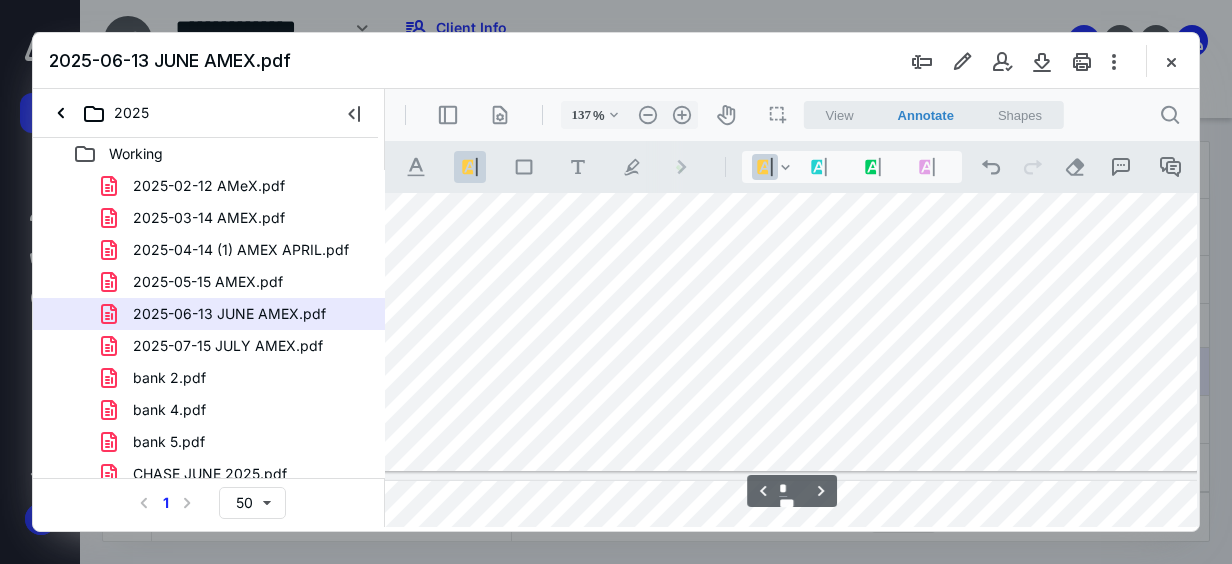 scroll, scrollTop: 3000, scrollLeft: 58, axis: both 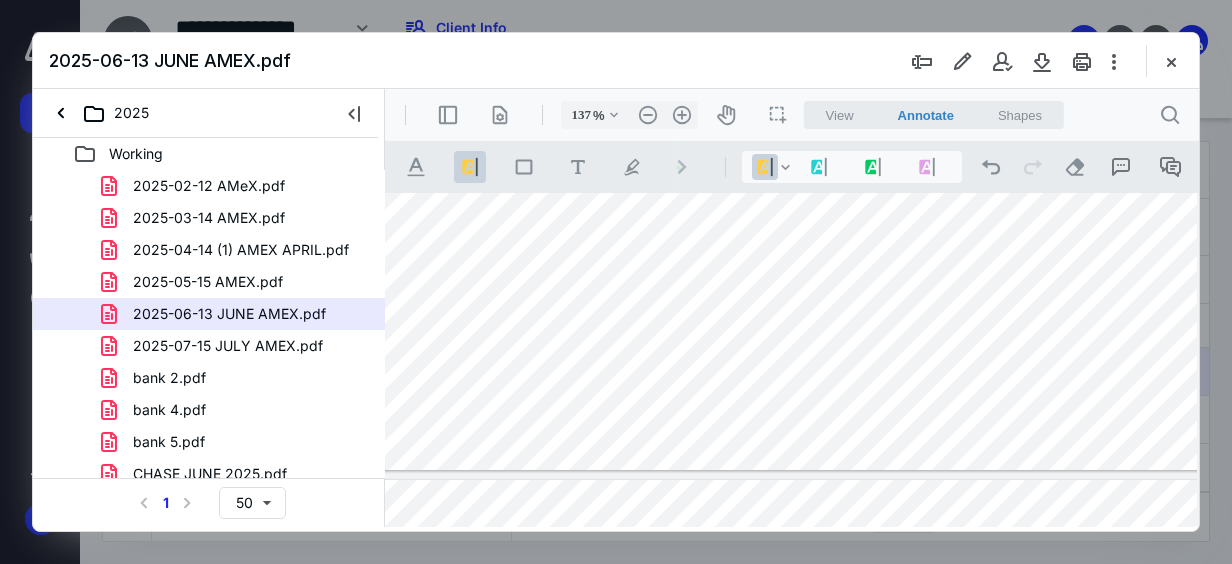 drag, startPoint x: 1047, startPoint y: 298, endPoint x: 1109, endPoint y: 295, distance: 62.072536 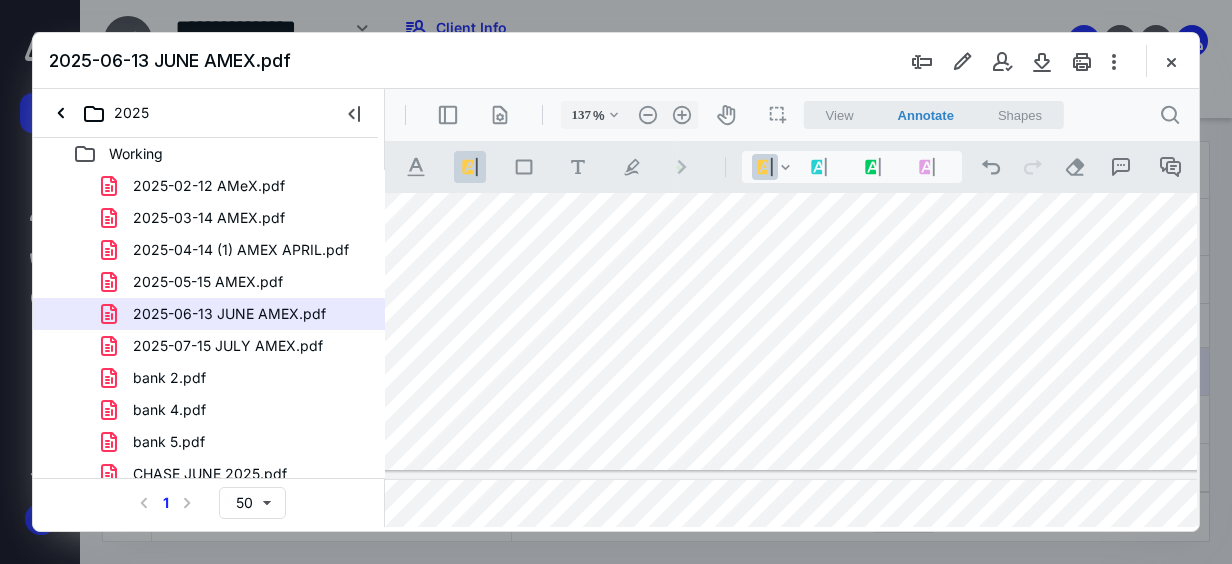 drag, startPoint x: 1033, startPoint y: 325, endPoint x: 1101, endPoint y: 322, distance: 68.06615 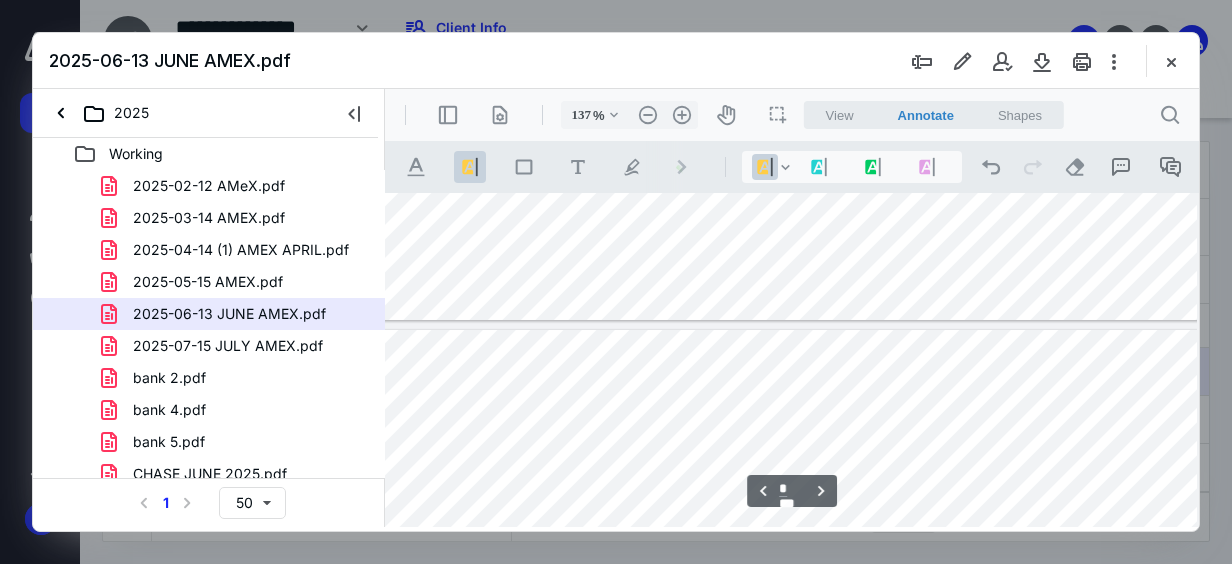 scroll, scrollTop: 3200, scrollLeft: 58, axis: both 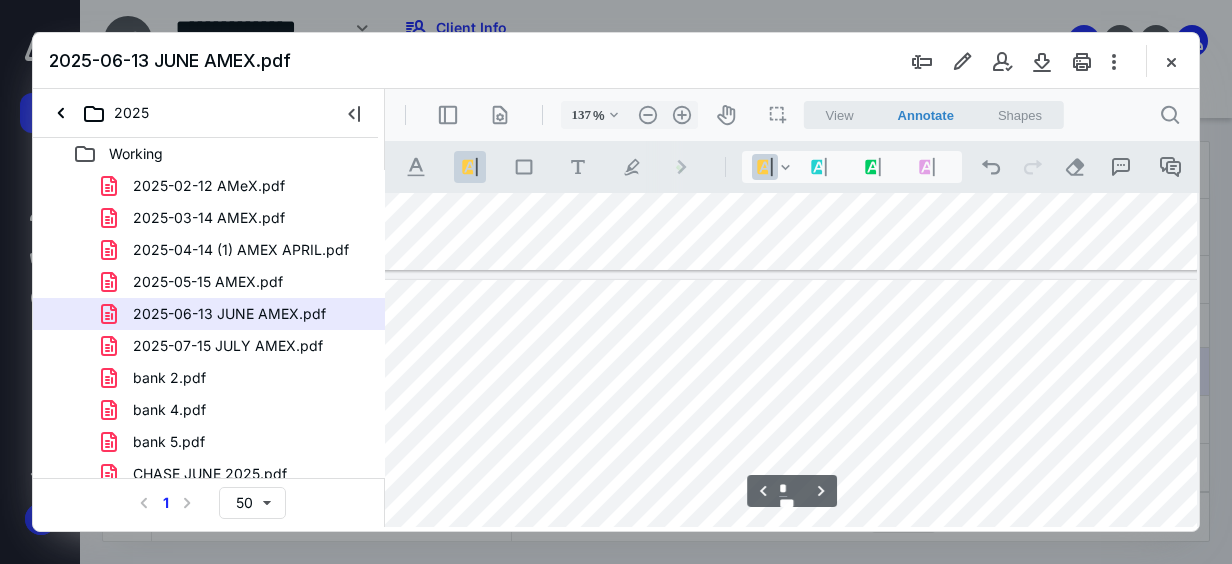 drag, startPoint x: 1051, startPoint y: 445, endPoint x: 1115, endPoint y: 431, distance: 65.51336 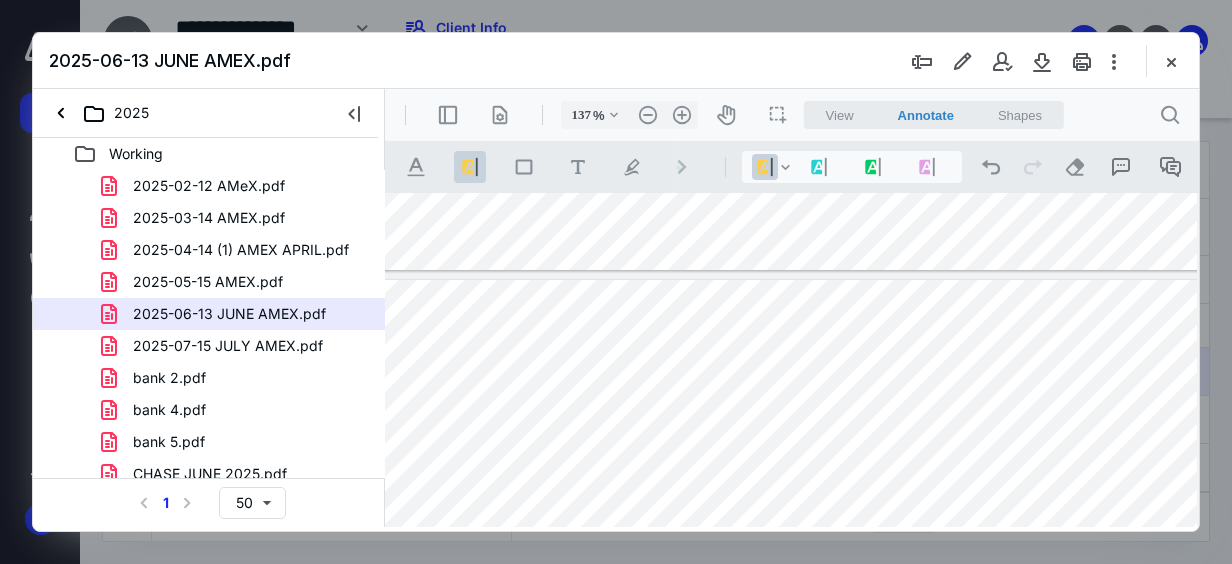 drag, startPoint x: 1053, startPoint y: 417, endPoint x: 1109, endPoint y: 419, distance: 56.0357 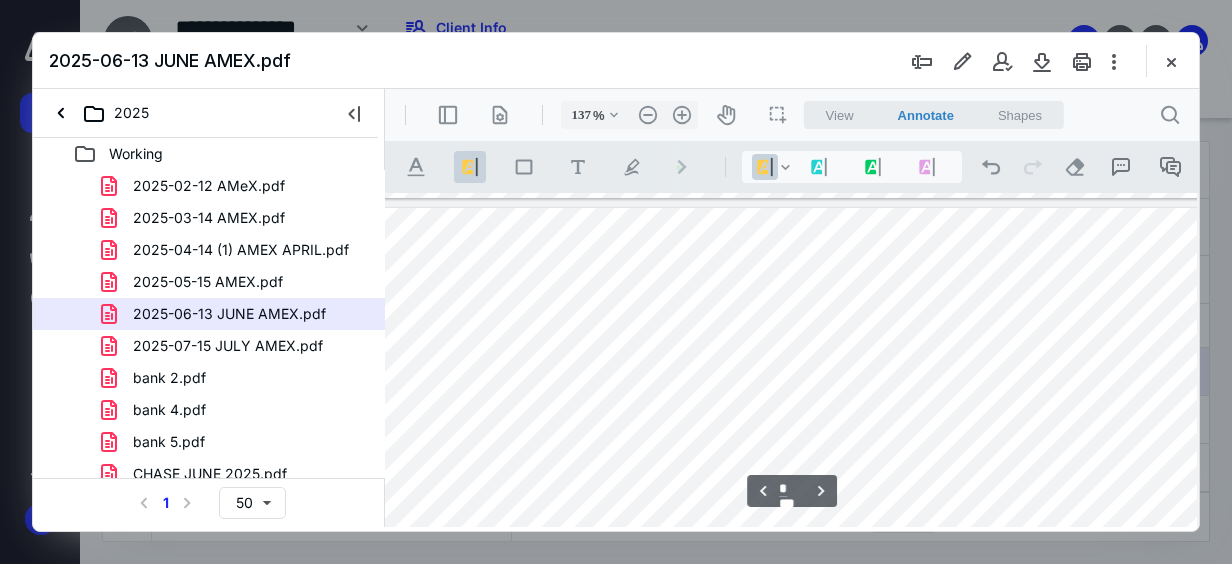 scroll, scrollTop: 3300, scrollLeft: 58, axis: both 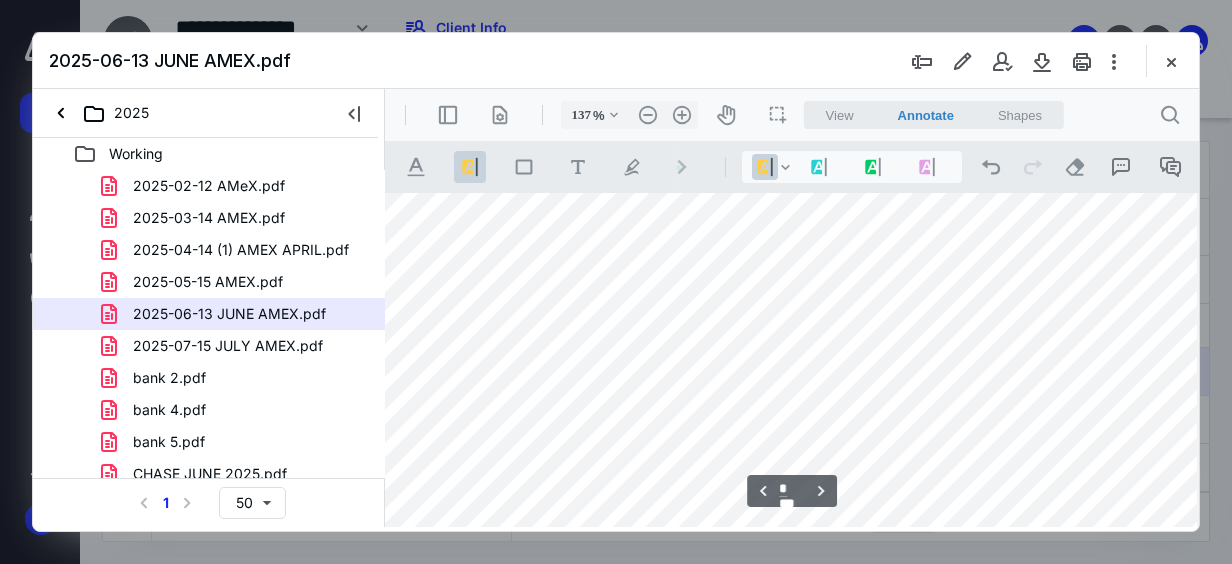 drag, startPoint x: 1032, startPoint y: 379, endPoint x: 1115, endPoint y: 373, distance: 83.21658 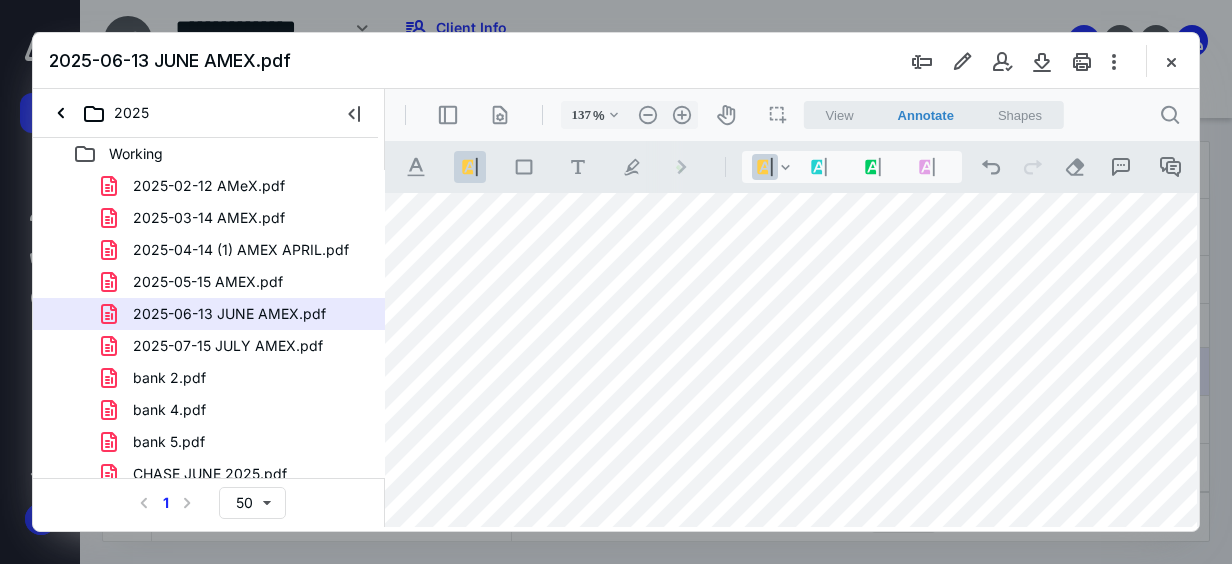 drag, startPoint x: 1057, startPoint y: 443, endPoint x: 1116, endPoint y: 437, distance: 59.3043 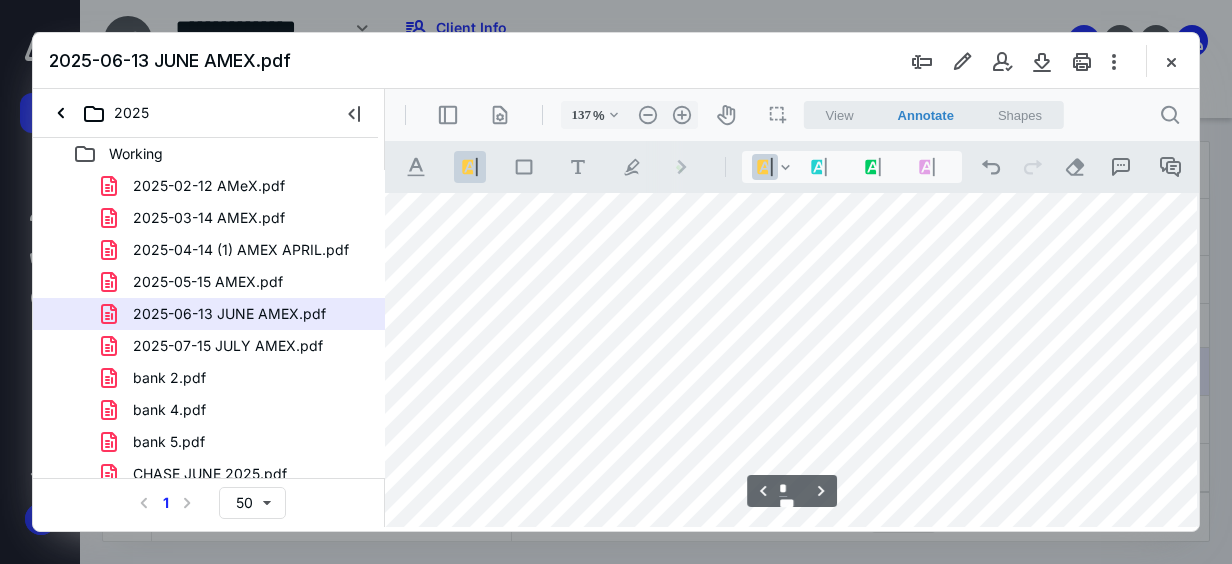 scroll, scrollTop: 3500, scrollLeft: 58, axis: both 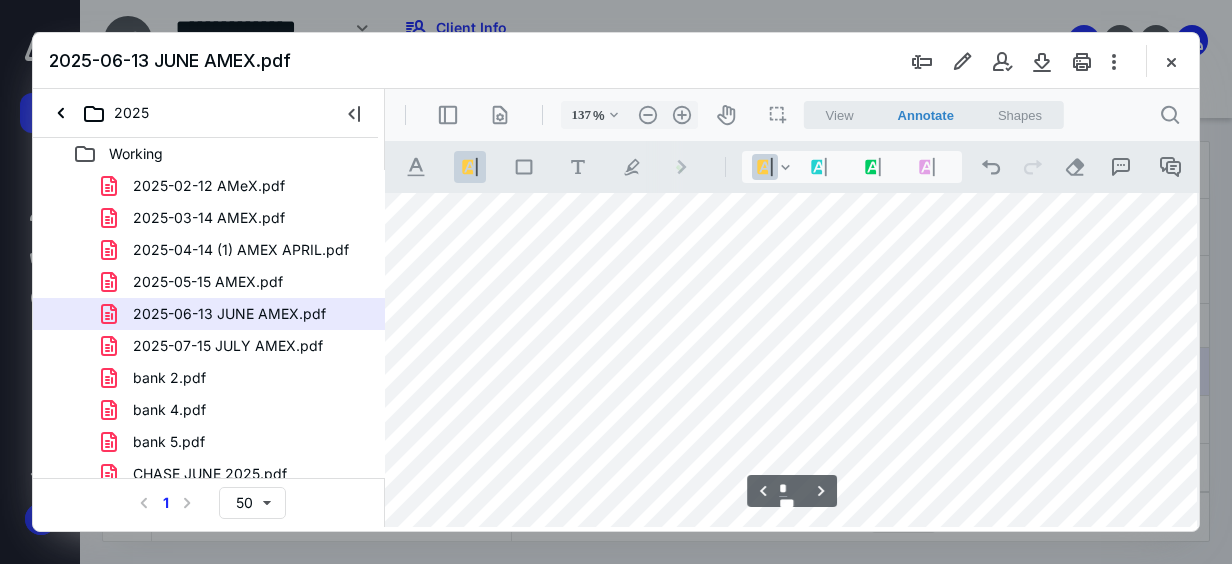 drag, startPoint x: 1040, startPoint y: 300, endPoint x: 1103, endPoint y: 302, distance: 63.03174 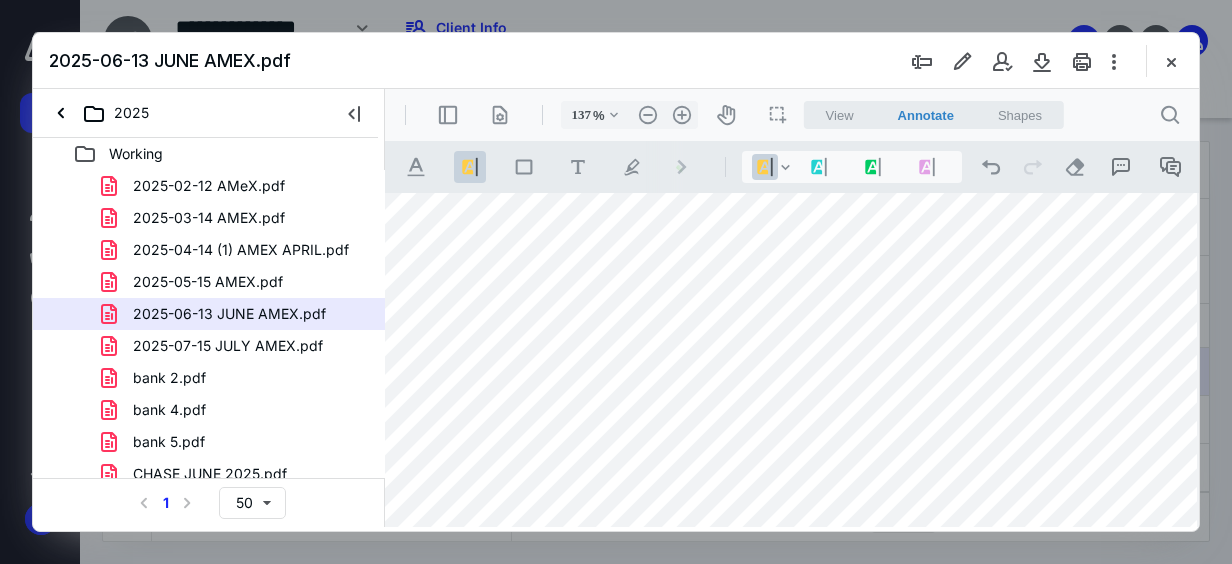 drag, startPoint x: 1043, startPoint y: 331, endPoint x: 1105, endPoint y: 329, distance: 62.03225 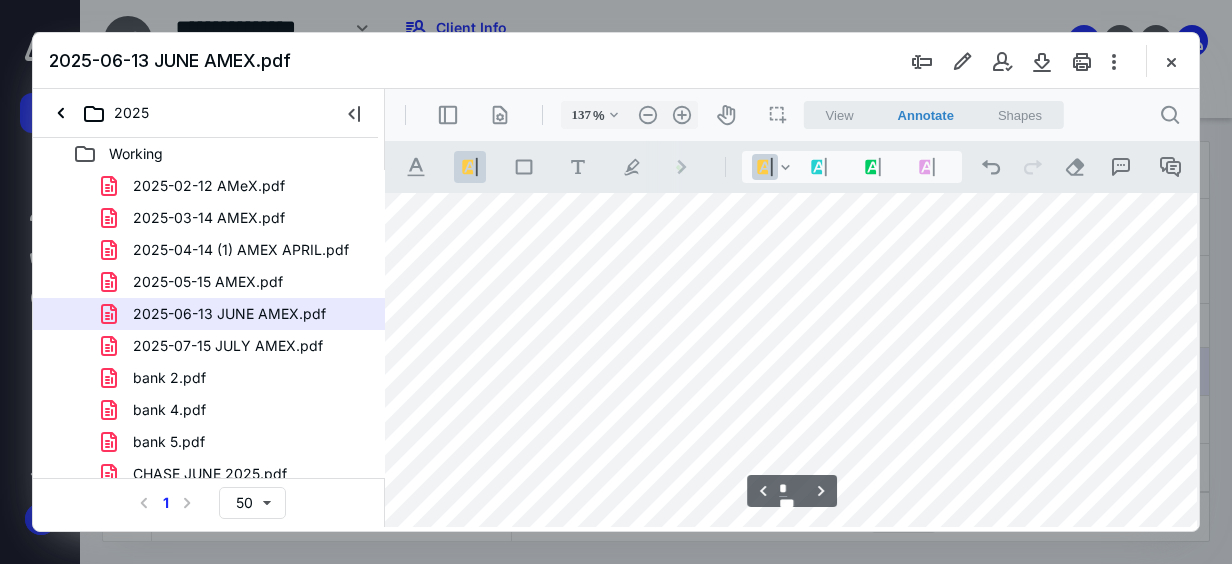 scroll, scrollTop: 3600, scrollLeft: 58, axis: both 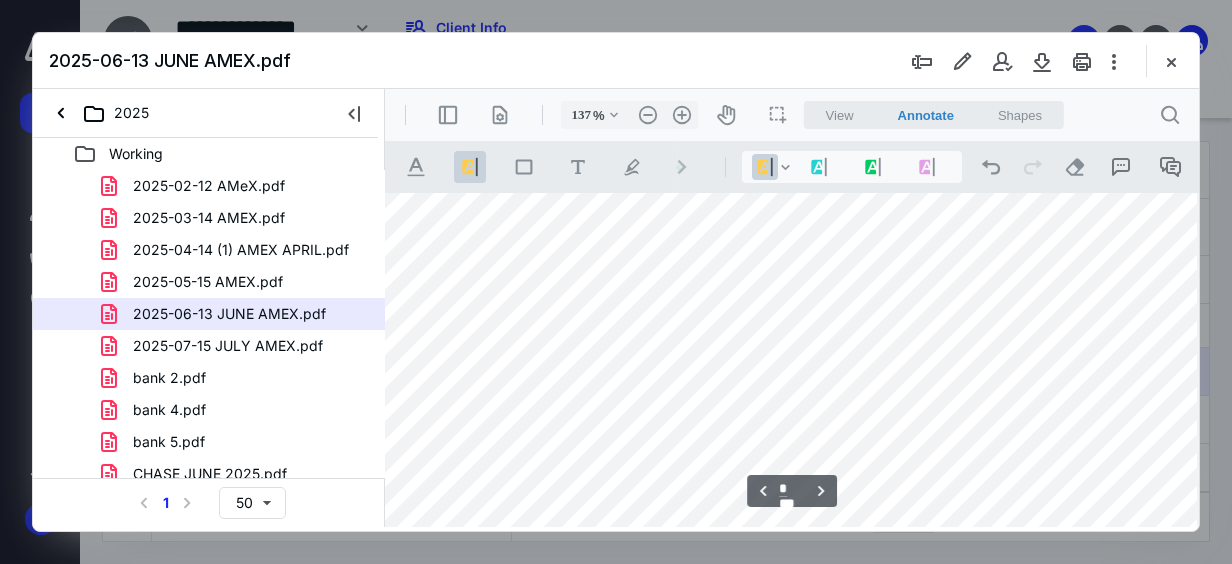 drag, startPoint x: 1051, startPoint y: 365, endPoint x: 1099, endPoint y: 365, distance: 48 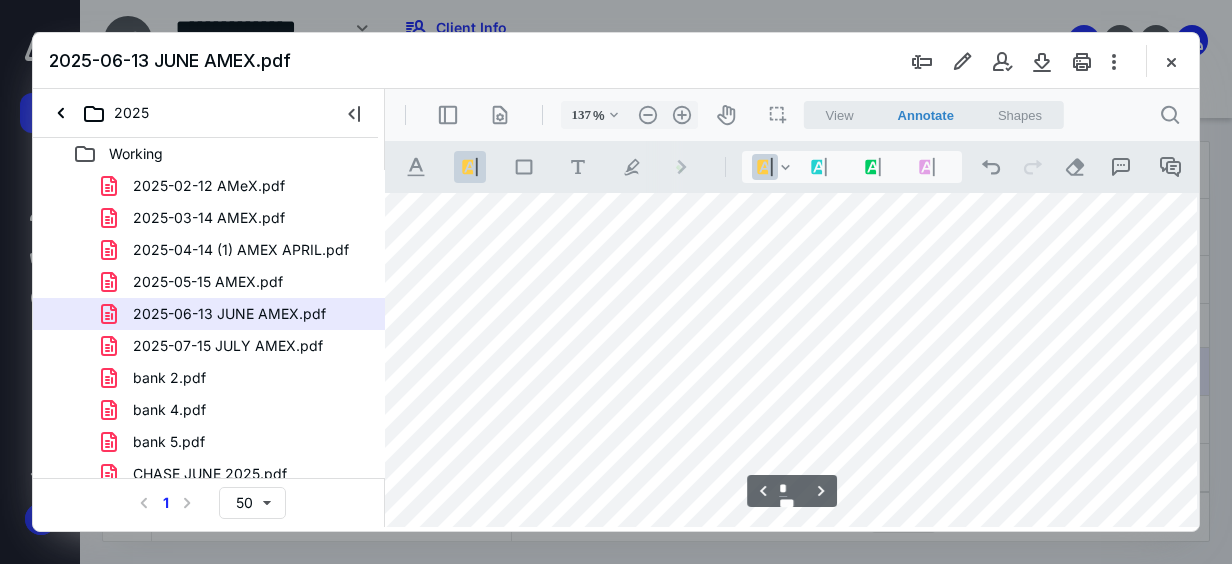 scroll, scrollTop: 3800, scrollLeft: 58, axis: both 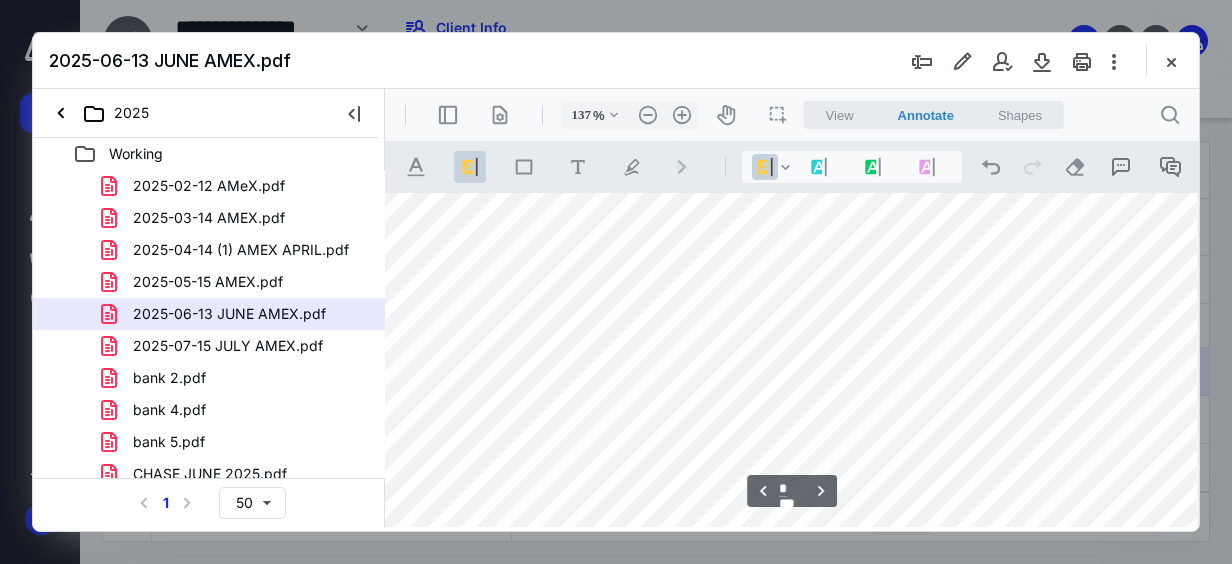 drag, startPoint x: 1054, startPoint y: 405, endPoint x: 1105, endPoint y: 401, distance: 51.156624 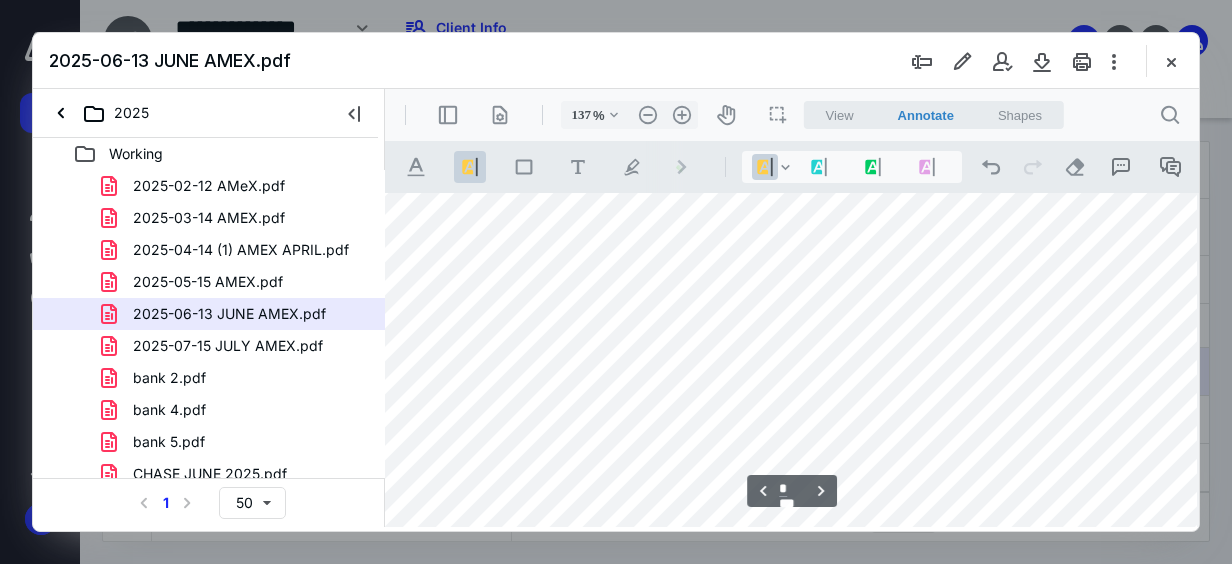 scroll, scrollTop: 3700, scrollLeft: 58, axis: both 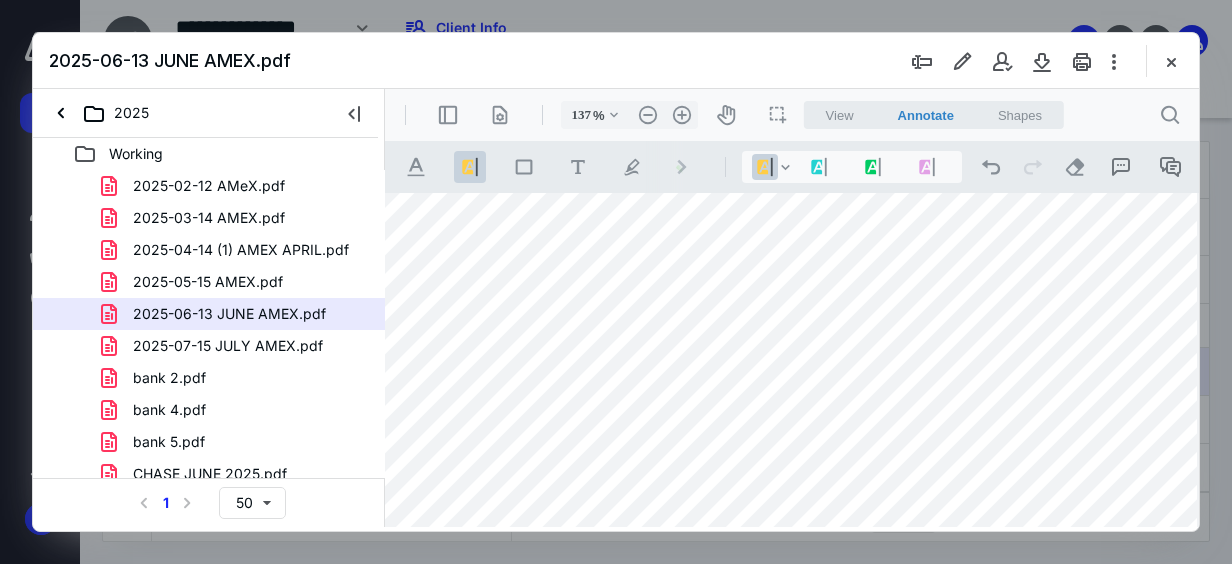 drag, startPoint x: 1046, startPoint y: 310, endPoint x: 1107, endPoint y: 306, distance: 61.13101 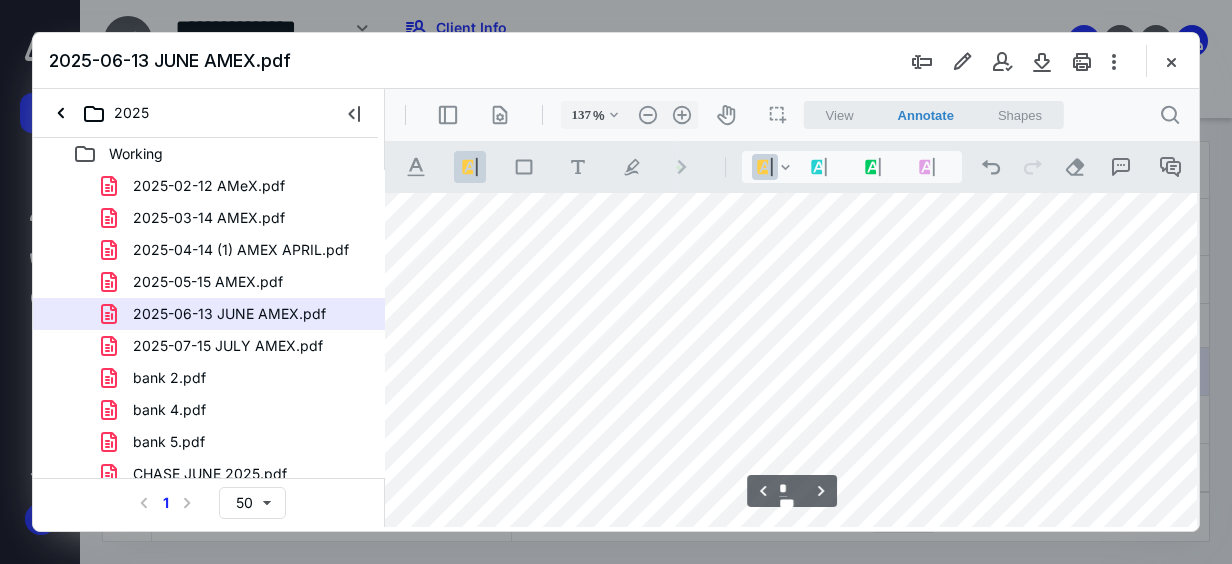 scroll, scrollTop: 3600, scrollLeft: 58, axis: both 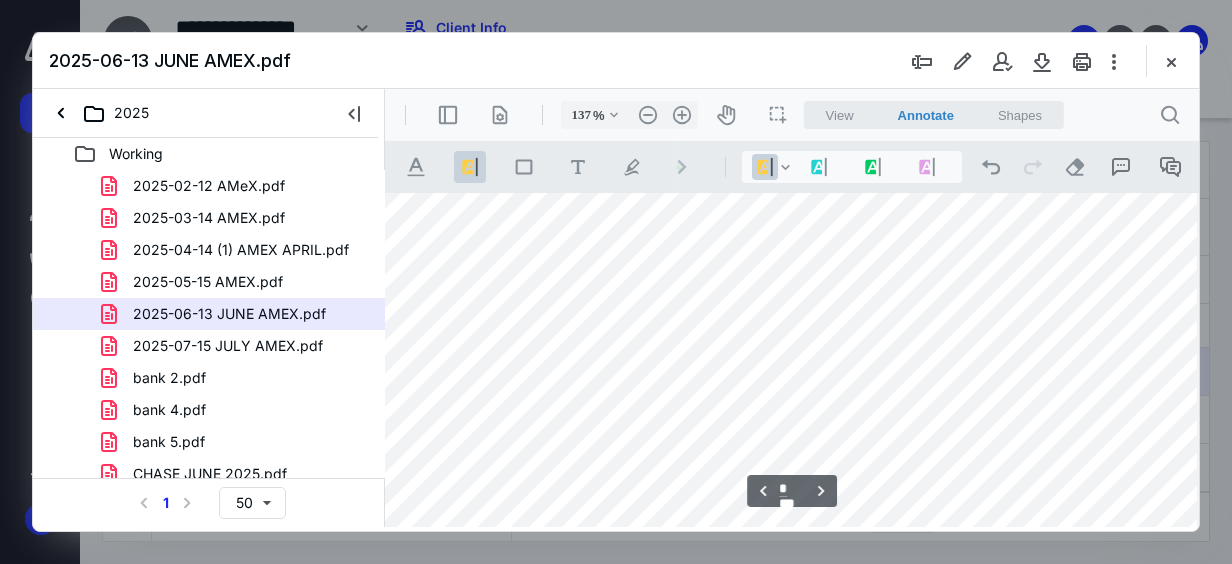 drag, startPoint x: 1034, startPoint y: 305, endPoint x: 1119, endPoint y: 299, distance: 85.2115 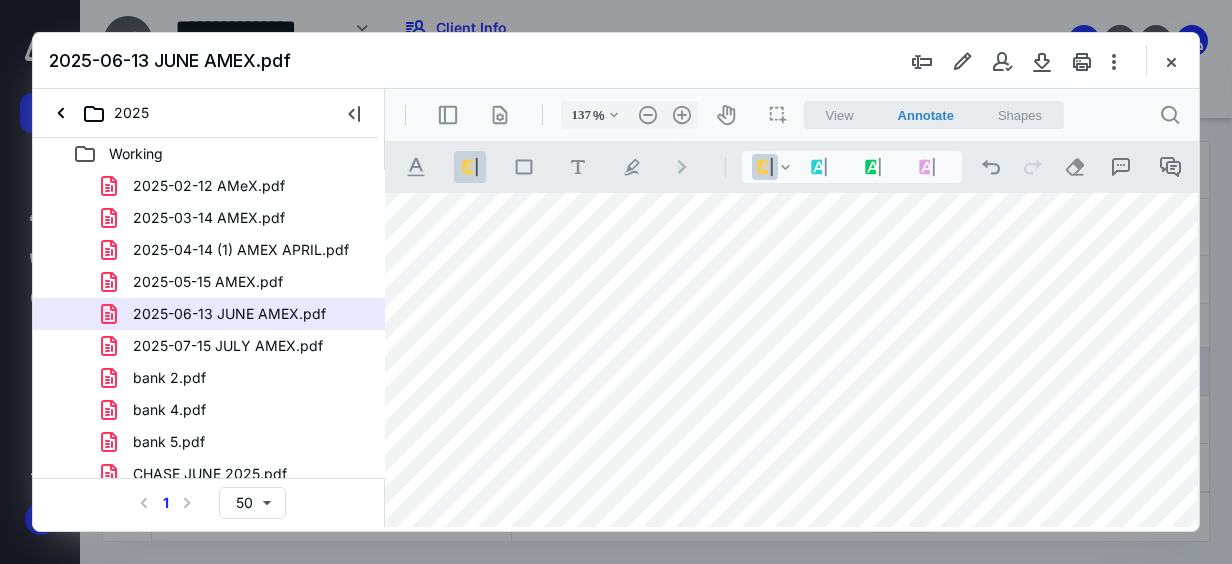 drag, startPoint x: 1039, startPoint y: 334, endPoint x: 1122, endPoint y: 331, distance: 83.0542 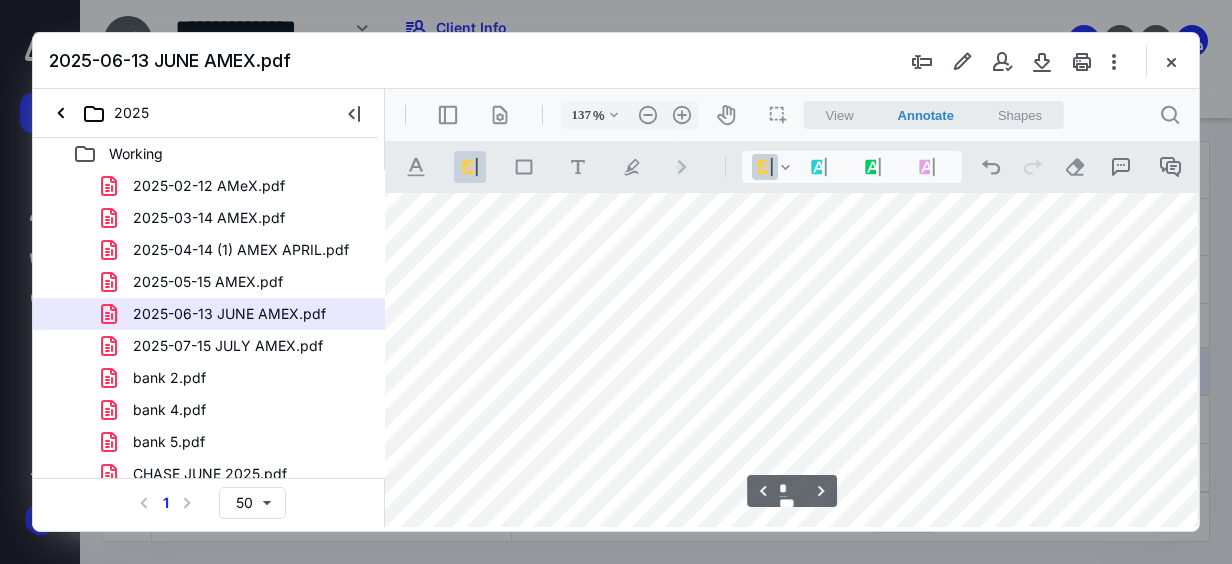 scroll, scrollTop: 3700, scrollLeft: 58, axis: both 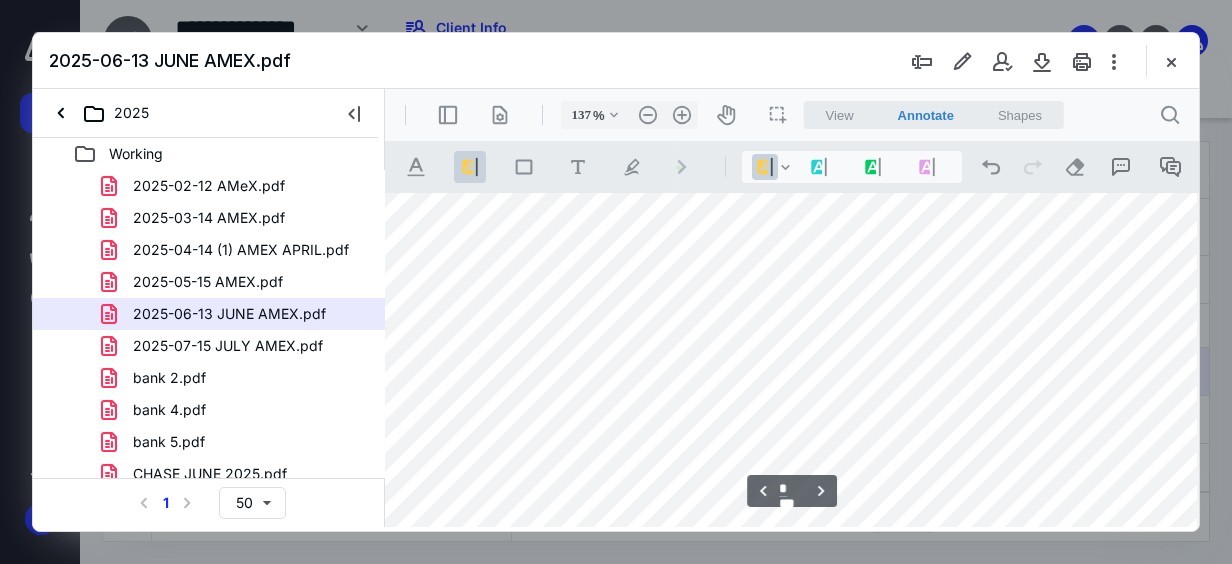 drag, startPoint x: 1051, startPoint y: 406, endPoint x: 1118, endPoint y: 402, distance: 67.11929 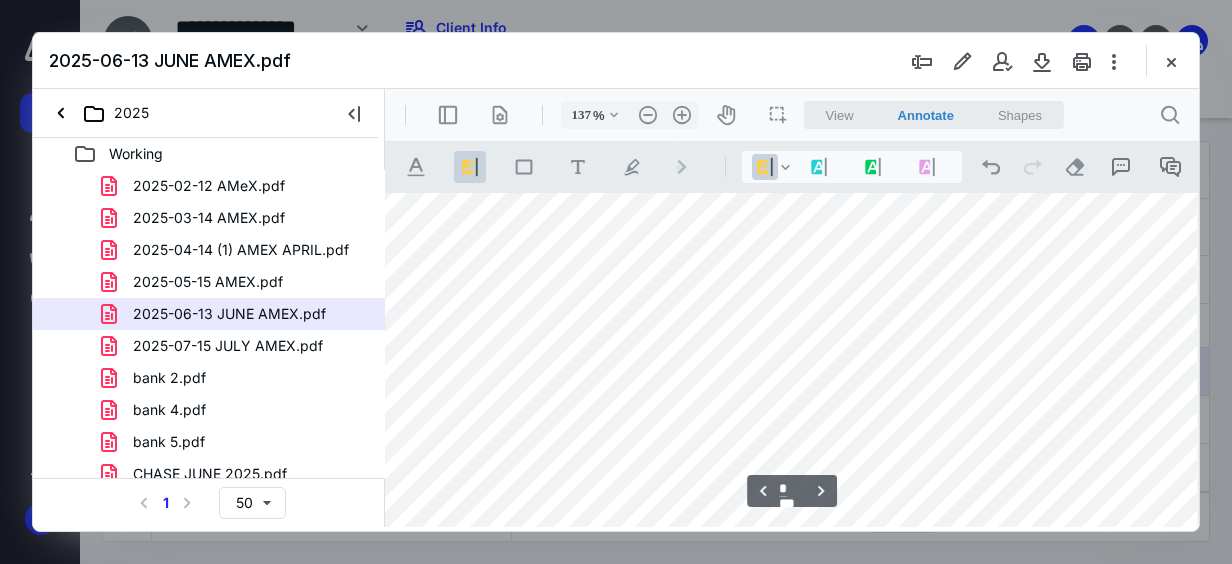scroll, scrollTop: 4000, scrollLeft: 58, axis: both 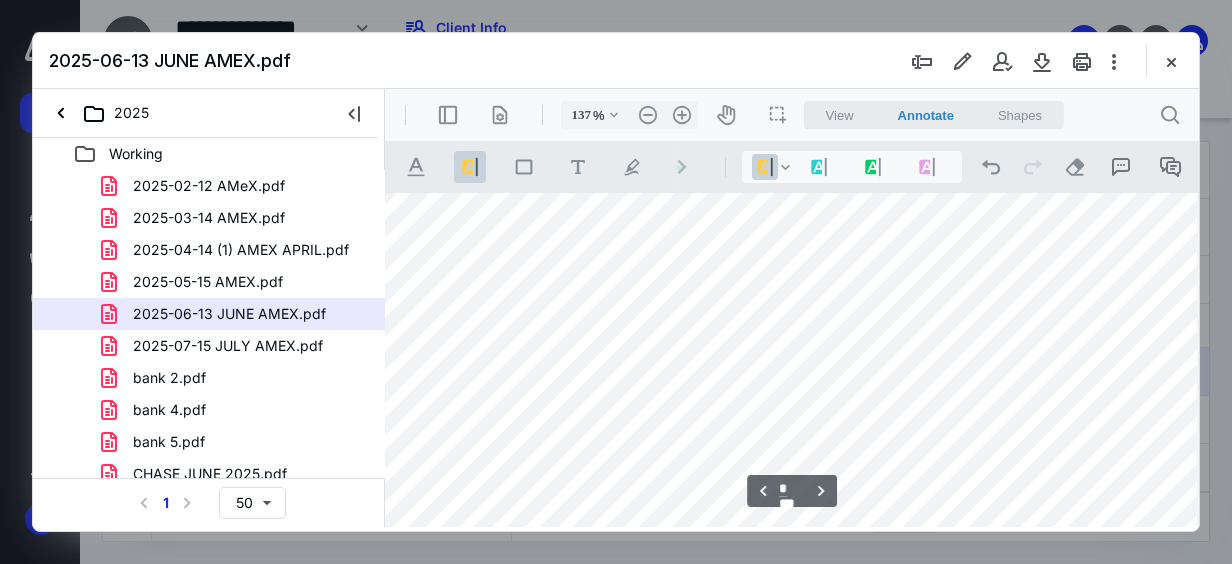 drag, startPoint x: 1034, startPoint y: 419, endPoint x: 1113, endPoint y: 417, distance: 79.025314 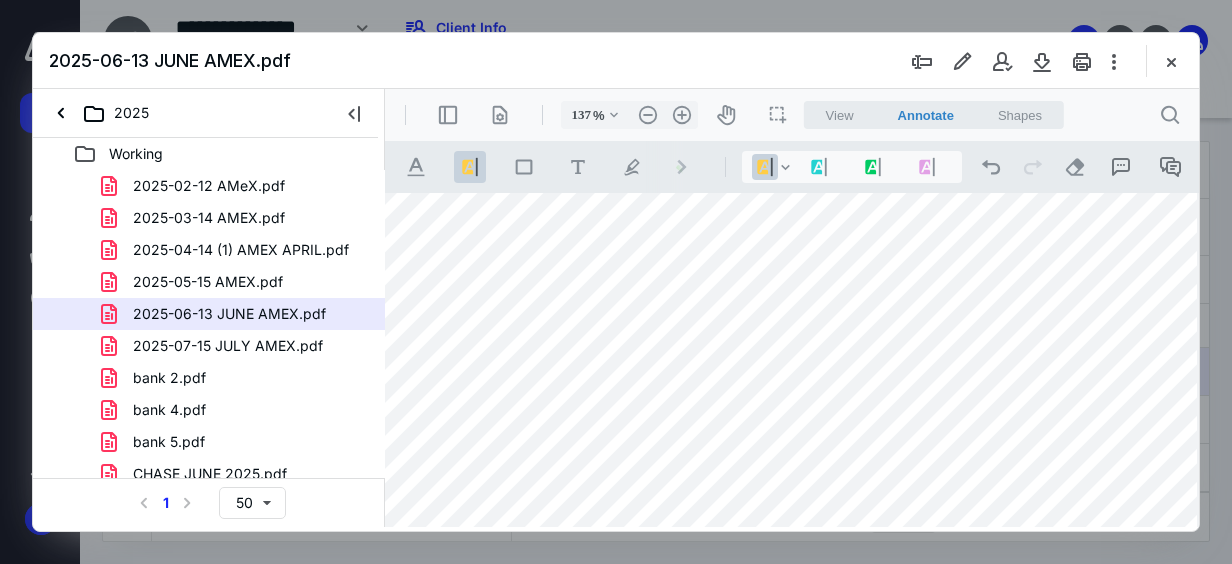 drag, startPoint x: 1058, startPoint y: 452, endPoint x: 1129, endPoint y: 442, distance: 71.70077 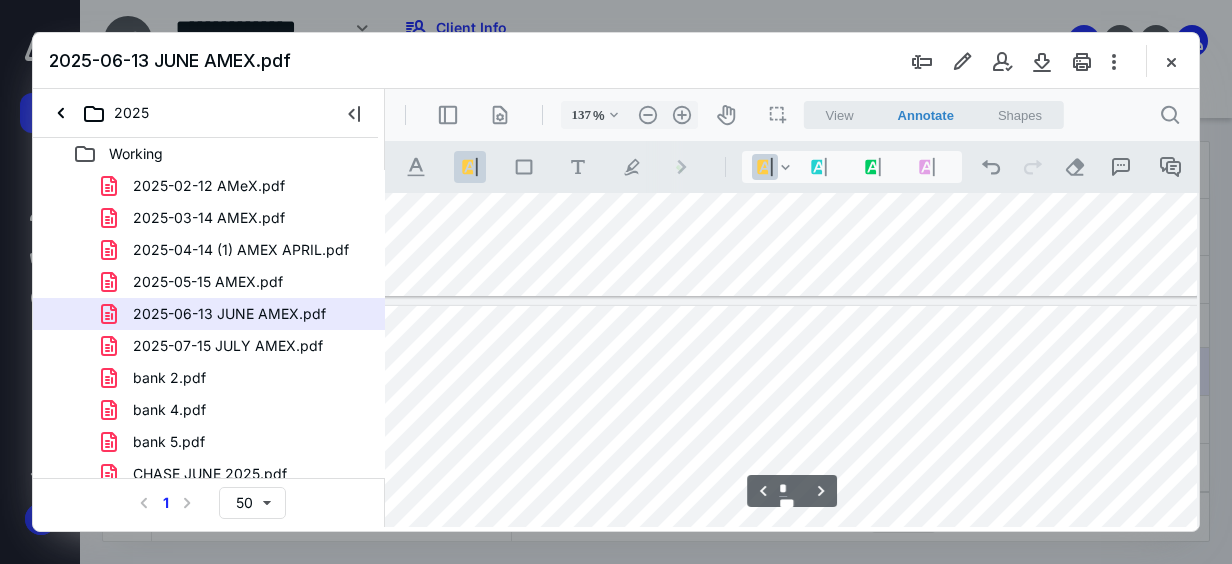 type on "*" 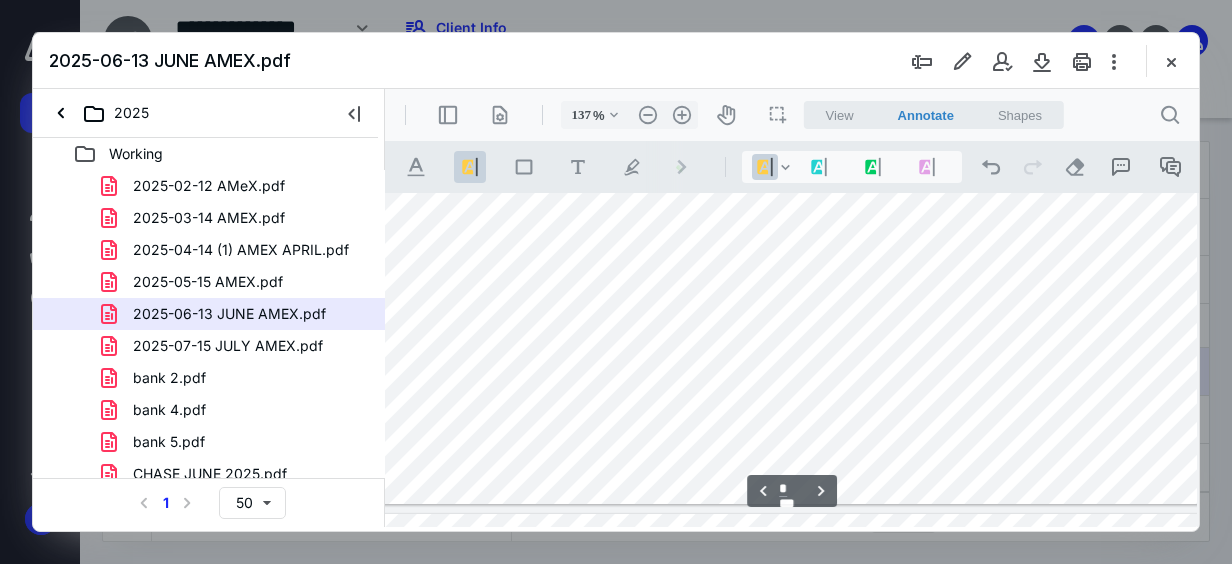 scroll, scrollTop: 4000, scrollLeft: 58, axis: both 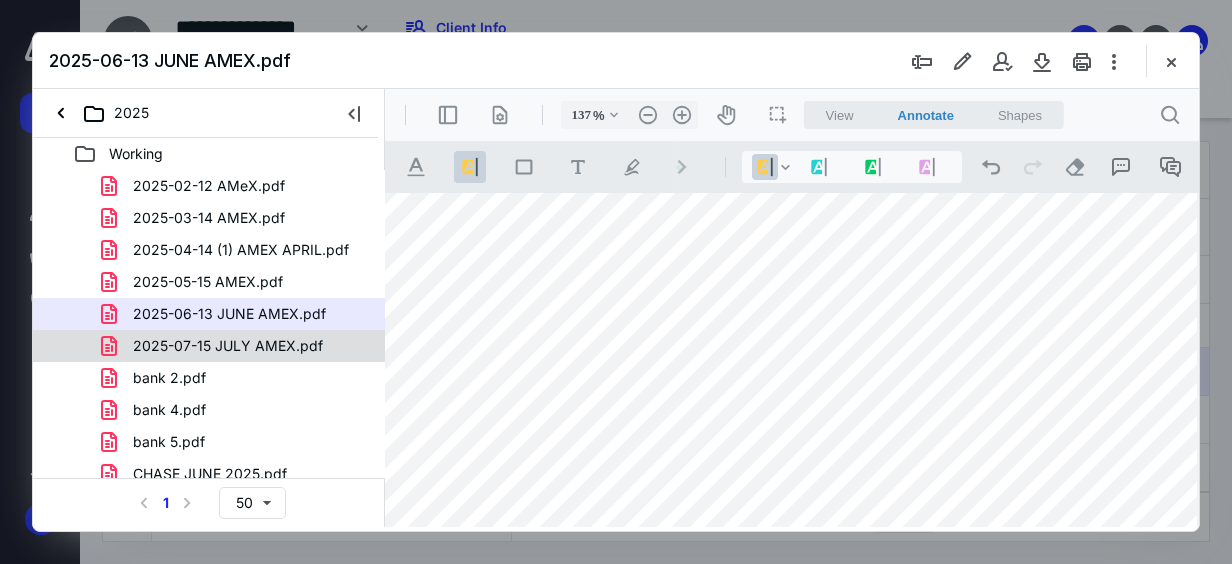 click on "2025-07-15 JULY AMEX.pdf" at bounding box center (228, 346) 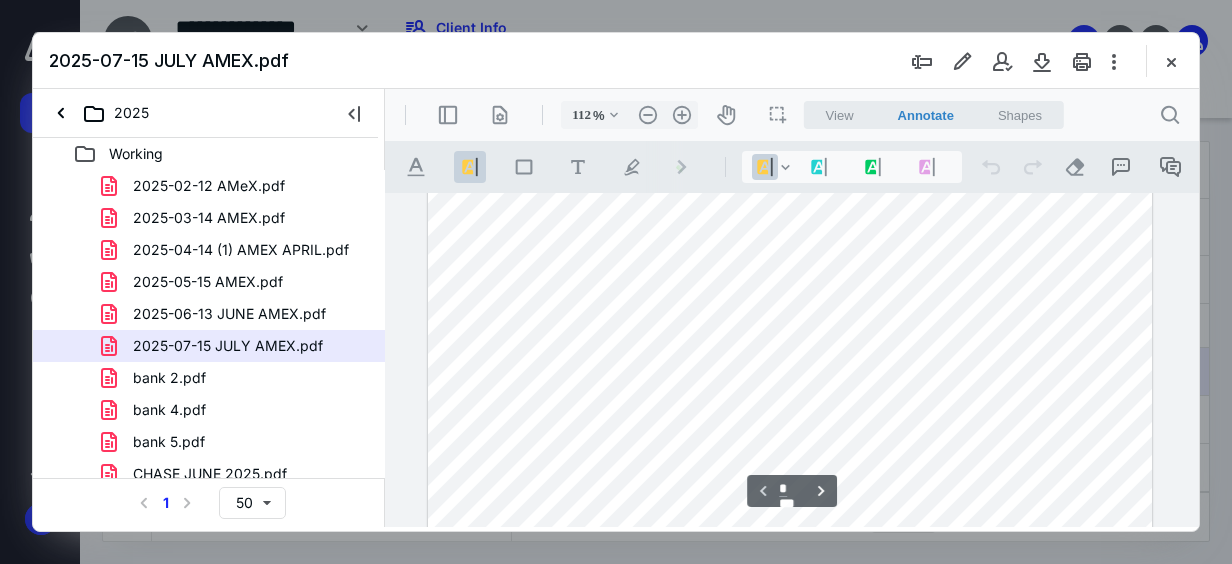 scroll, scrollTop: 651, scrollLeft: 0, axis: vertical 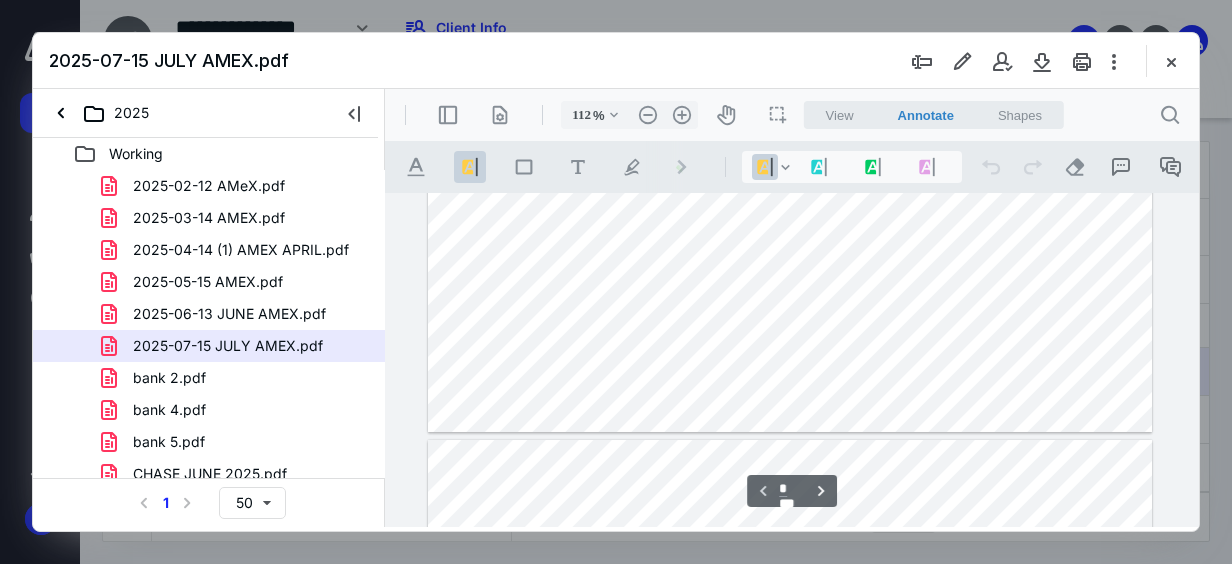type on "137" 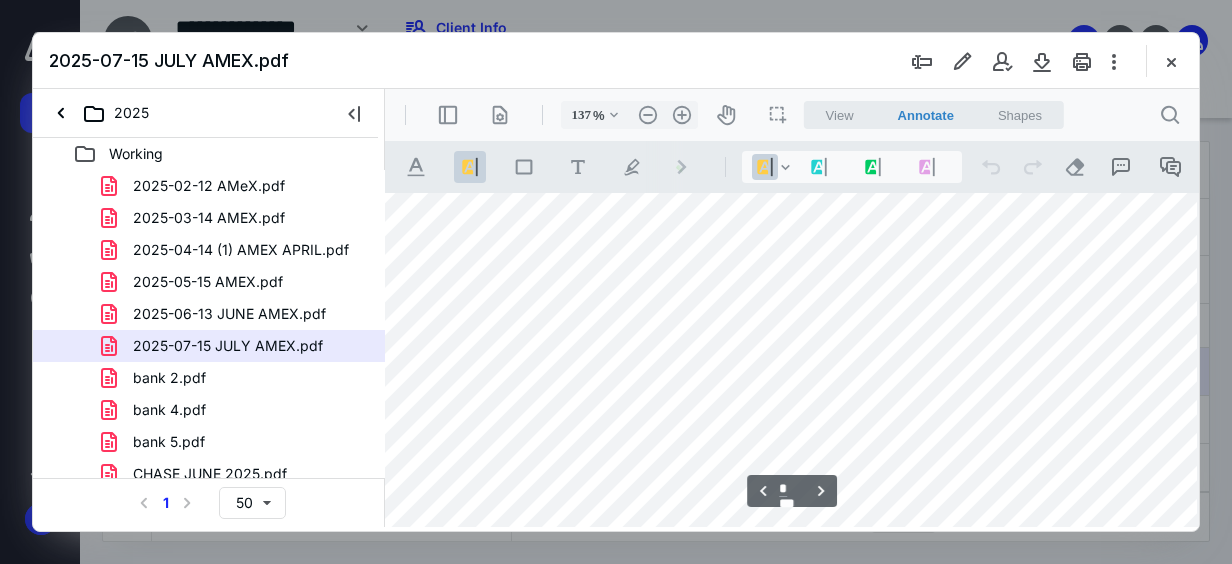 scroll, scrollTop: 2600, scrollLeft: 52, axis: both 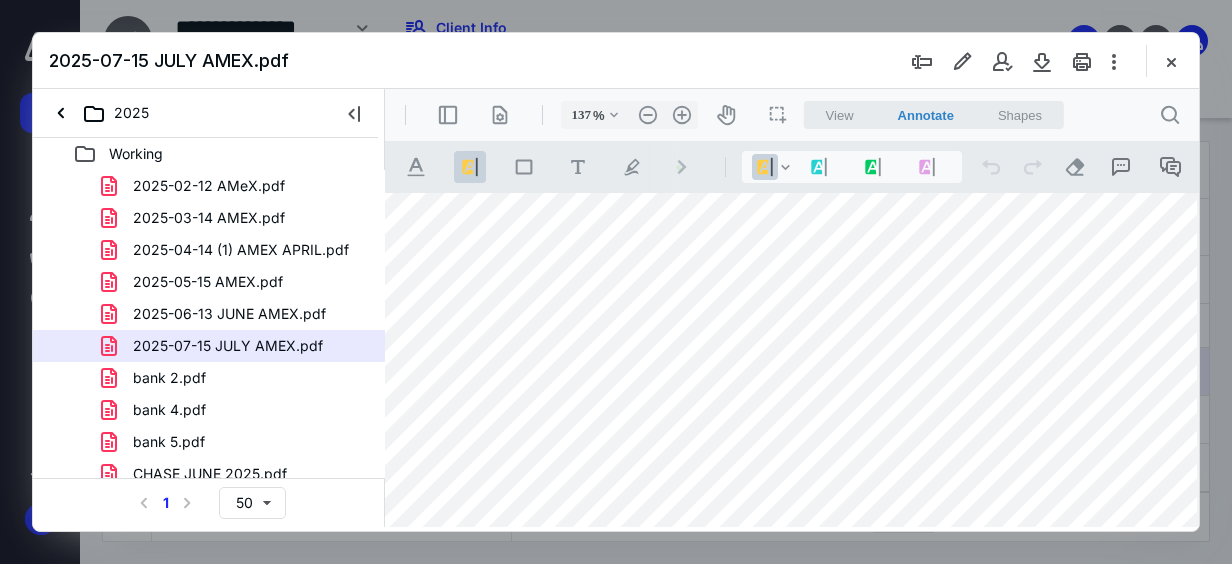 drag, startPoint x: 1033, startPoint y: 249, endPoint x: 1107, endPoint y: 248, distance: 74.00676 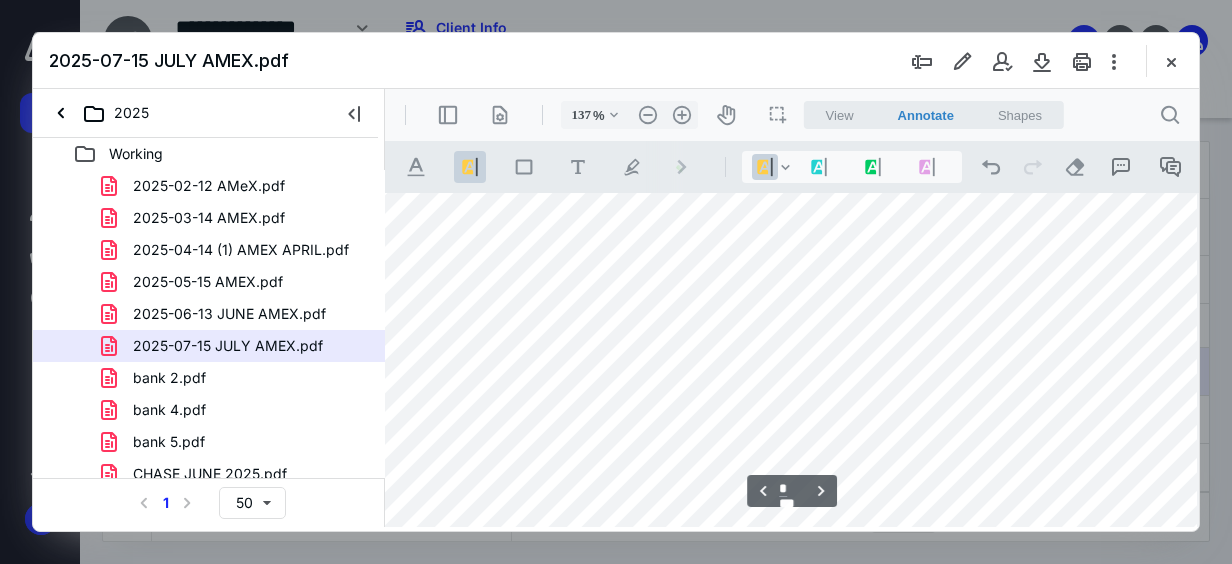 scroll, scrollTop: 2900, scrollLeft: 52, axis: both 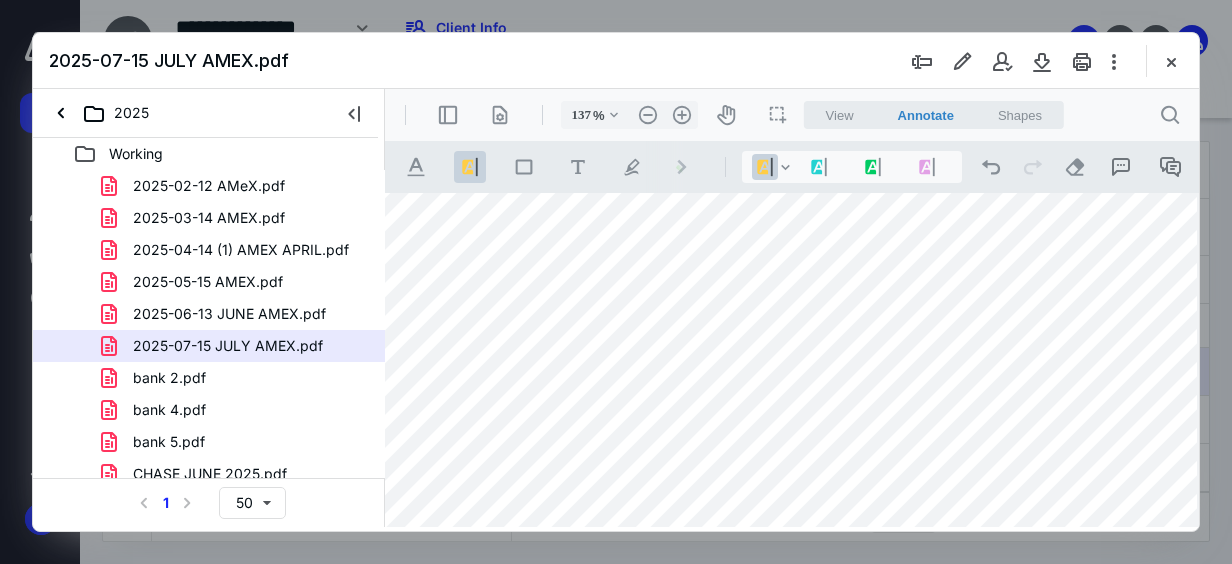 drag, startPoint x: 1050, startPoint y: 345, endPoint x: 1120, endPoint y: 345, distance: 70 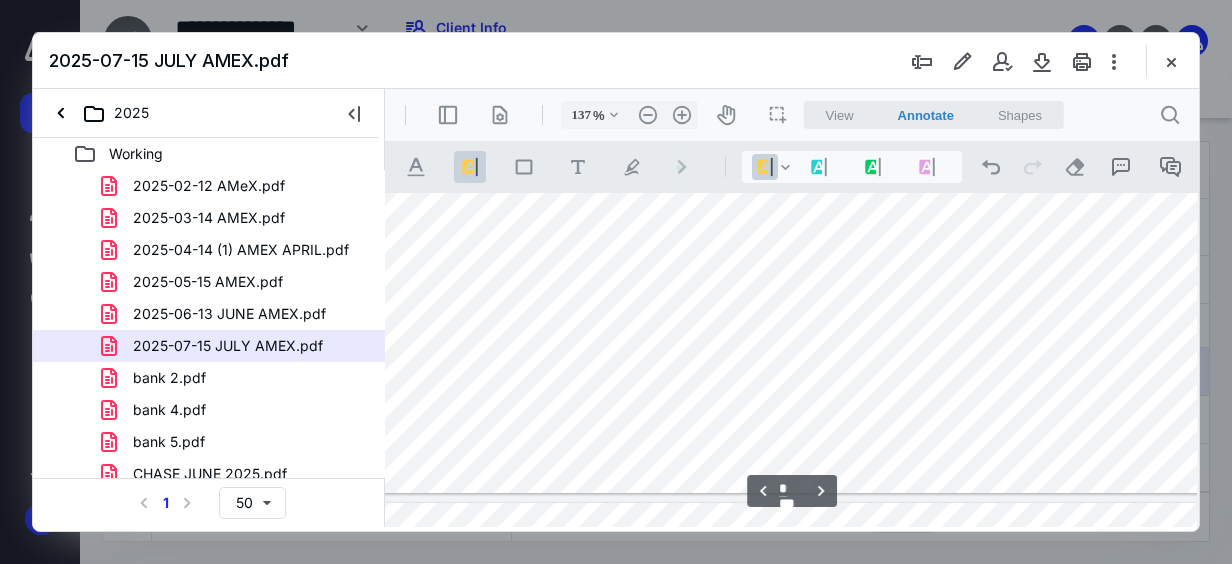 scroll, scrollTop: 2900, scrollLeft: 52, axis: both 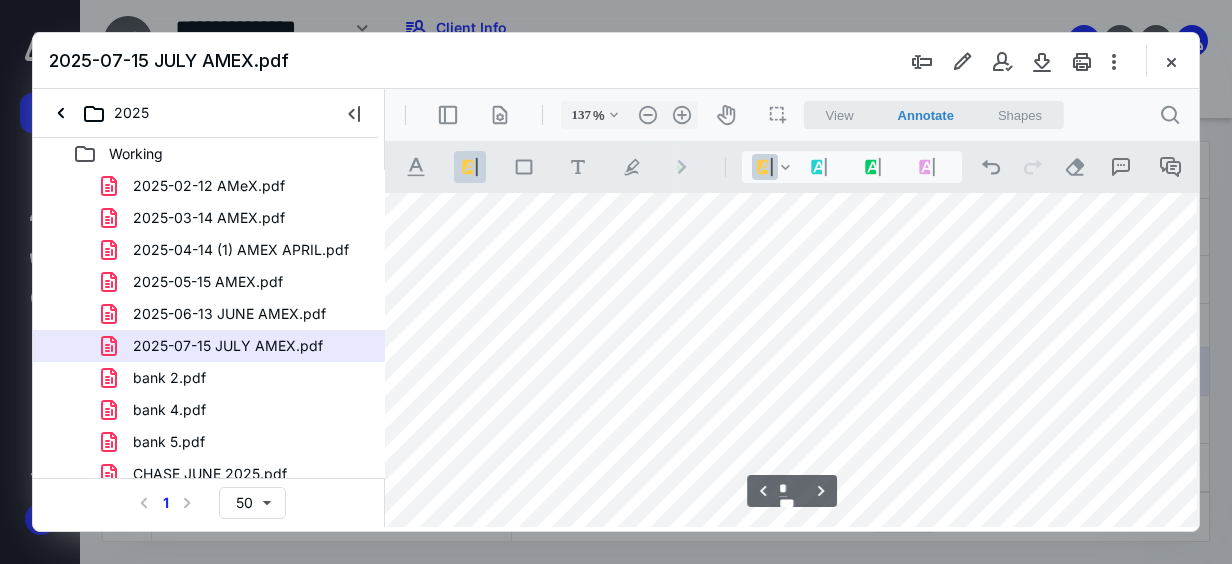 drag, startPoint x: 1056, startPoint y: 387, endPoint x: 1121, endPoint y: 369, distance: 67.44627 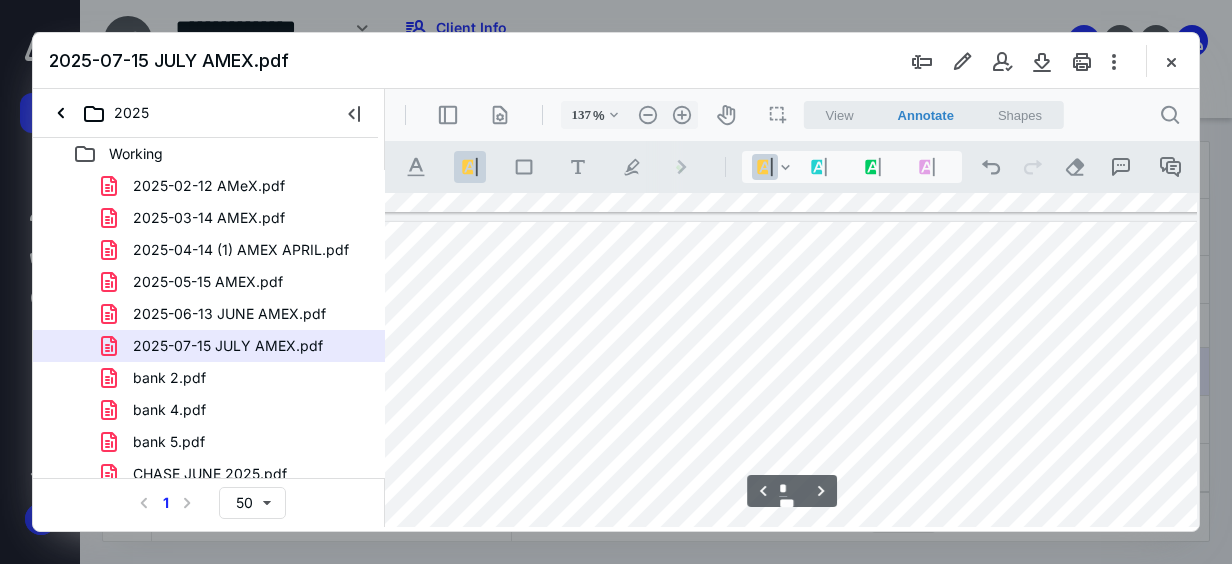scroll, scrollTop: 3300, scrollLeft: 52, axis: both 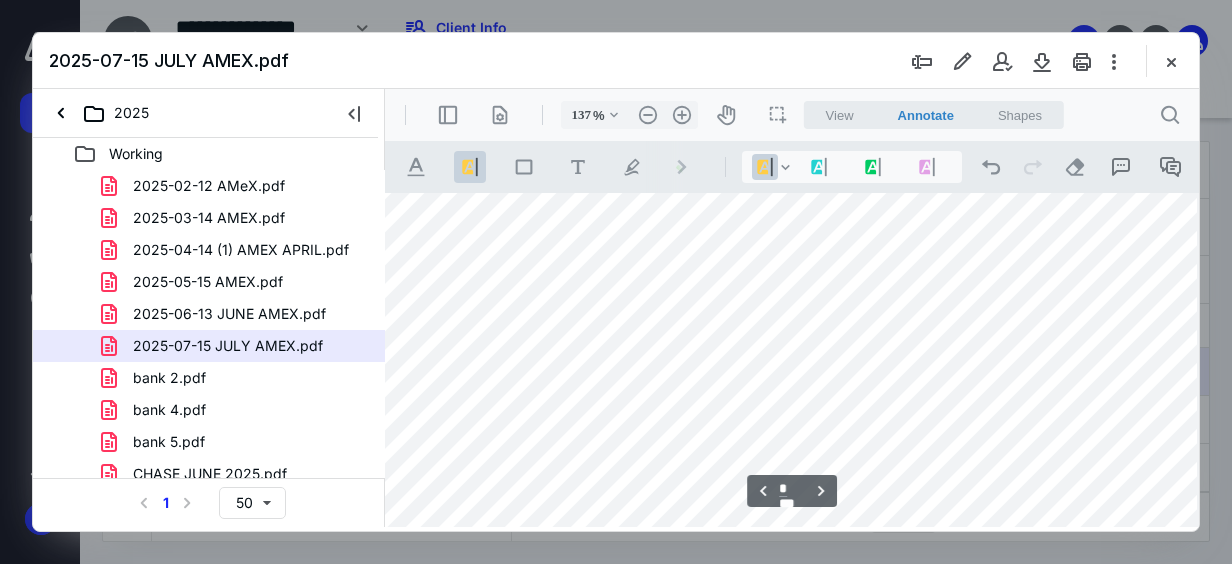 drag, startPoint x: 1055, startPoint y: 315, endPoint x: 1111, endPoint y: 313, distance: 56.0357 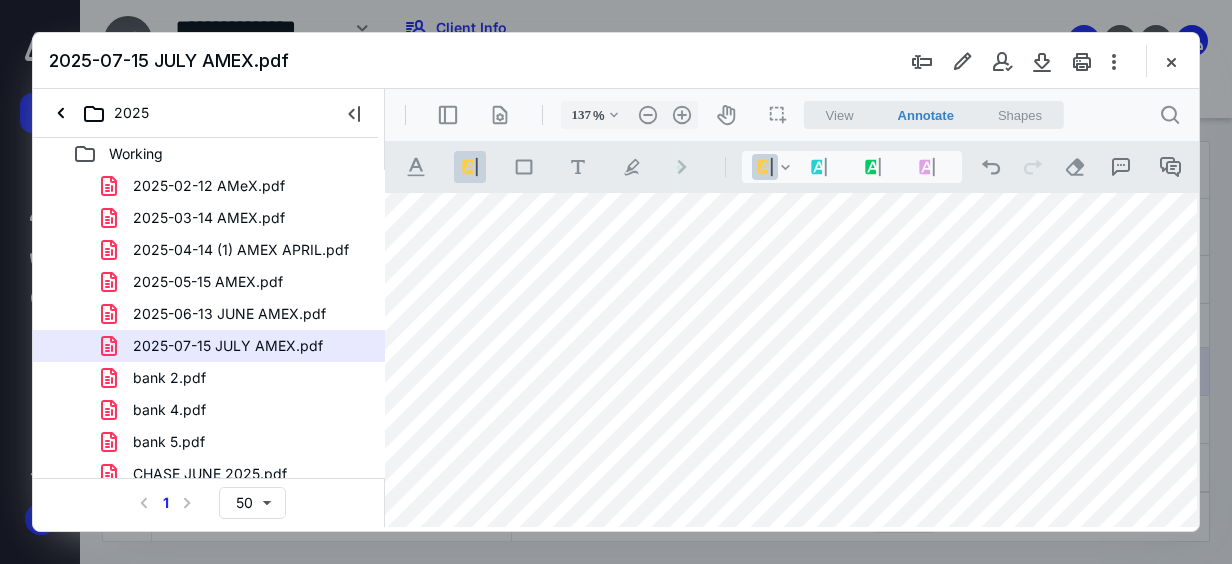 drag, startPoint x: 1061, startPoint y: 415, endPoint x: 1123, endPoint y: 411, distance: 62.1289 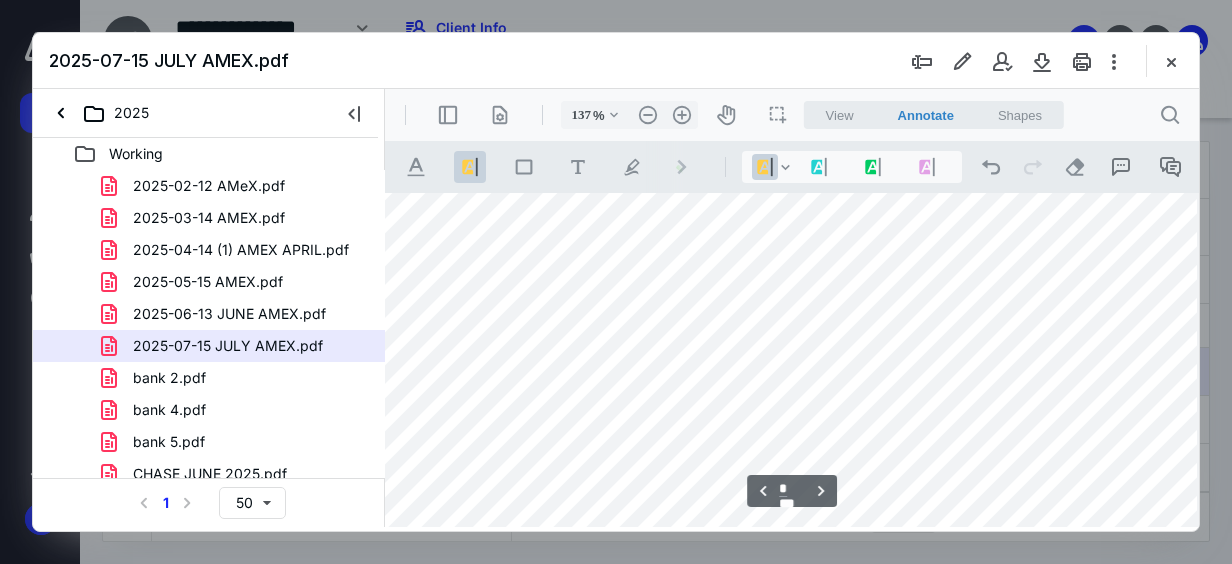 scroll, scrollTop: 3400, scrollLeft: 52, axis: both 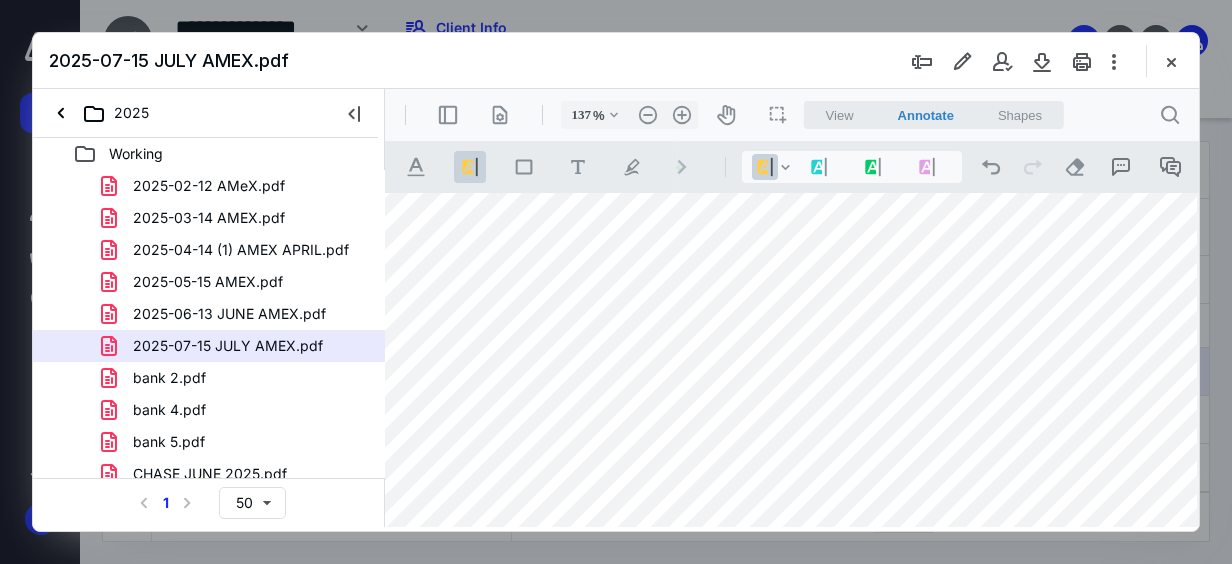 drag, startPoint x: 1059, startPoint y: 358, endPoint x: 1130, endPoint y: 356, distance: 71.02816 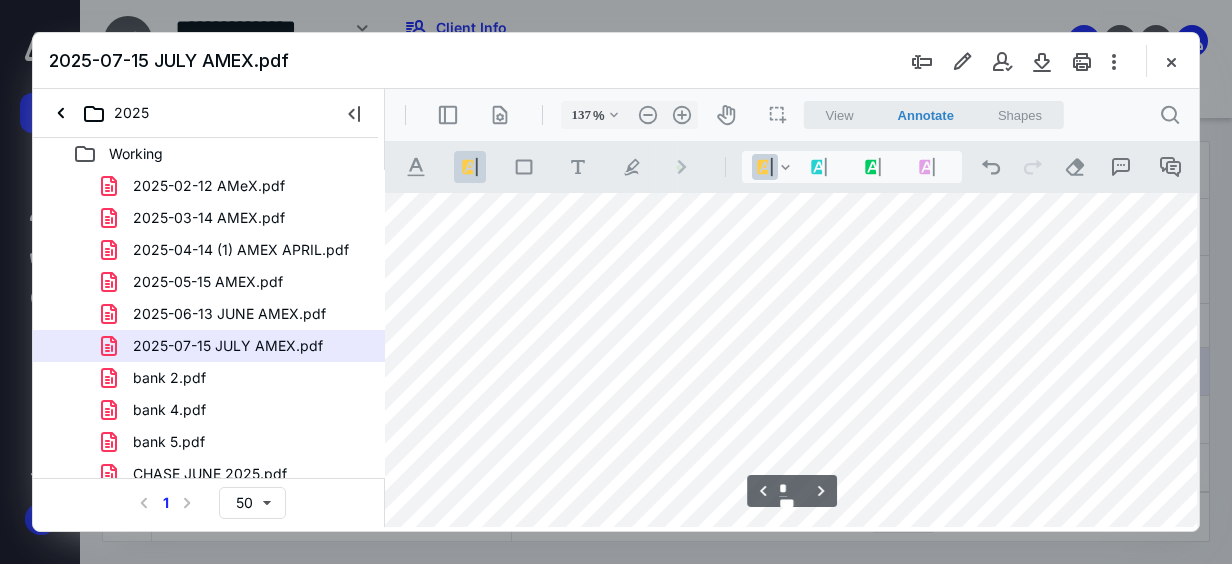 scroll, scrollTop: 3500, scrollLeft: 52, axis: both 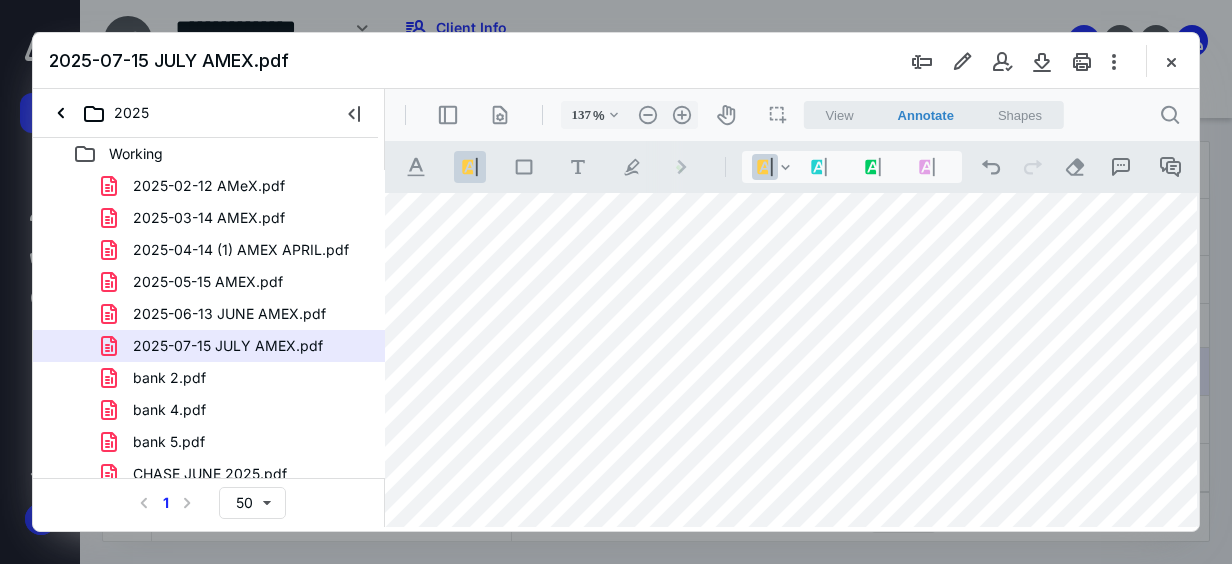 drag, startPoint x: 1055, startPoint y: 419, endPoint x: 1111, endPoint y: 415, distance: 56.142673 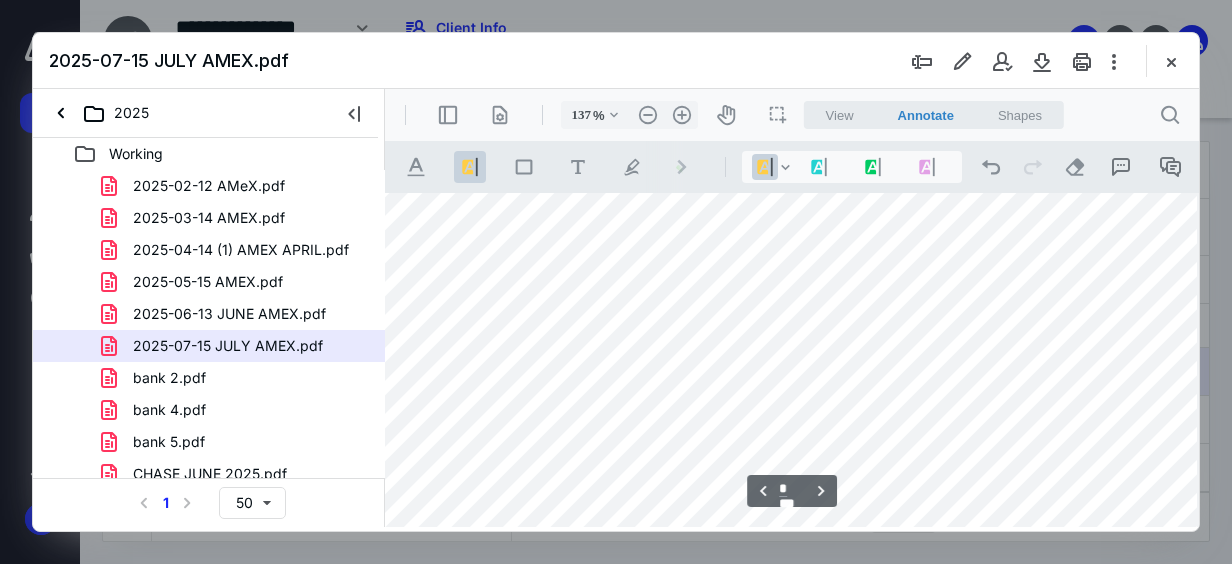 scroll, scrollTop: 3700, scrollLeft: 52, axis: both 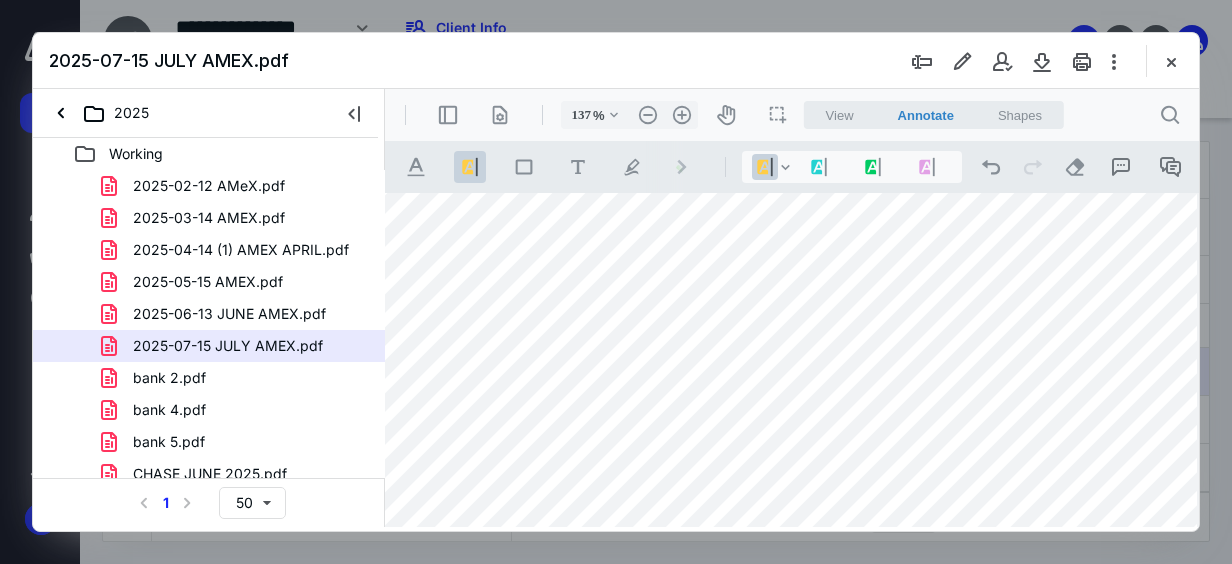 drag, startPoint x: 1050, startPoint y: 344, endPoint x: 1119, endPoint y: 339, distance: 69.18092 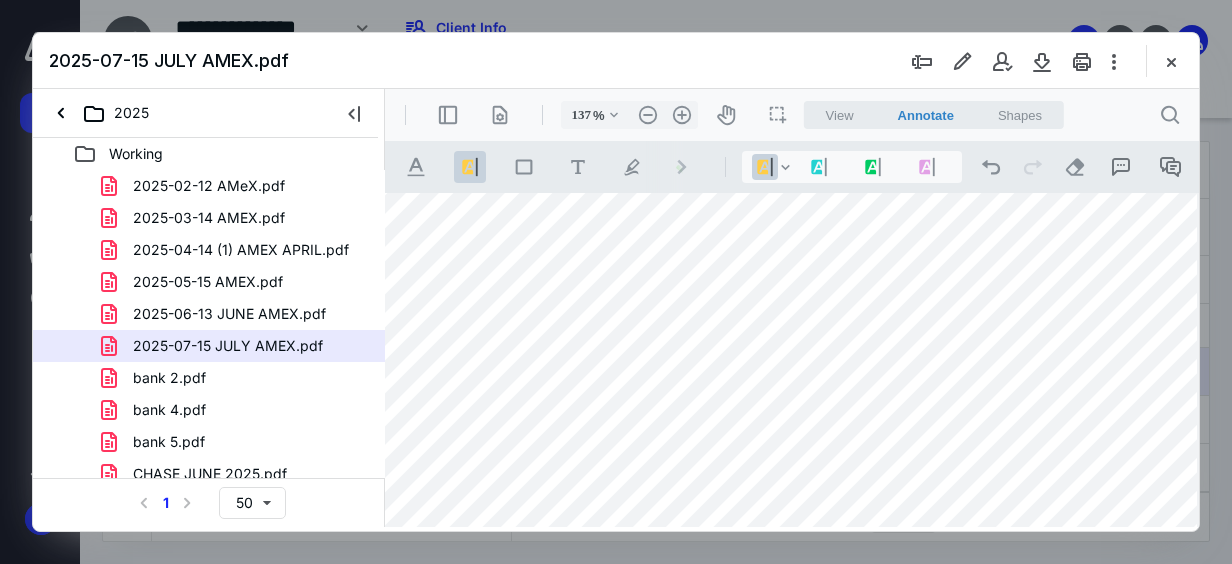drag, startPoint x: 1049, startPoint y: 408, endPoint x: 1120, endPoint y: 404, distance: 71.11259 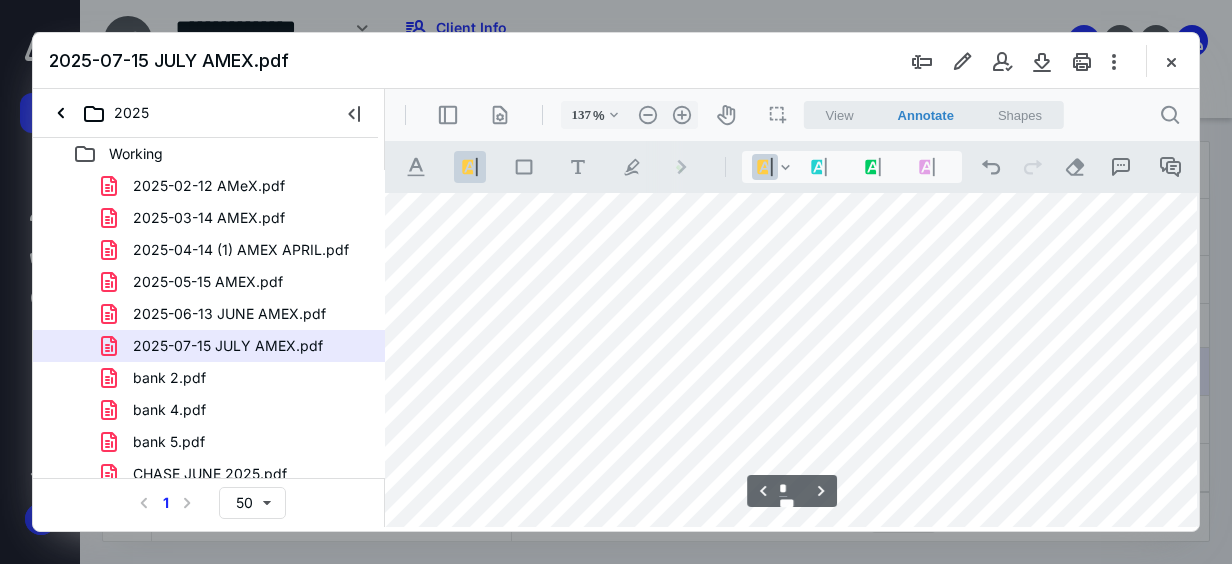 scroll, scrollTop: 3600, scrollLeft: 52, axis: both 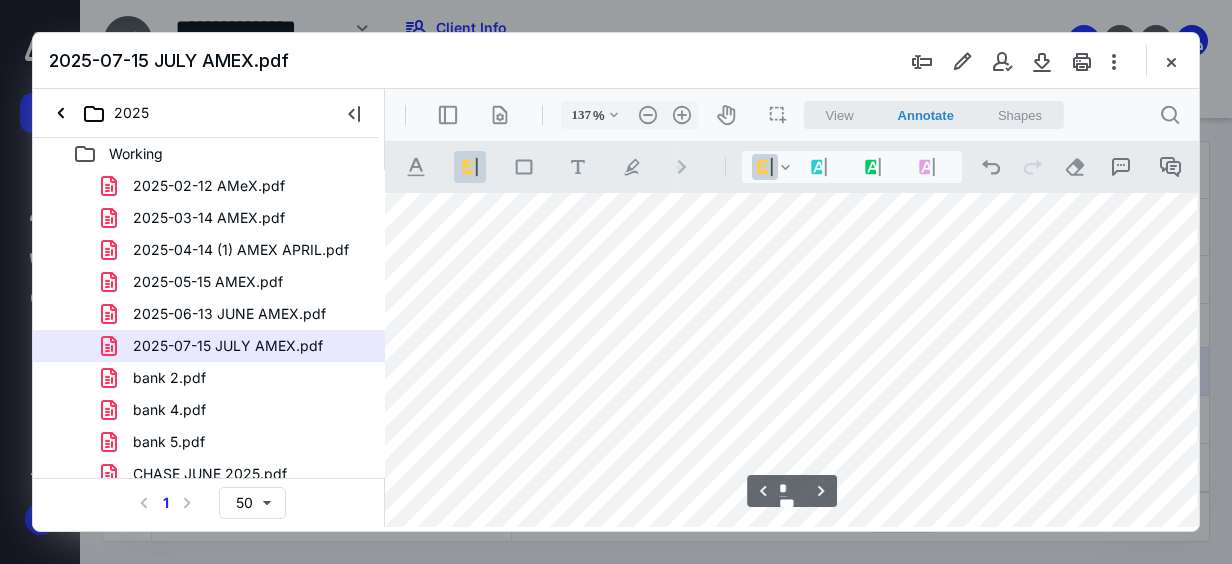 drag, startPoint x: 1059, startPoint y: 415, endPoint x: 1106, endPoint y: 416, distance: 47.010635 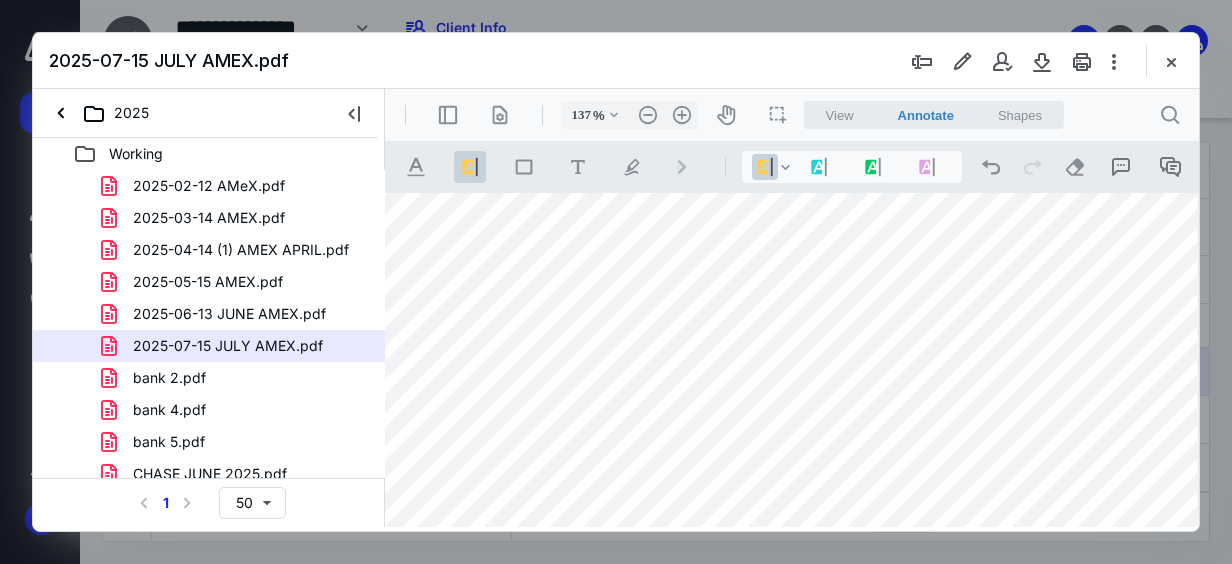 drag, startPoint x: 1060, startPoint y: 381, endPoint x: 1110, endPoint y: 380, distance: 50.01 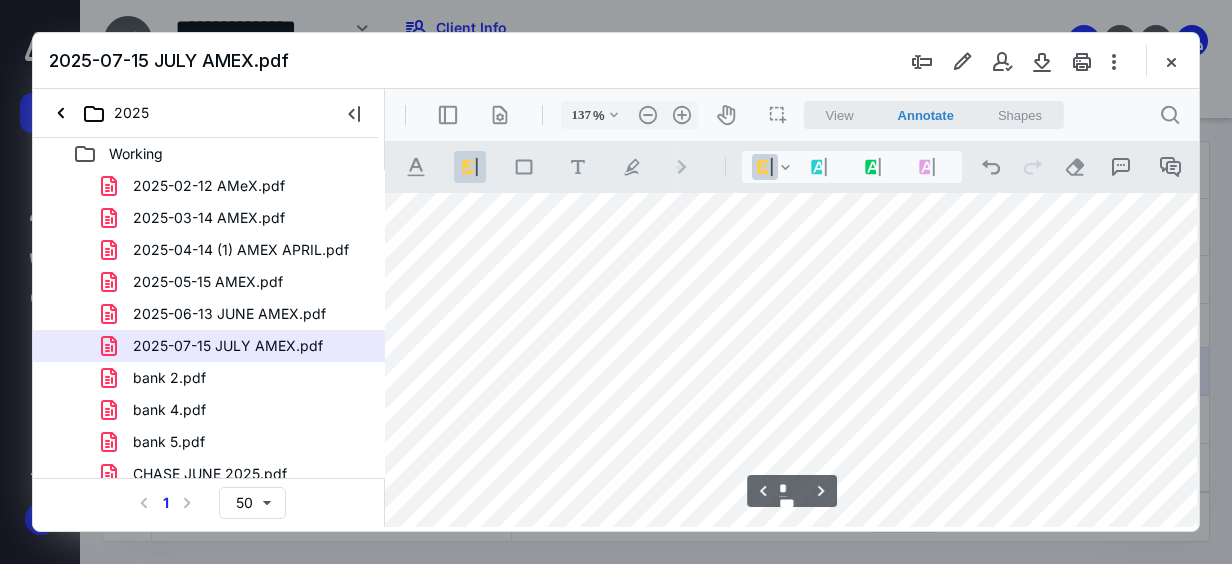 scroll, scrollTop: 3800, scrollLeft: 52, axis: both 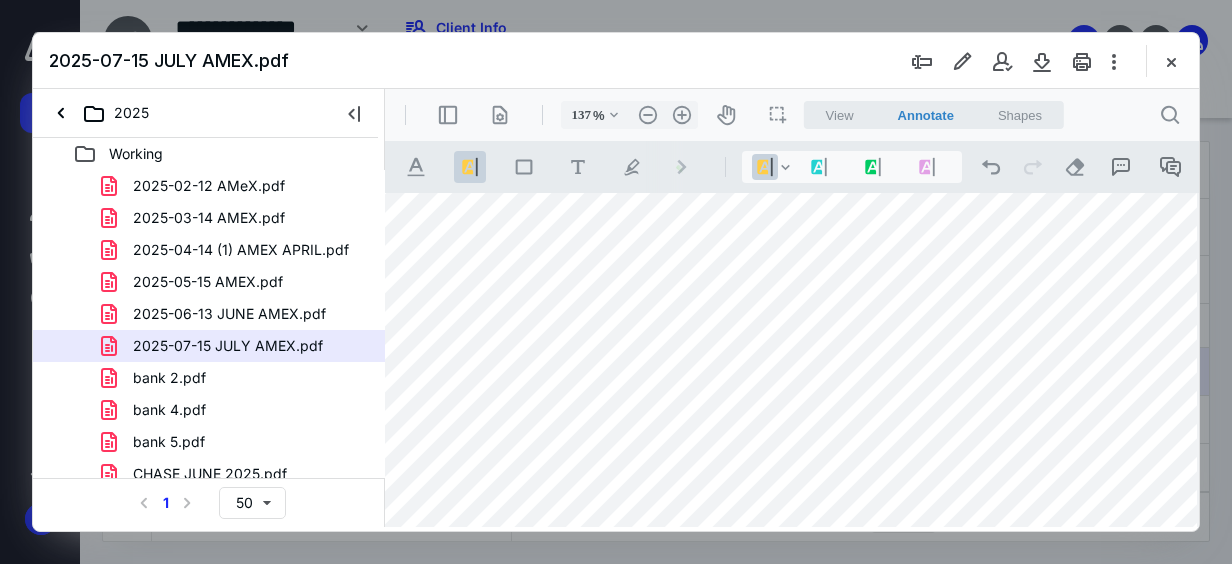 drag, startPoint x: 1057, startPoint y: 275, endPoint x: 1123, endPoint y: 276, distance: 66.007576 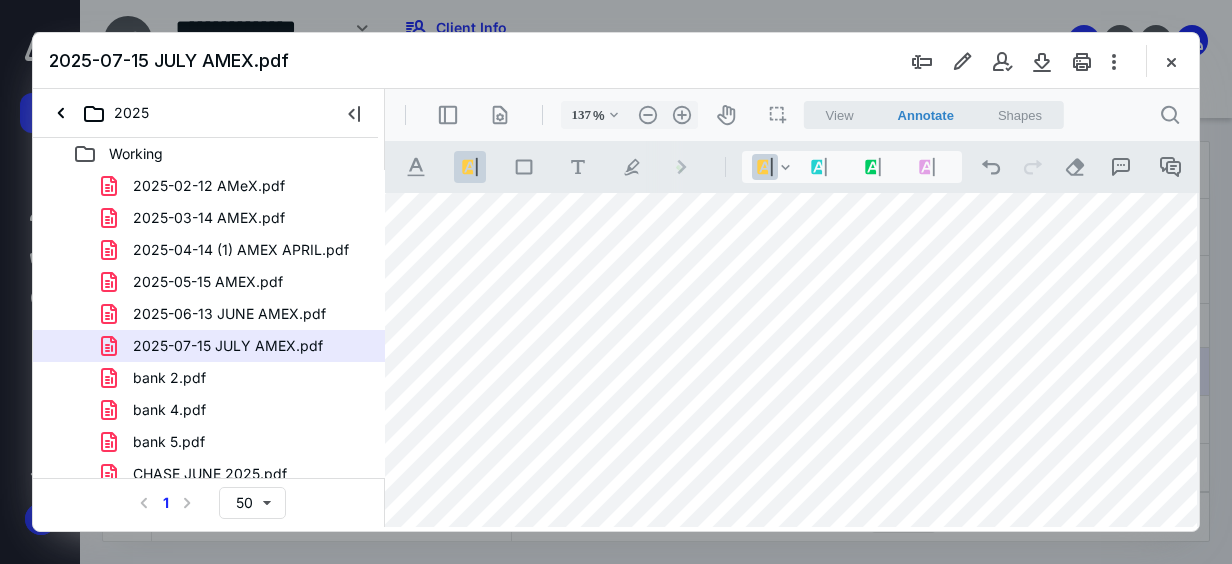 drag, startPoint x: 1041, startPoint y: 371, endPoint x: 1116, endPoint y: 370, distance: 75.00667 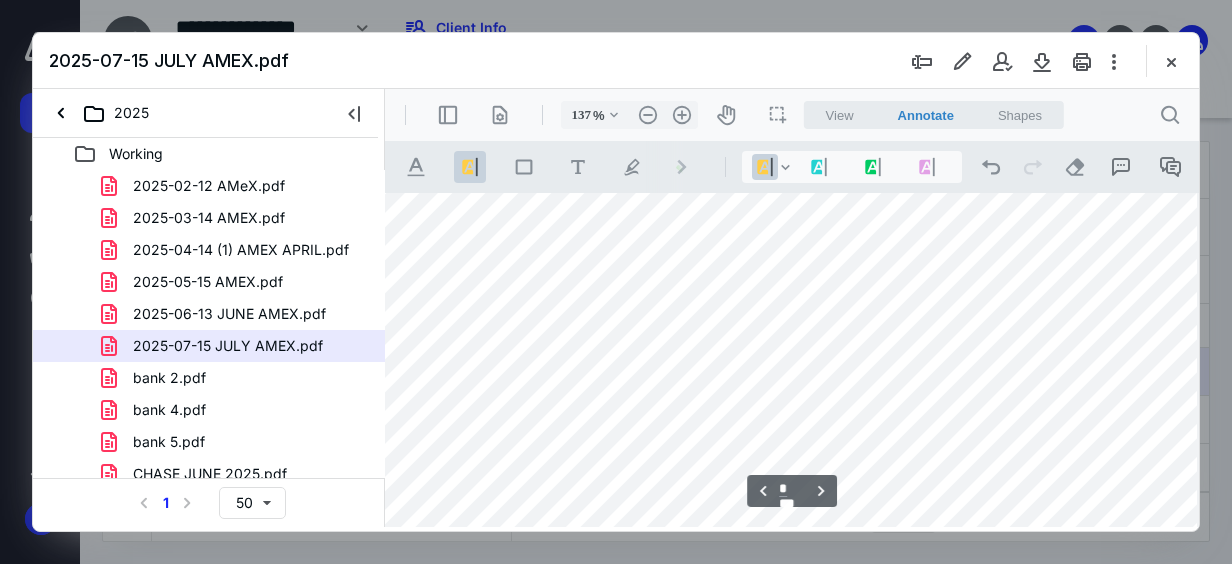 scroll, scrollTop: 3900, scrollLeft: 52, axis: both 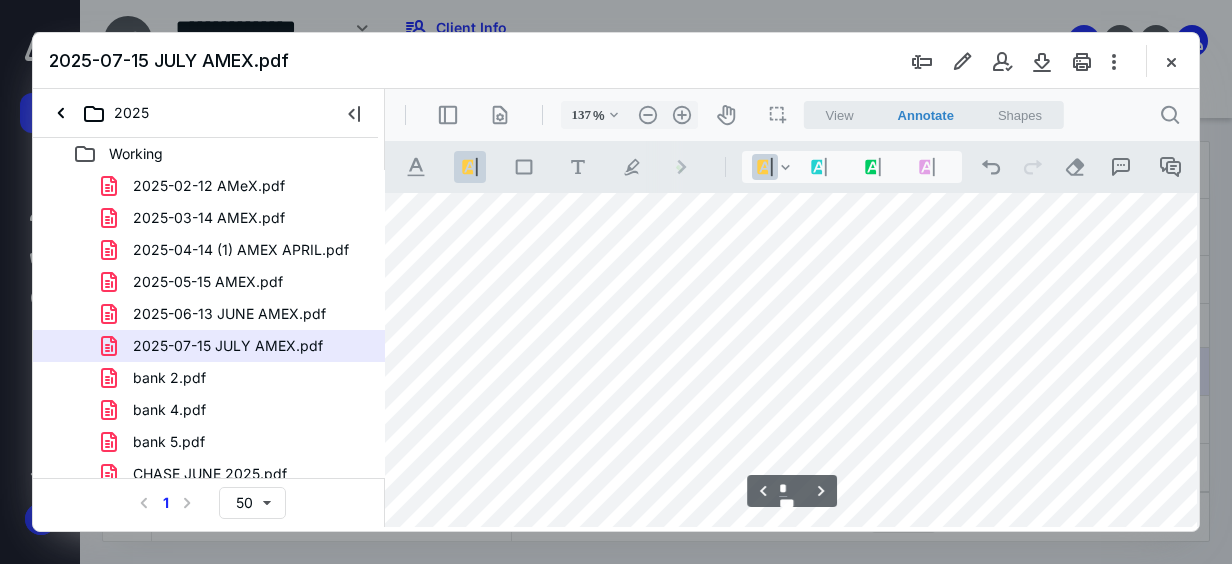 drag, startPoint x: 1060, startPoint y: 339, endPoint x: 1114, endPoint y: 339, distance: 54 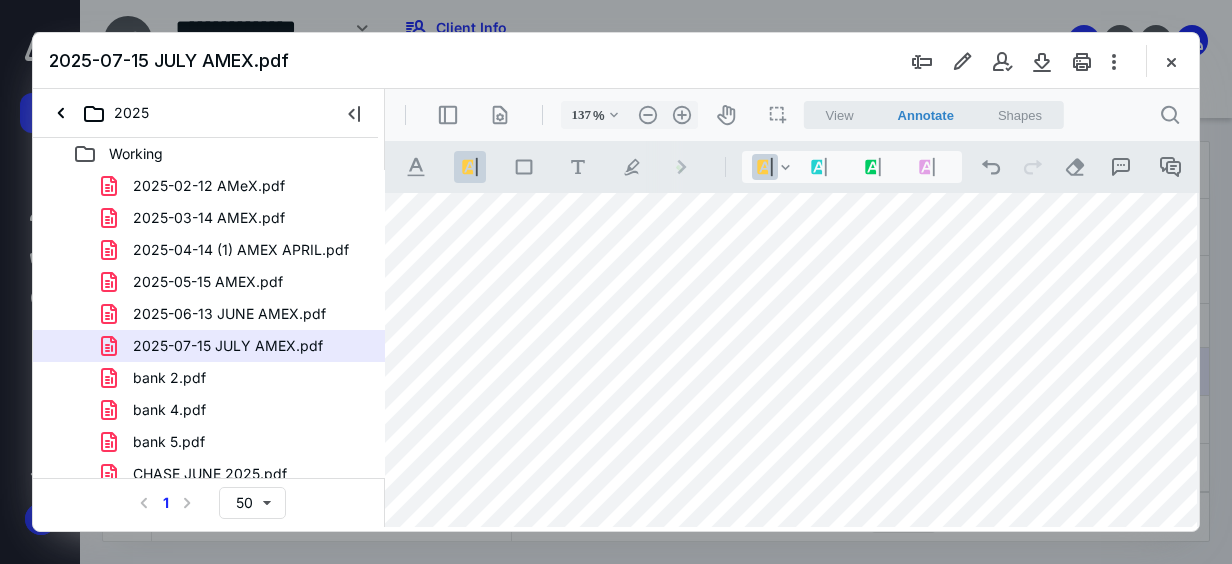 drag, startPoint x: 1055, startPoint y: 404, endPoint x: 1128, endPoint y: 405, distance: 73.00685 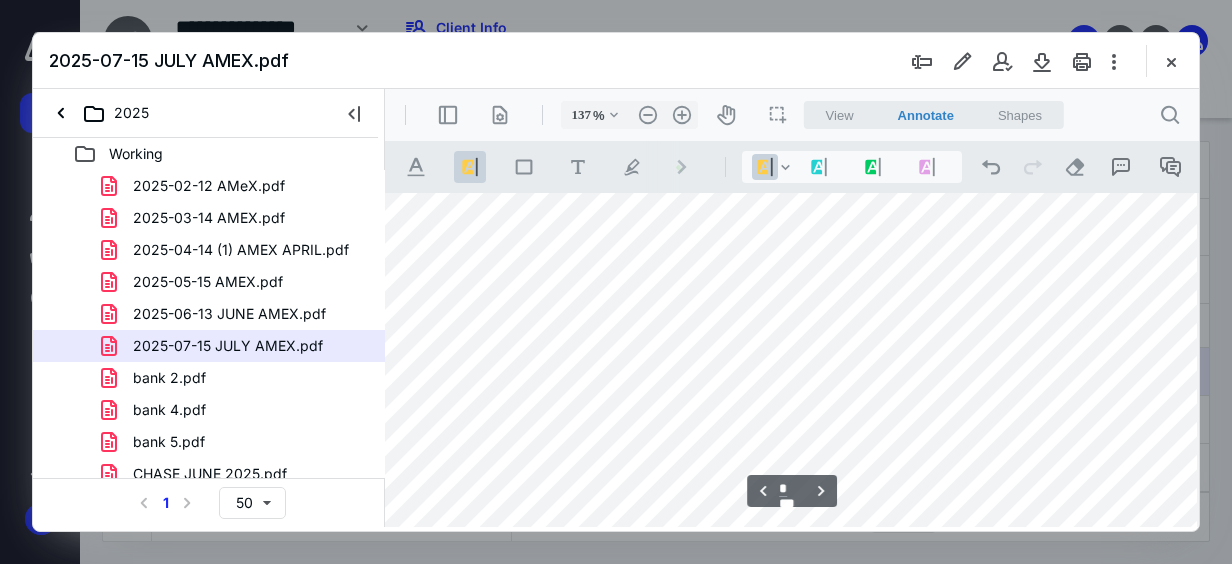 scroll, scrollTop: 3500, scrollLeft: 52, axis: both 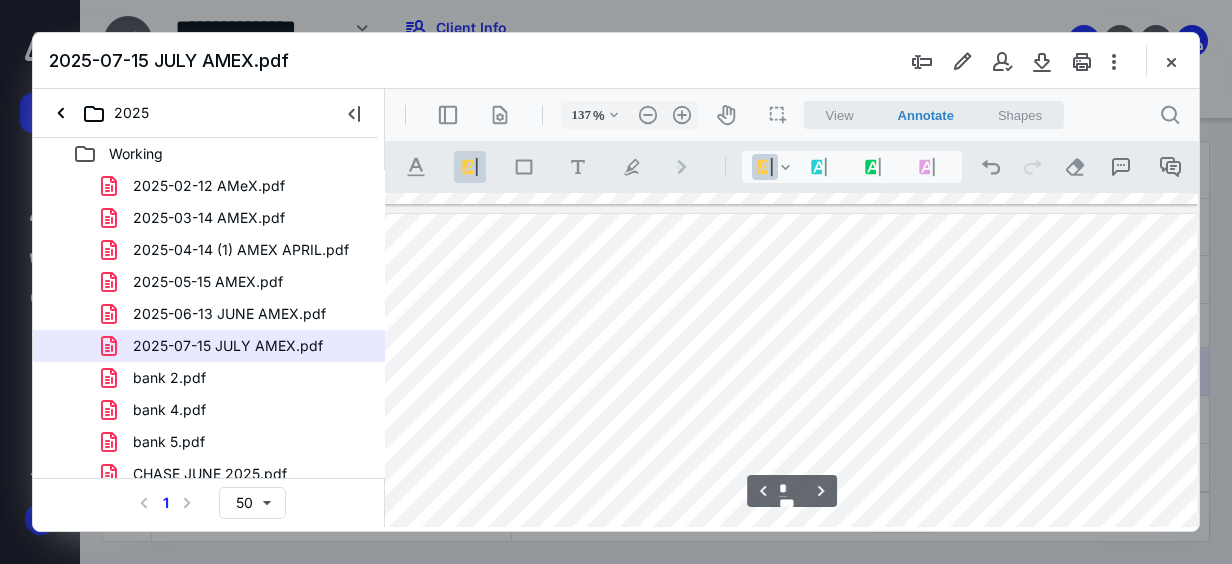 type on "*" 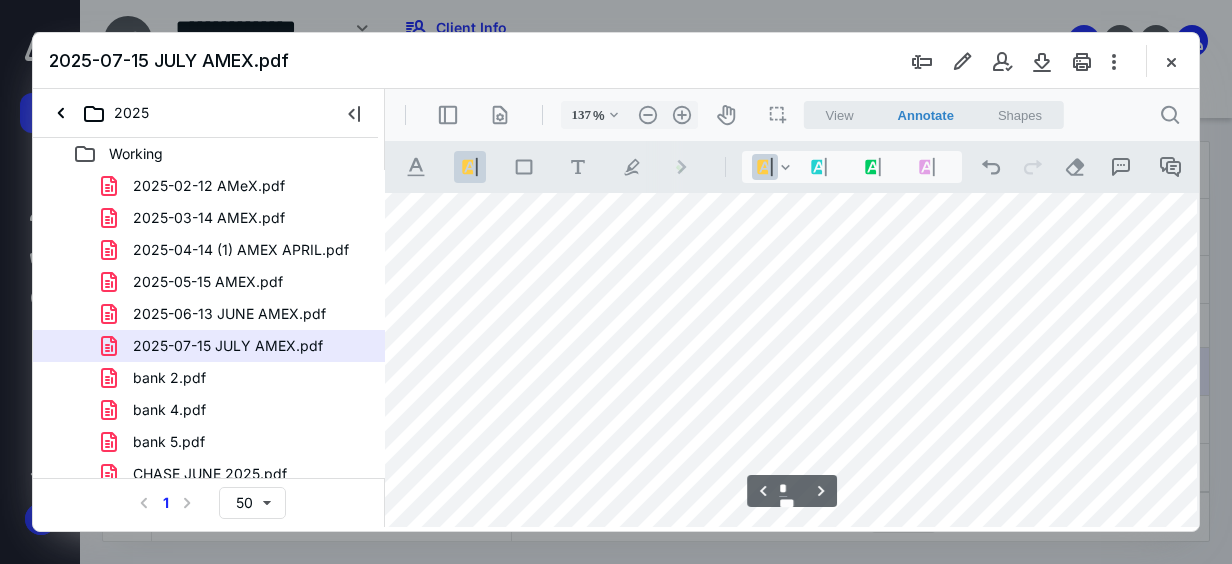 scroll, scrollTop: 2600, scrollLeft: 52, axis: both 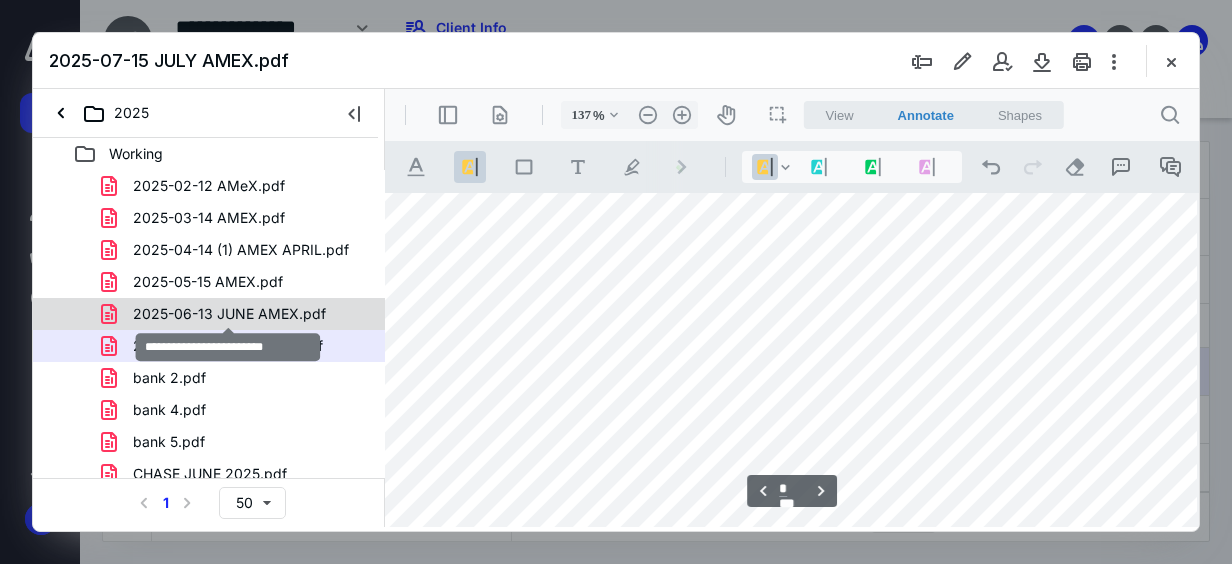 click on "2025-06-13 JUNE AMEX.pdf" at bounding box center [229, 314] 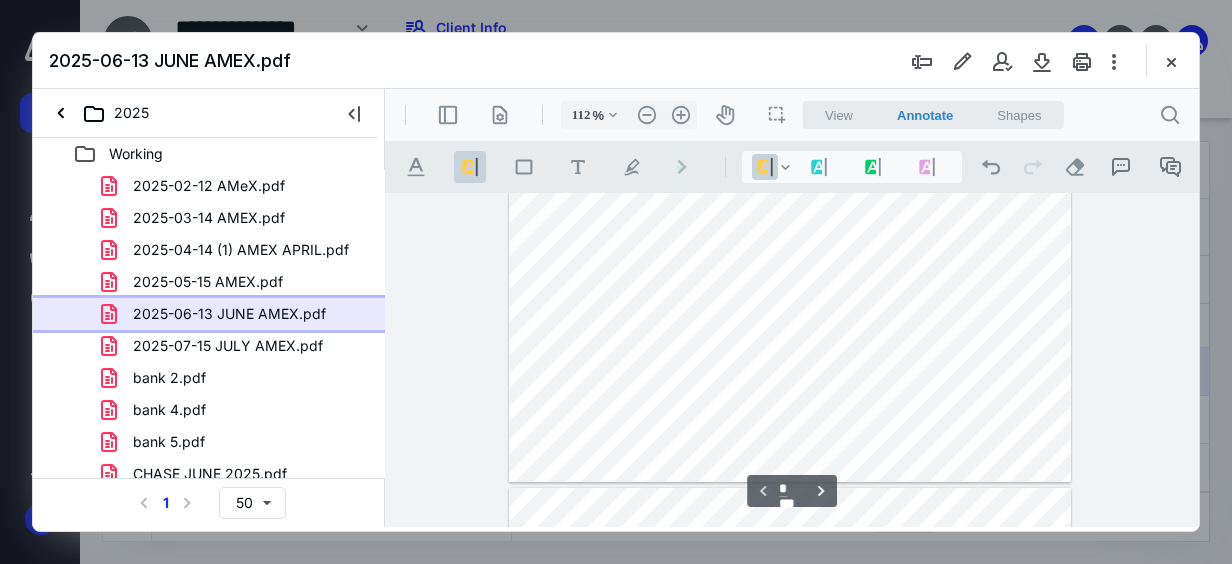 scroll, scrollTop: 567, scrollLeft: 0, axis: vertical 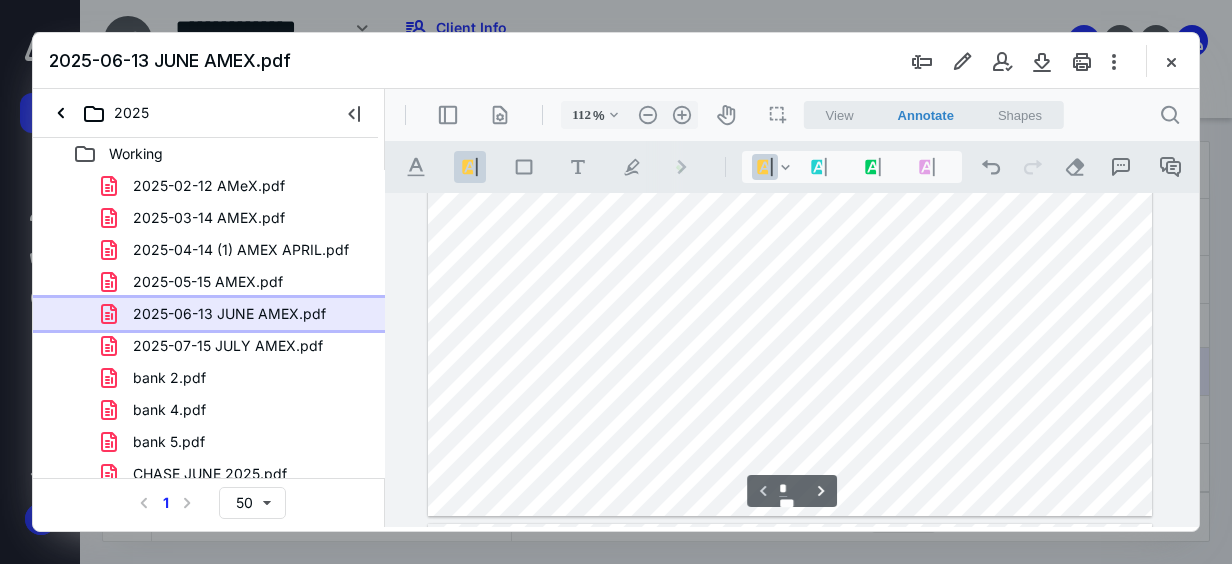 type on "137" 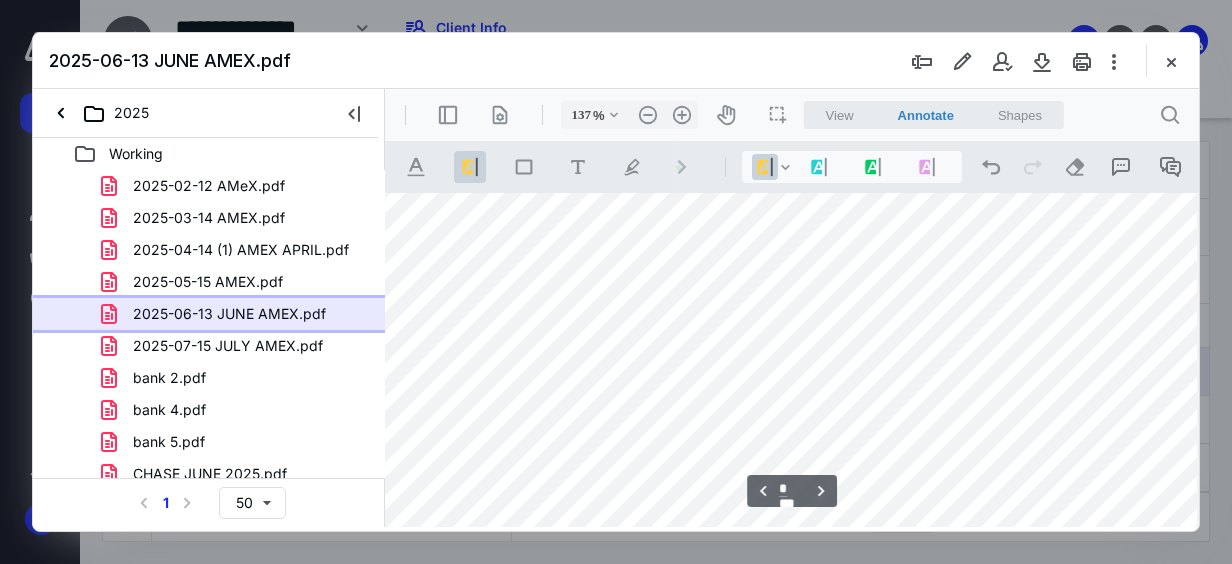 scroll, scrollTop: 2900, scrollLeft: 70, axis: both 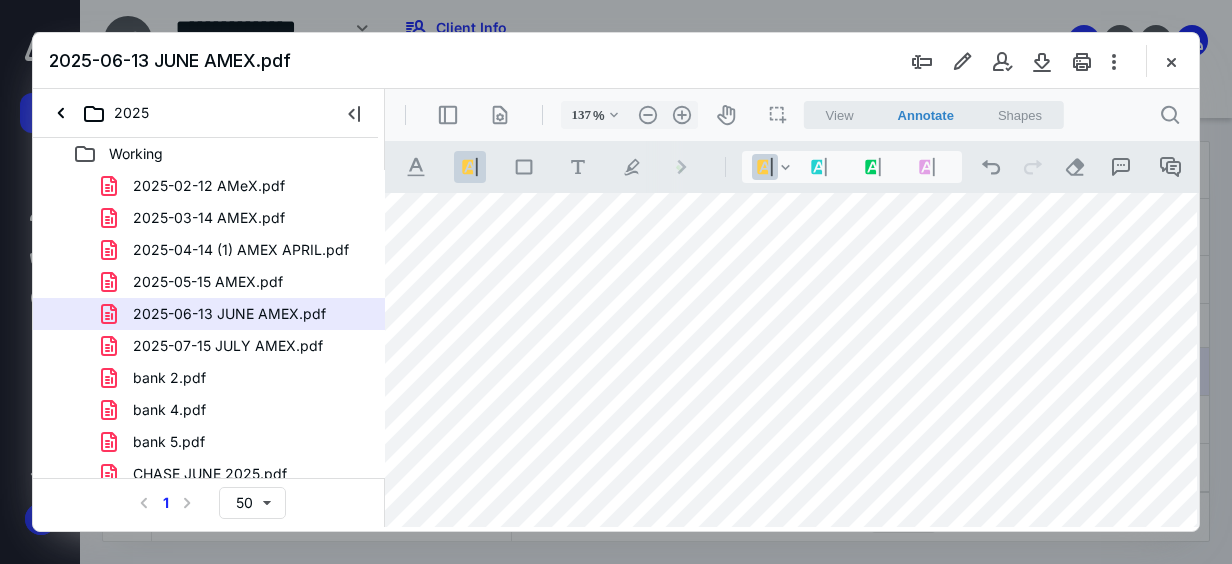 drag, startPoint x: 1044, startPoint y: 329, endPoint x: 1099, endPoint y: 329, distance: 55 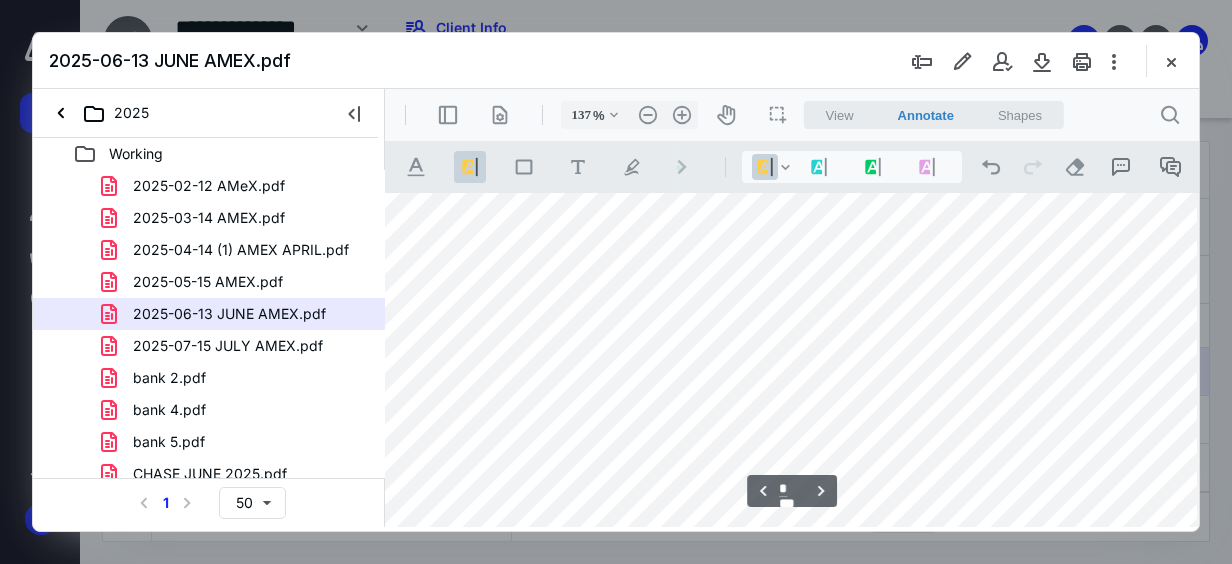 scroll, scrollTop: 4000, scrollLeft: 70, axis: both 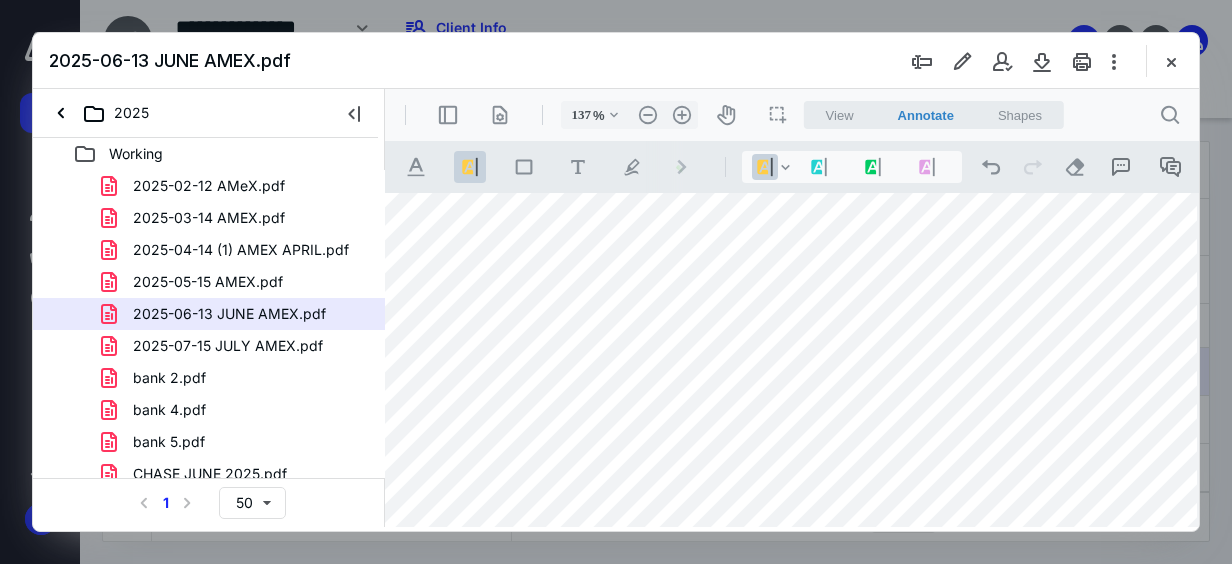 drag, startPoint x: 1020, startPoint y: 387, endPoint x: 1093, endPoint y: 385, distance: 73.02739 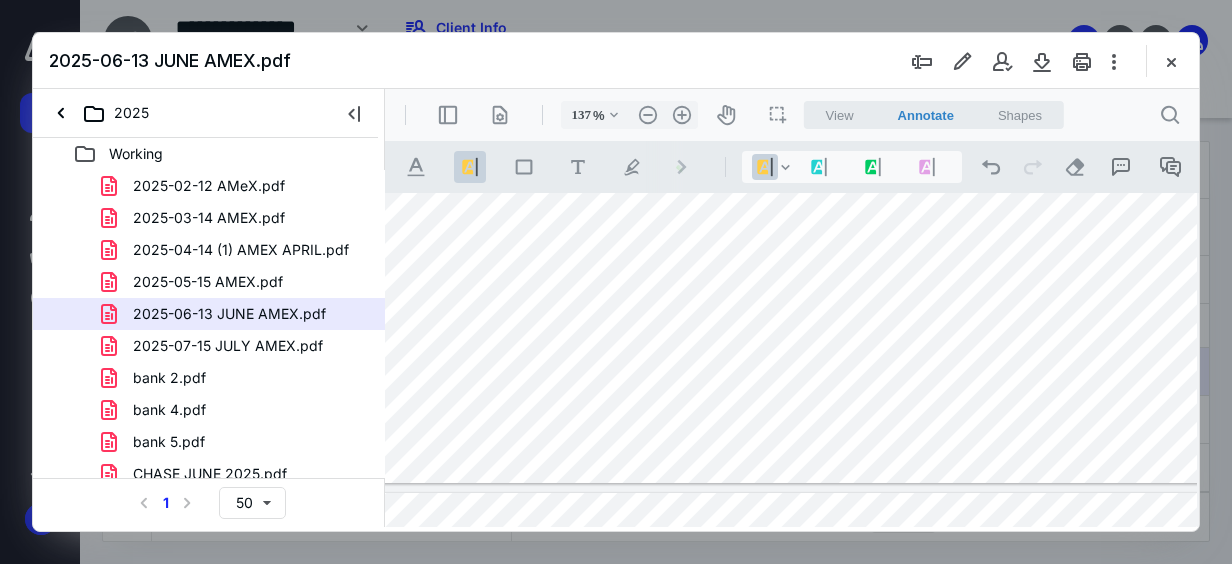 type on "*" 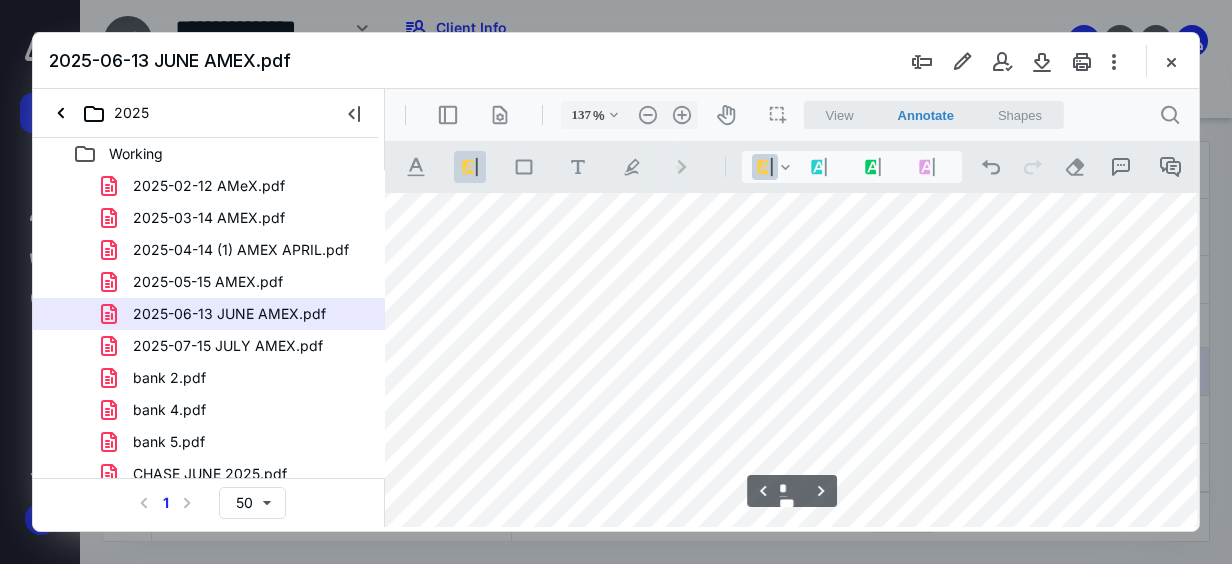 scroll, scrollTop: 4600, scrollLeft: 70, axis: both 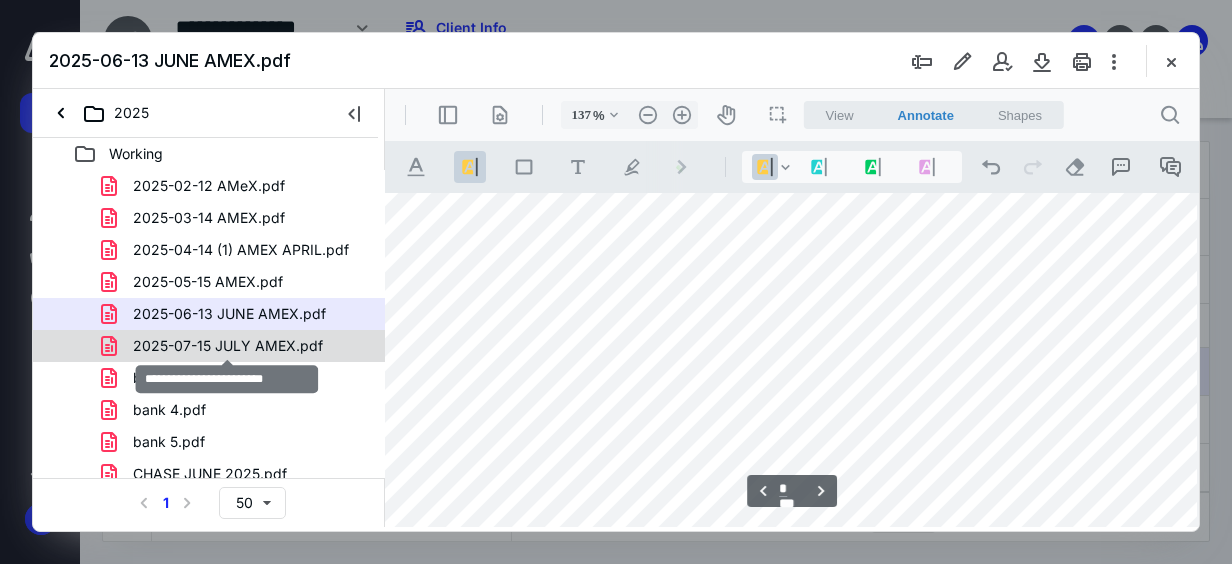 click on "2025-07-15 JULY AMEX.pdf" at bounding box center [228, 346] 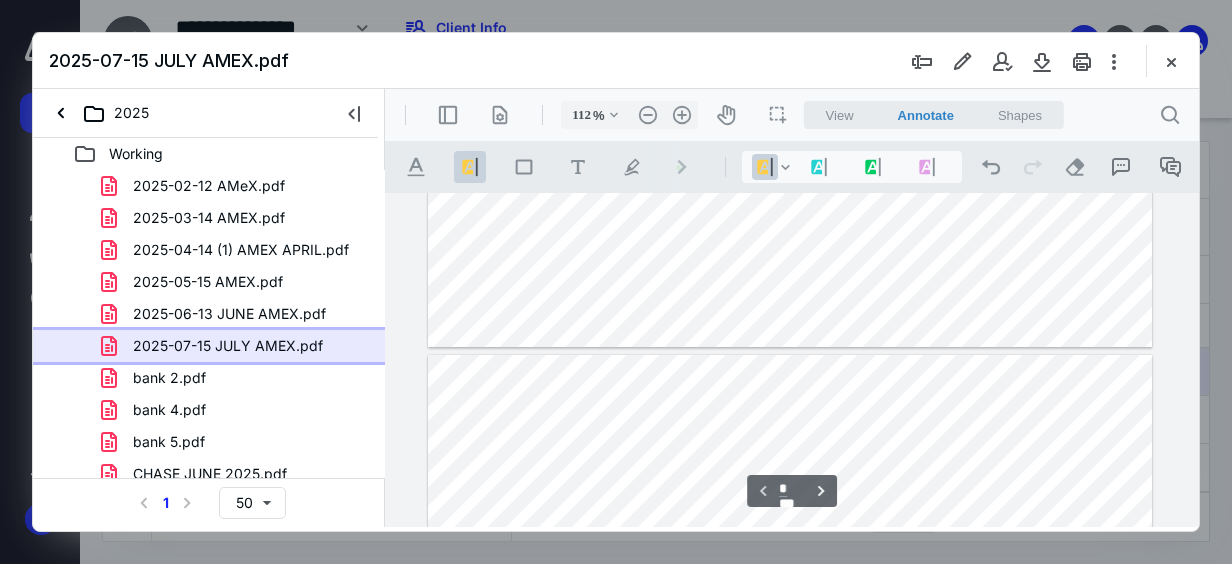 scroll, scrollTop: 570, scrollLeft: 0, axis: vertical 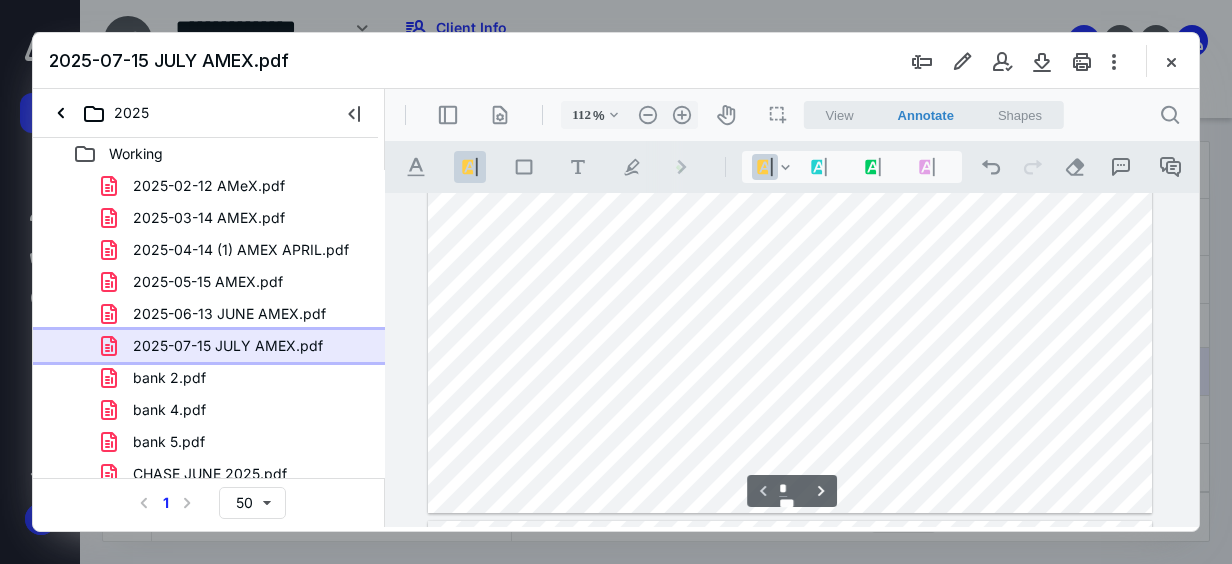 type on "137" 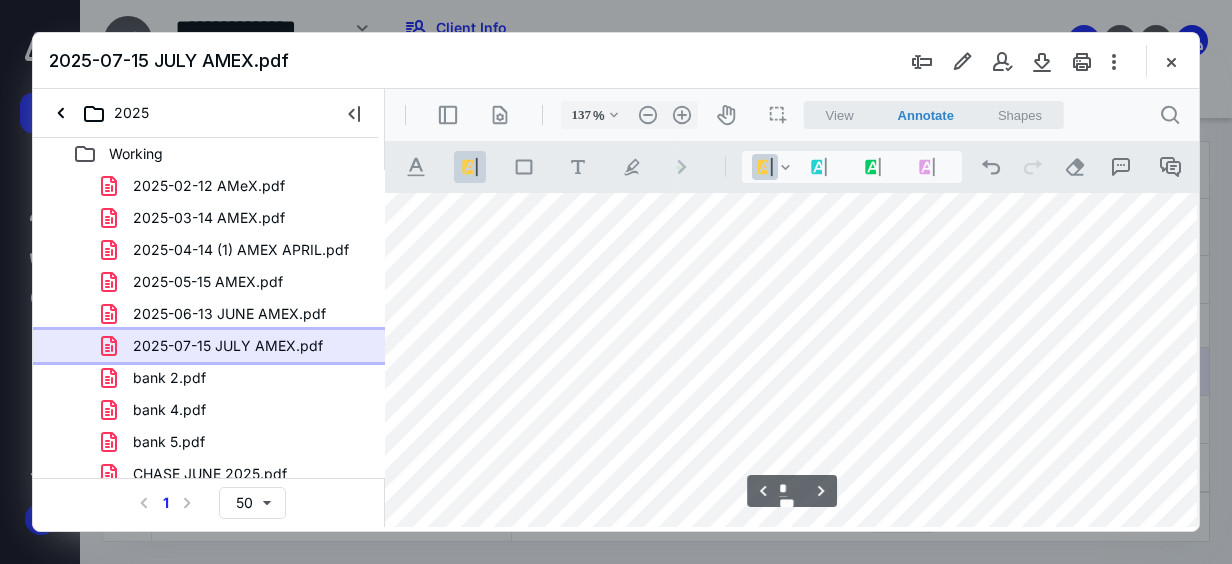 scroll, scrollTop: 3536, scrollLeft: 64, axis: both 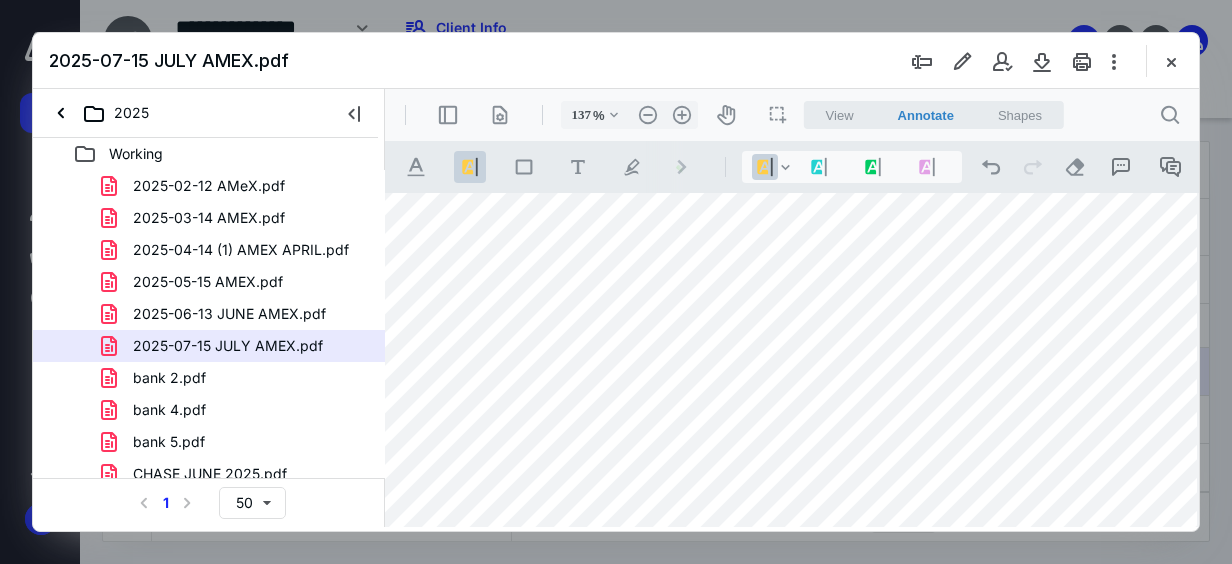 drag, startPoint x: 1043, startPoint y: 251, endPoint x: 1111, endPoint y: 249, distance: 68.0294 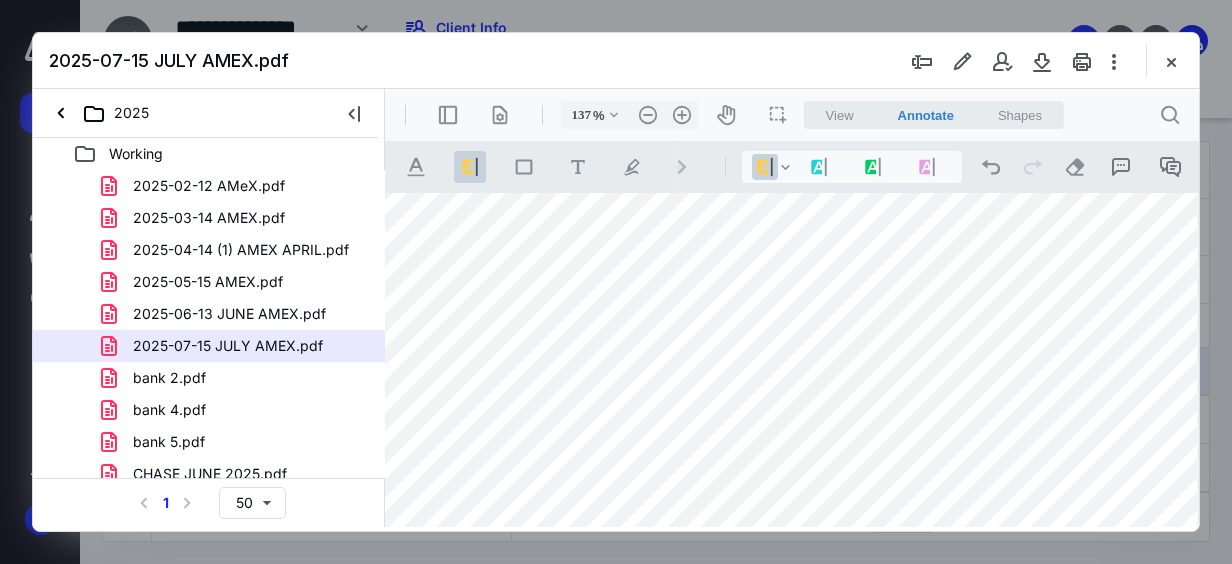 drag, startPoint x: 1049, startPoint y: 284, endPoint x: 1097, endPoint y: 281, distance: 48.09366 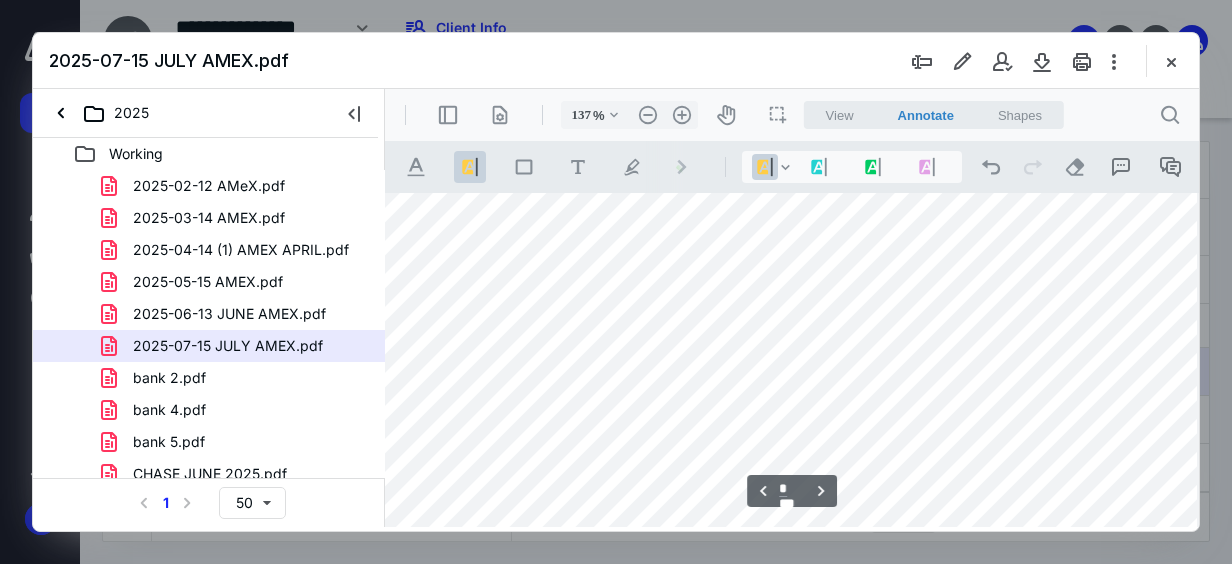 scroll, scrollTop: 3836, scrollLeft: 64, axis: both 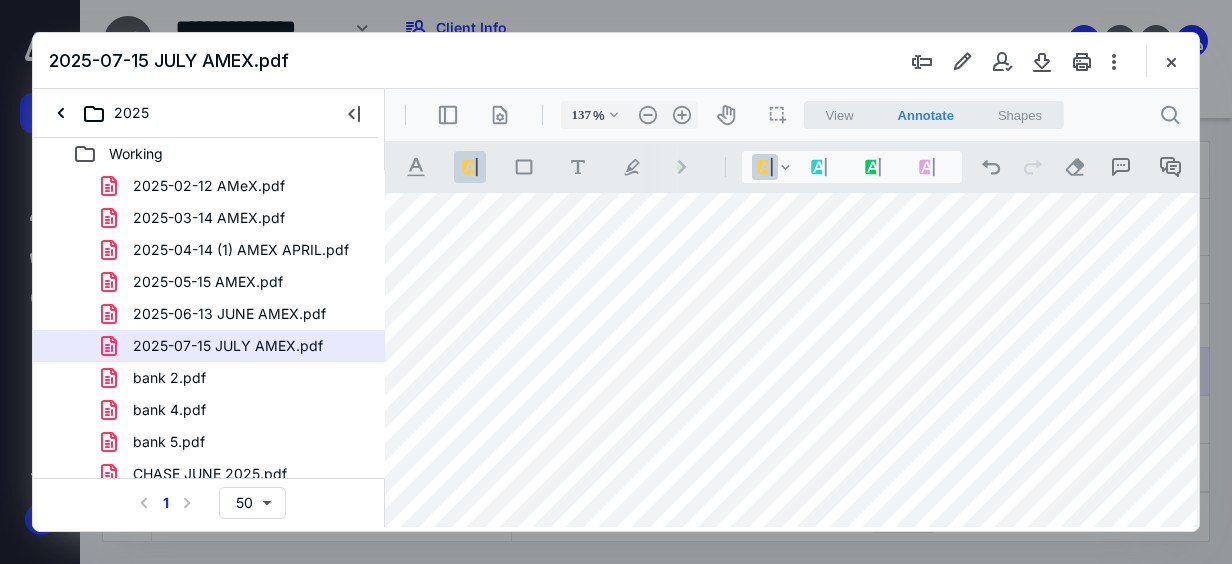 drag, startPoint x: 1043, startPoint y: 433, endPoint x: 1127, endPoint y: 424, distance: 84.48077 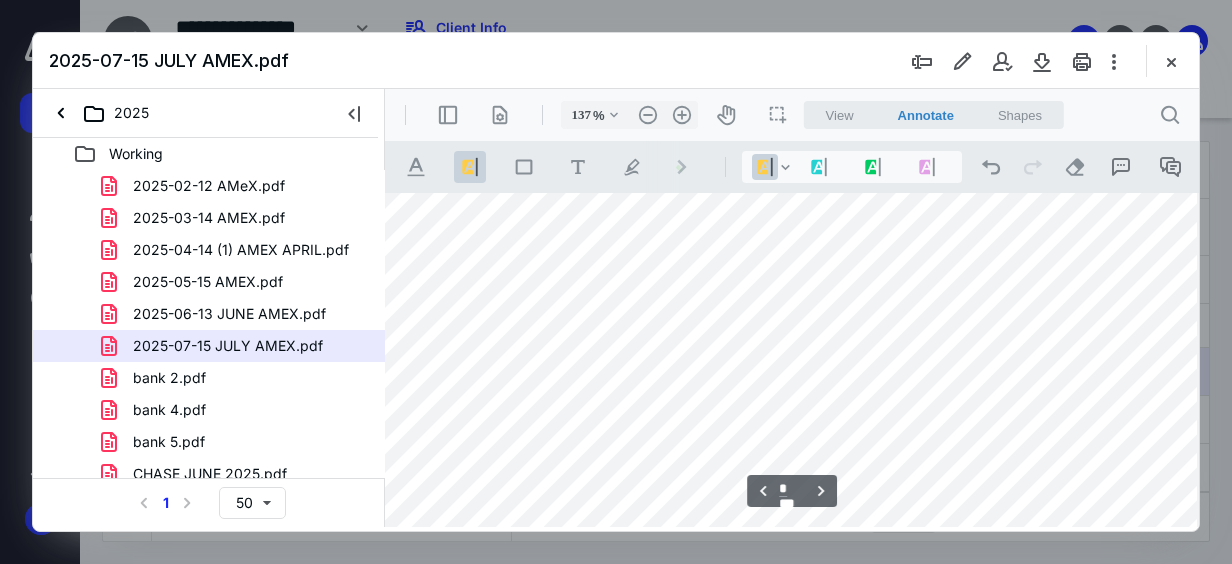 scroll, scrollTop: 2436, scrollLeft: 64, axis: both 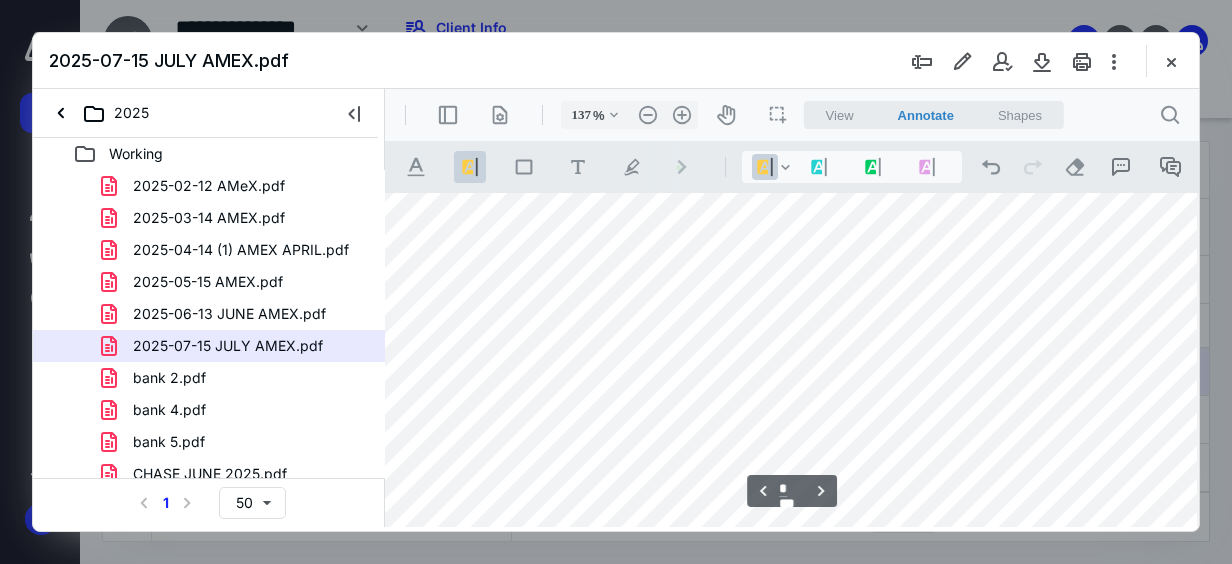 type on "*" 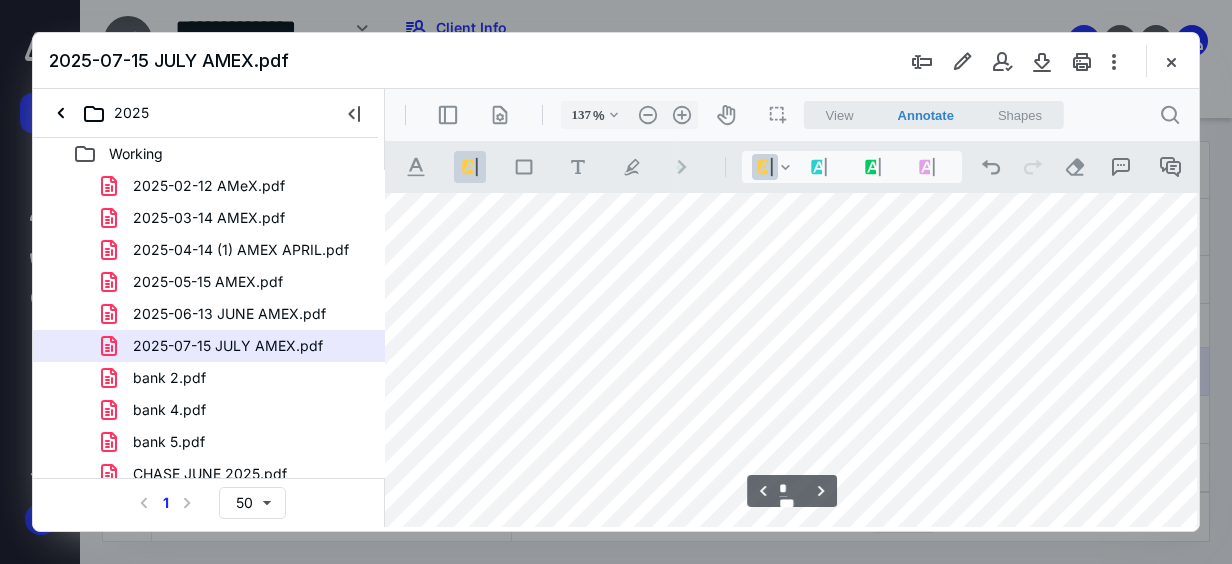 scroll, scrollTop: 3836, scrollLeft: 64, axis: both 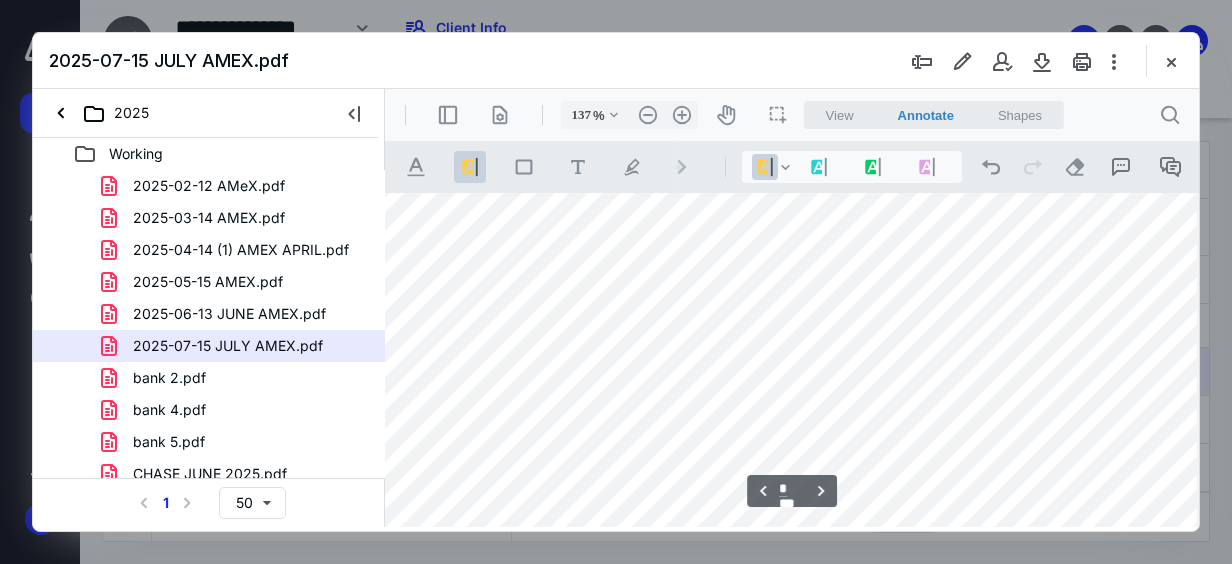 drag, startPoint x: 1055, startPoint y: 371, endPoint x: 1113, endPoint y: 369, distance: 58.034473 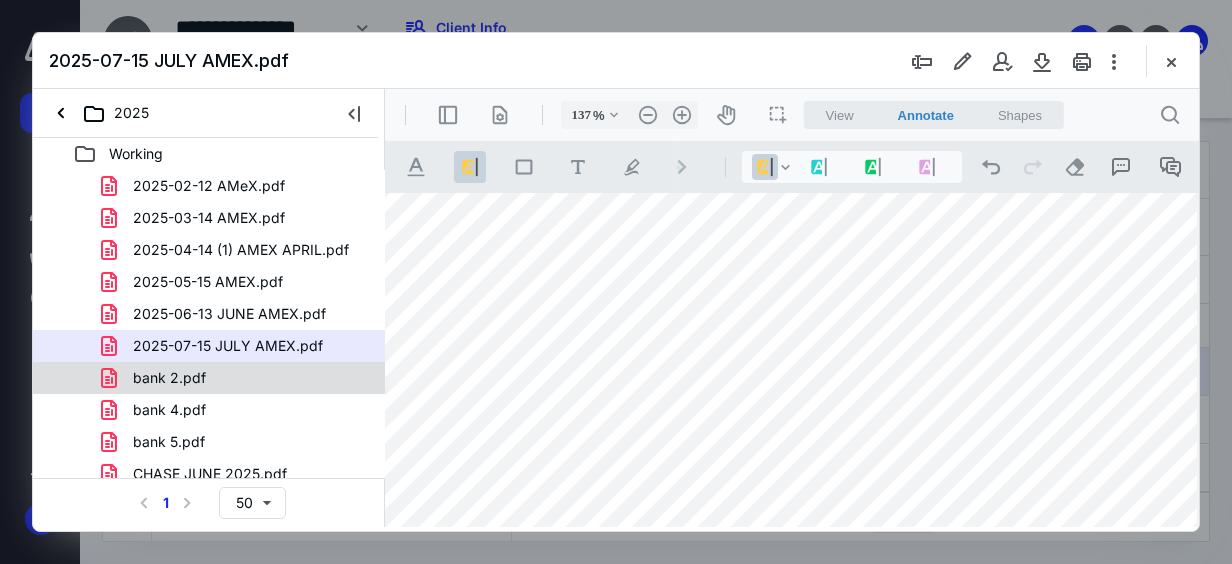 scroll, scrollTop: 42, scrollLeft: 0, axis: vertical 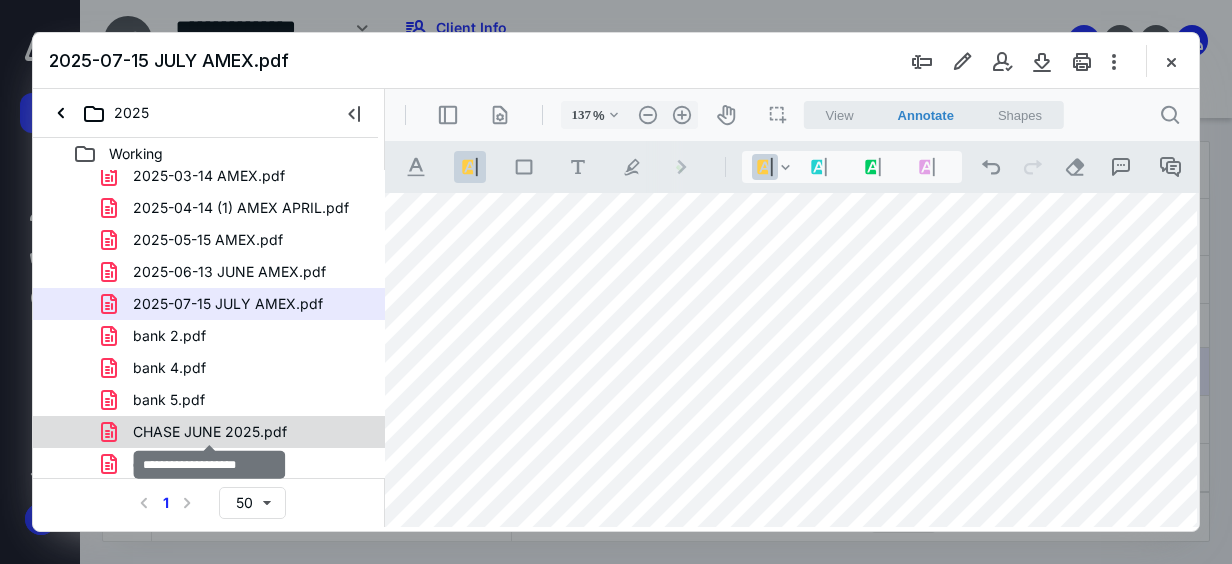 click on "CHASE JUNE 2025.pdf" at bounding box center [210, 432] 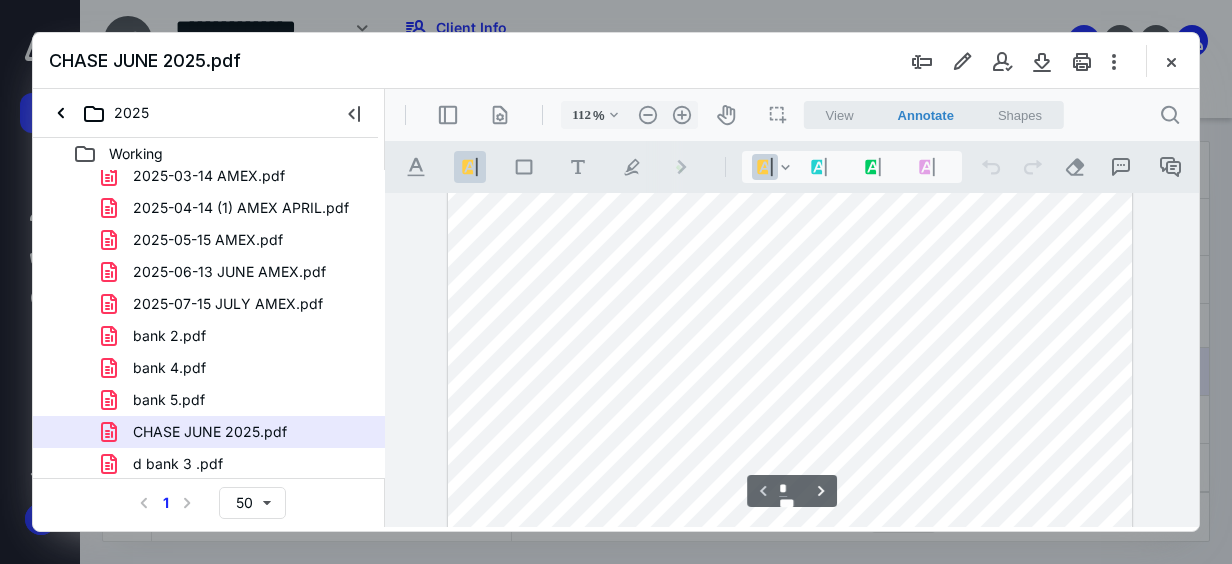 scroll, scrollTop: 0, scrollLeft: 0, axis: both 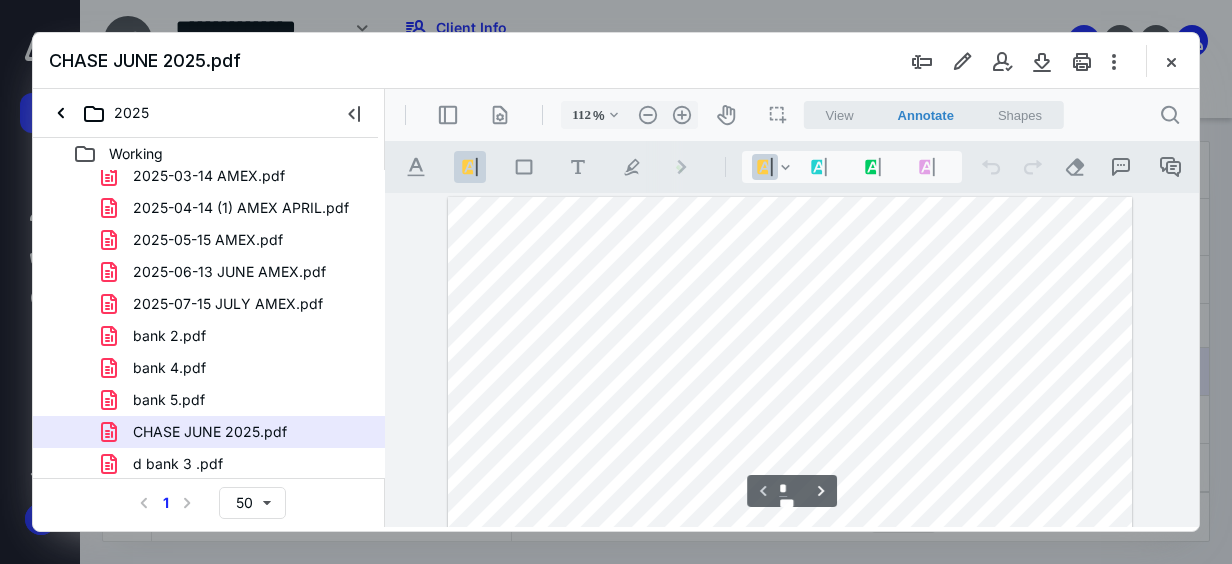 type on "137" 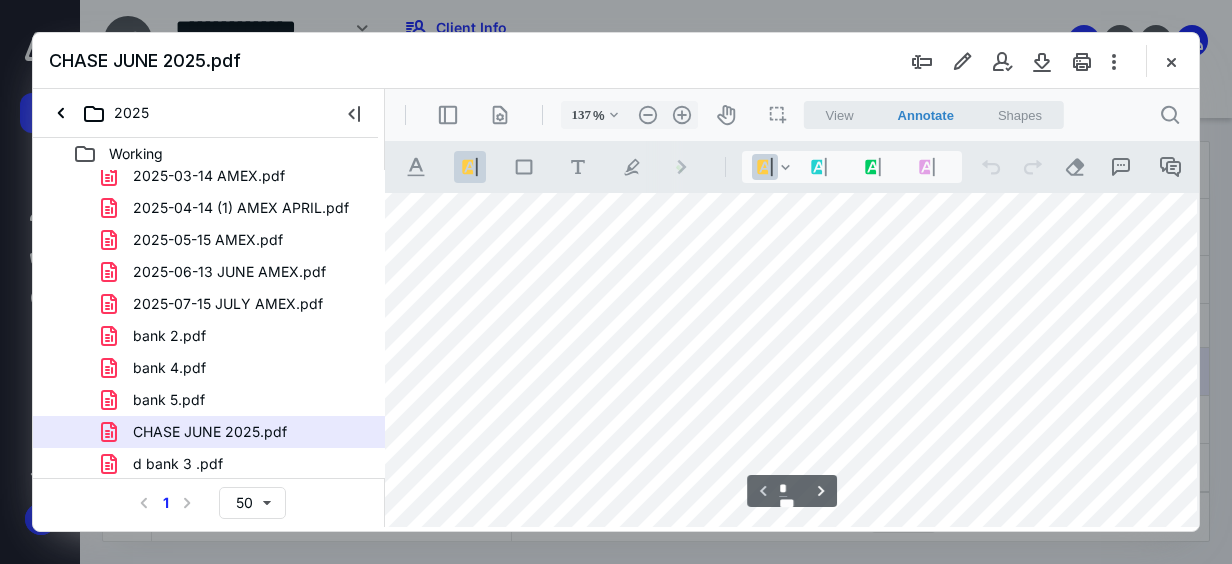 scroll, scrollTop: 834, scrollLeft: 29, axis: both 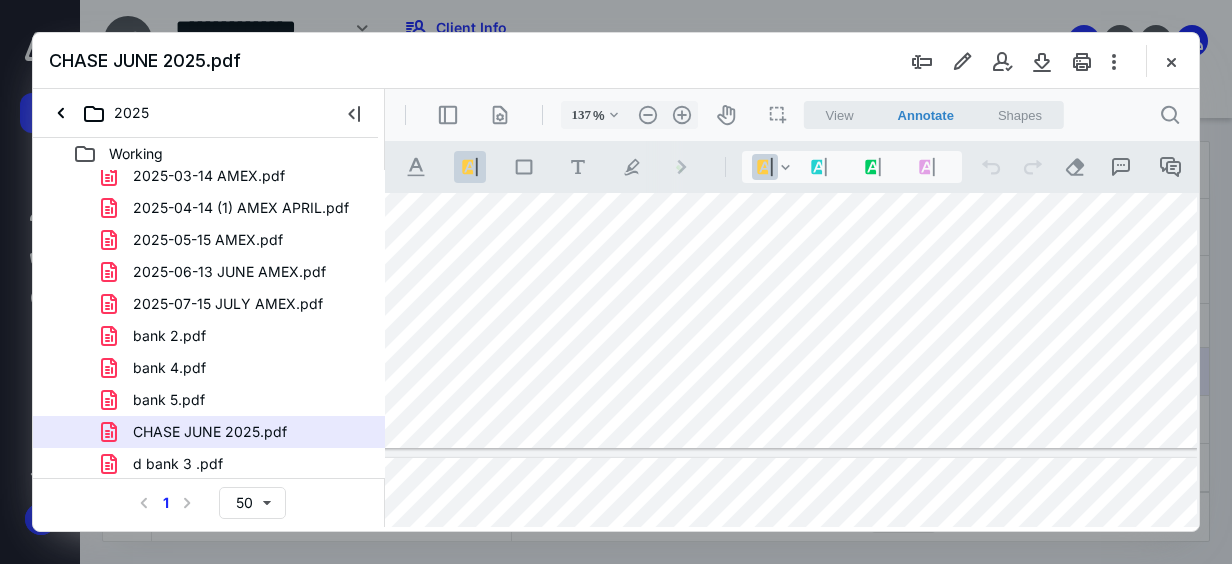 drag, startPoint x: 1039, startPoint y: 235, endPoint x: 1132, endPoint y: 231, distance: 93.08598 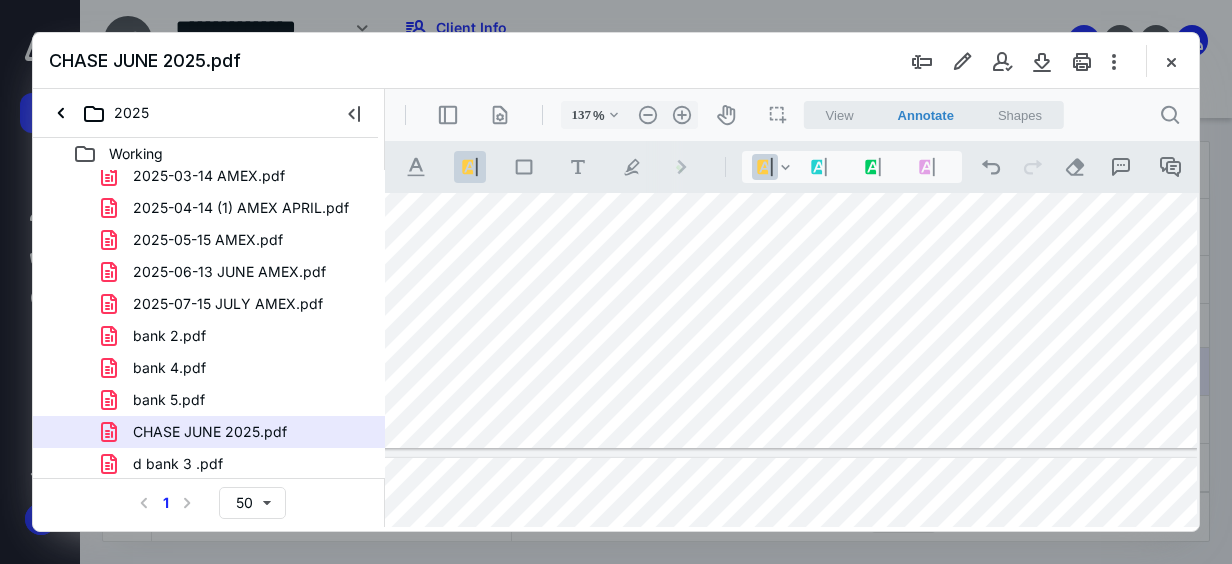 drag, startPoint x: 1037, startPoint y: 220, endPoint x: 1120, endPoint y: 221, distance: 83.00603 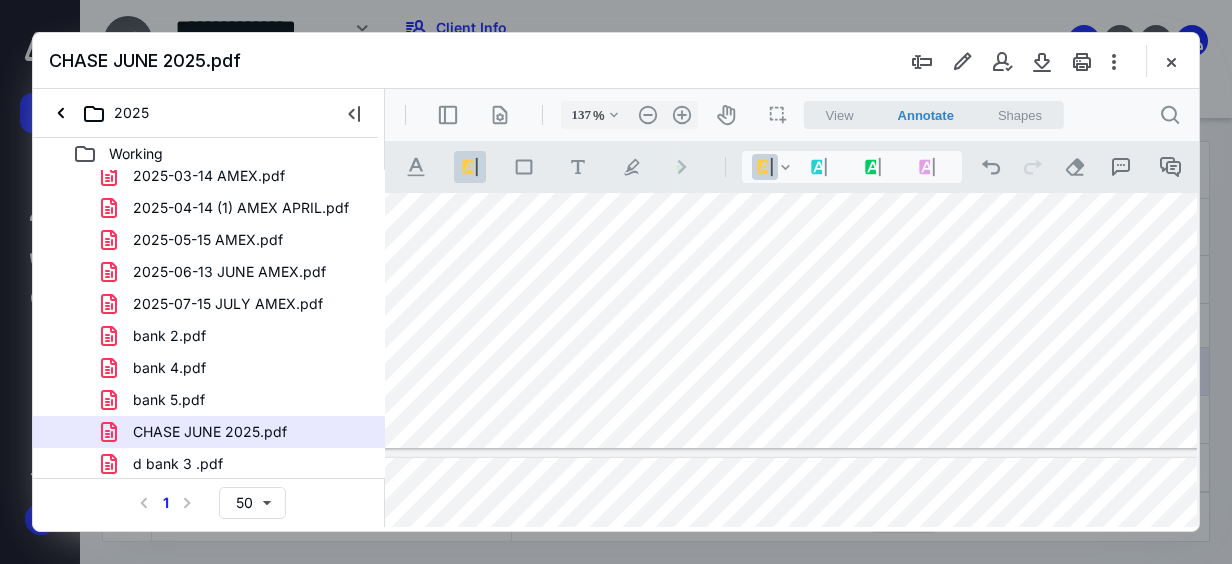 drag, startPoint x: 1045, startPoint y: 253, endPoint x: 1115, endPoint y: 251, distance: 70.028564 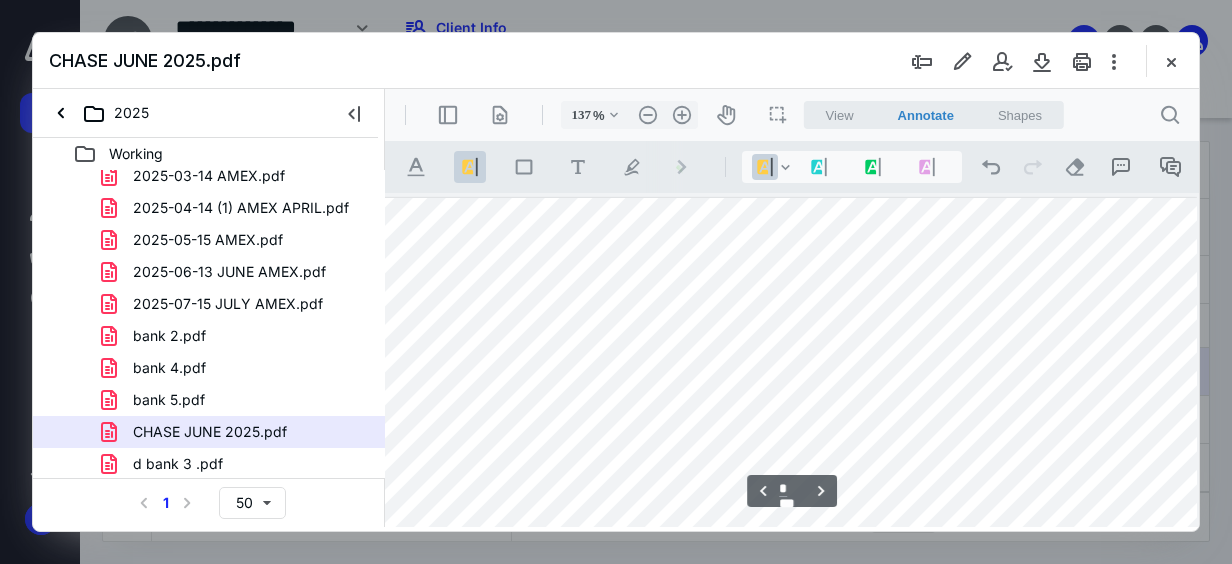 scroll, scrollTop: 1134, scrollLeft: 29, axis: both 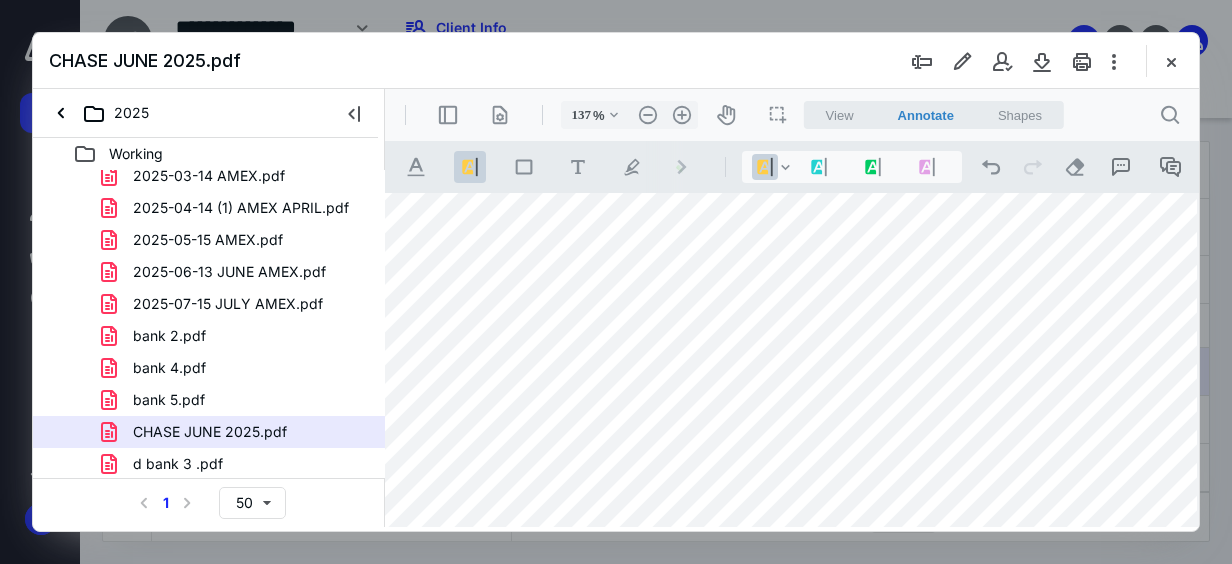 drag, startPoint x: 1045, startPoint y: 353, endPoint x: 1114, endPoint y: 354, distance: 69.00725 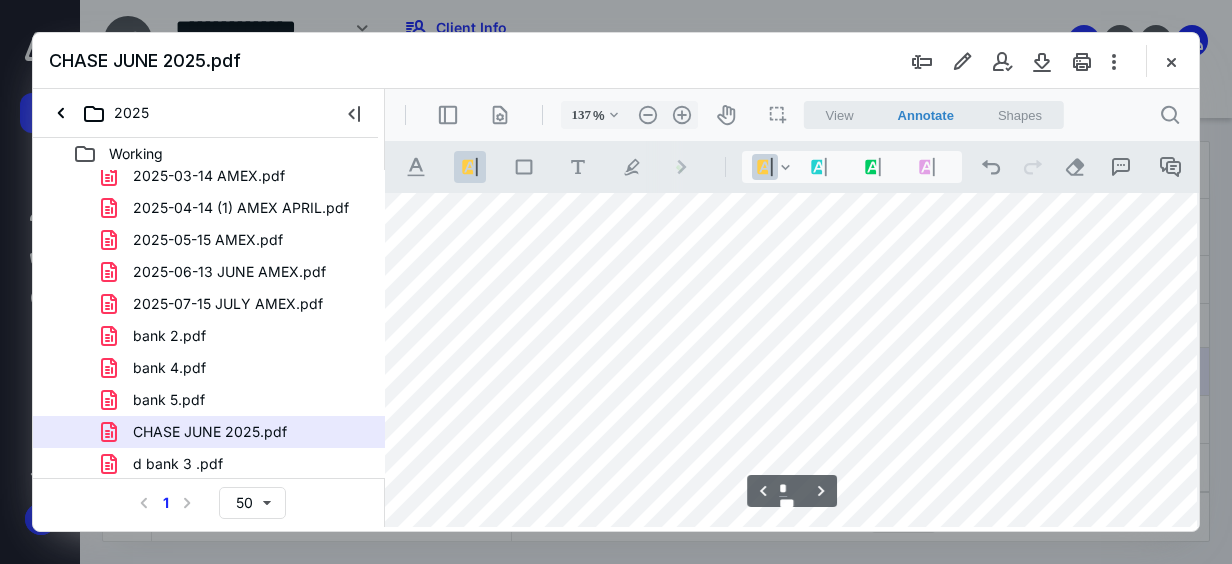 scroll, scrollTop: 1334, scrollLeft: 29, axis: both 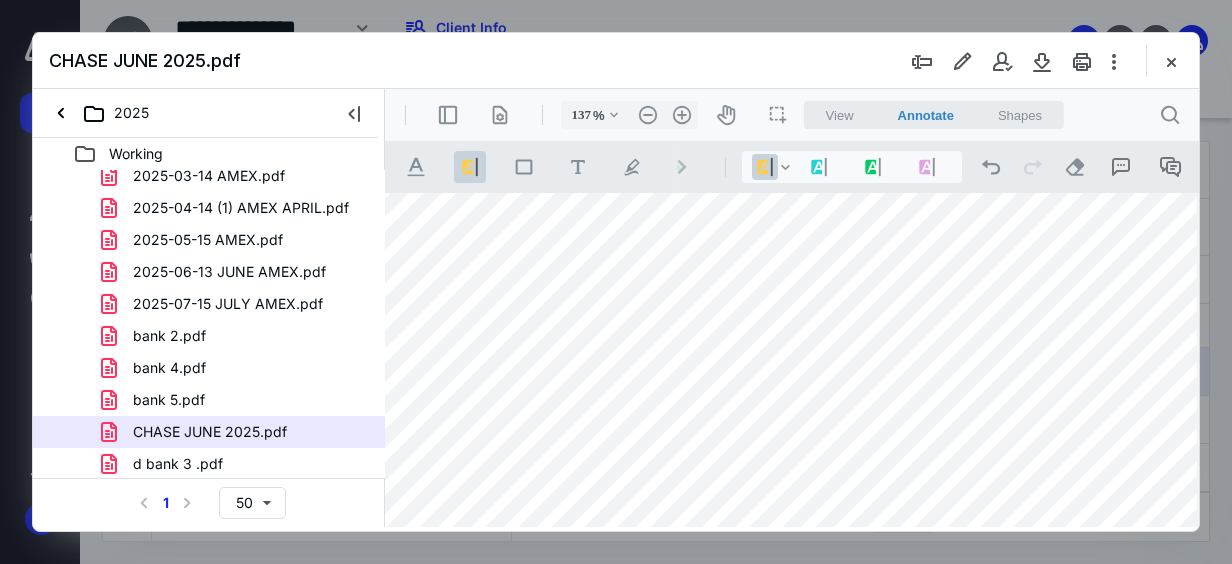 drag, startPoint x: 1029, startPoint y: 313, endPoint x: 1122, endPoint y: 310, distance: 93.04838 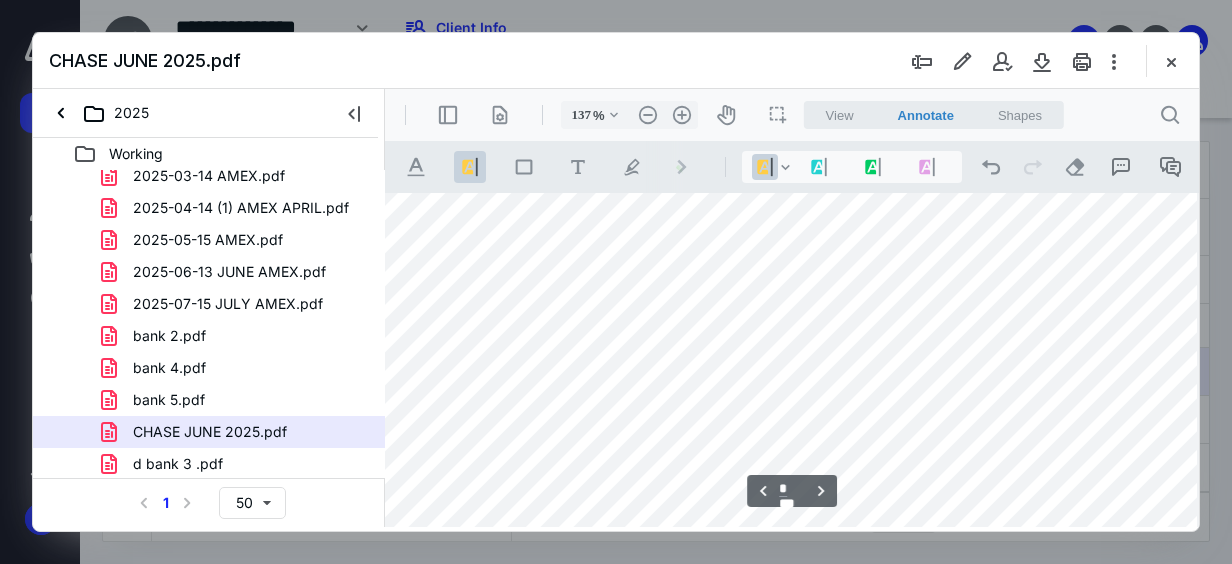 scroll, scrollTop: 1734, scrollLeft: 29, axis: both 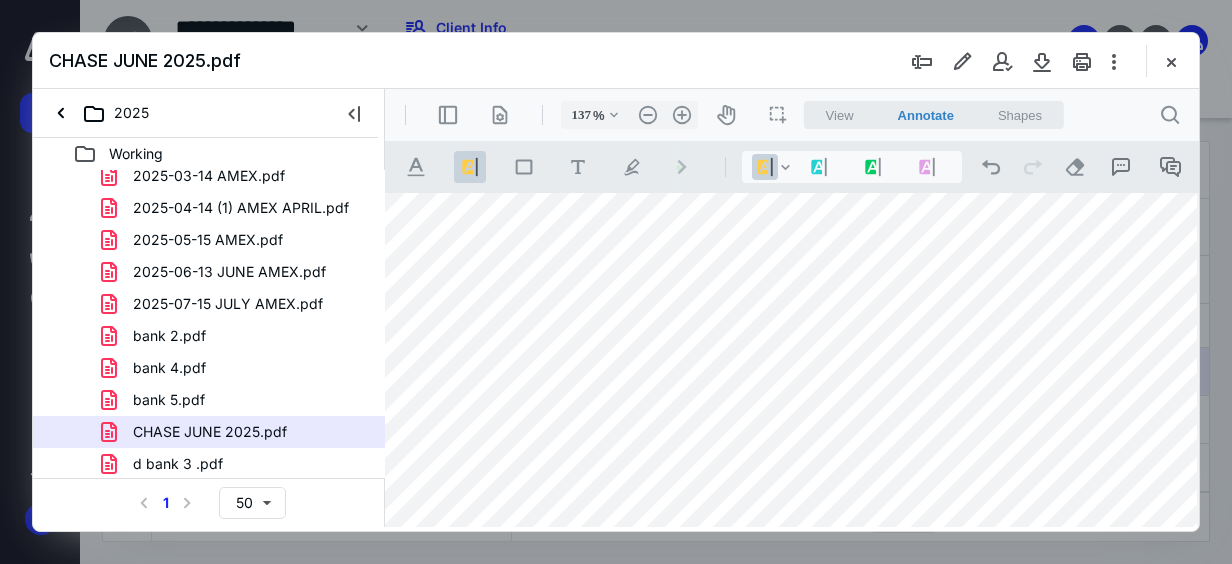 drag, startPoint x: 1036, startPoint y: 242, endPoint x: 1105, endPoint y: 241, distance: 69.00725 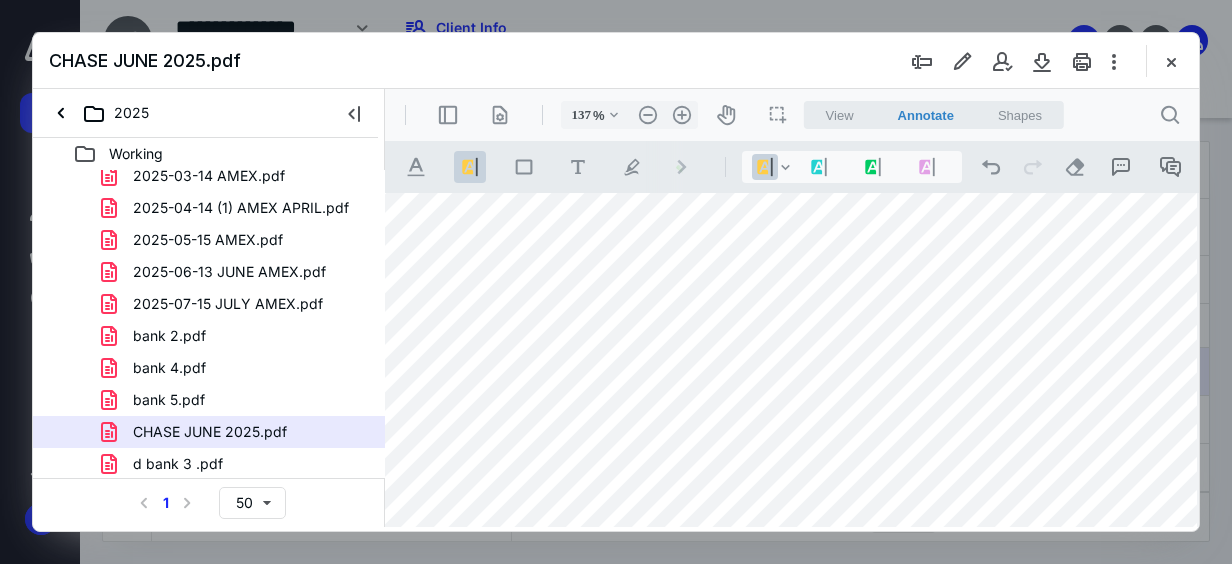 drag, startPoint x: 1041, startPoint y: 299, endPoint x: 1115, endPoint y: 297, distance: 74.02702 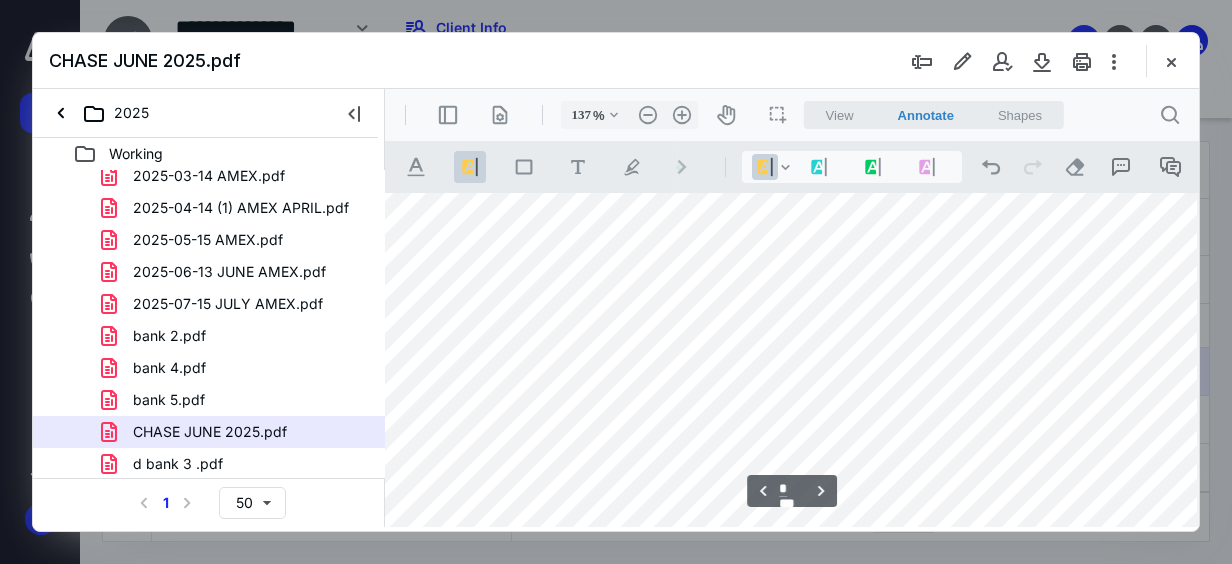 scroll, scrollTop: 1234, scrollLeft: 29, axis: both 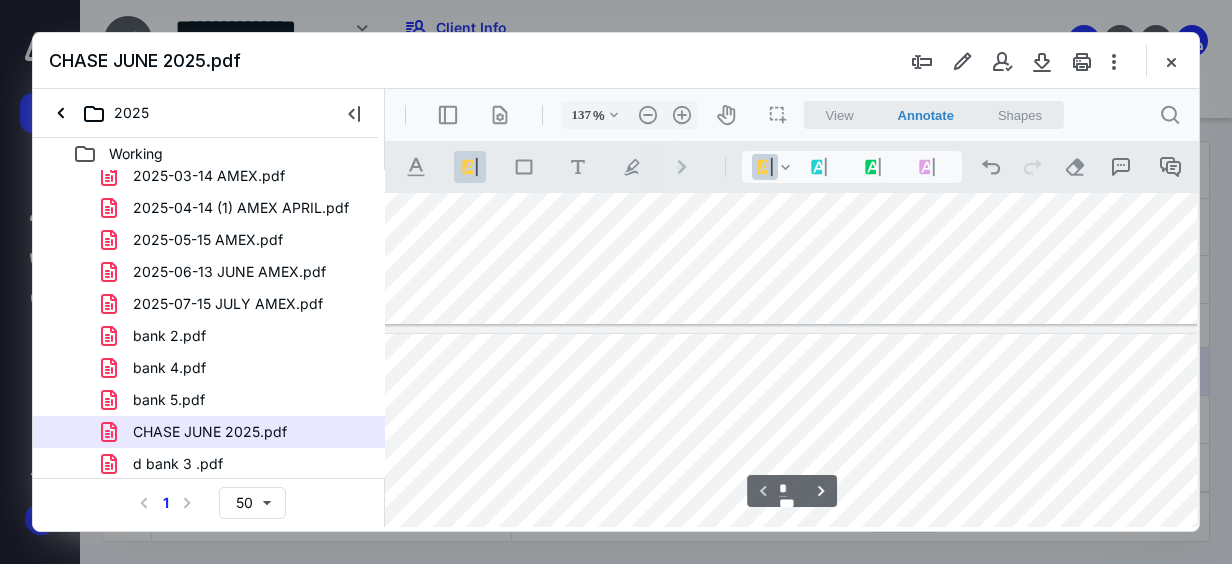 type on "*" 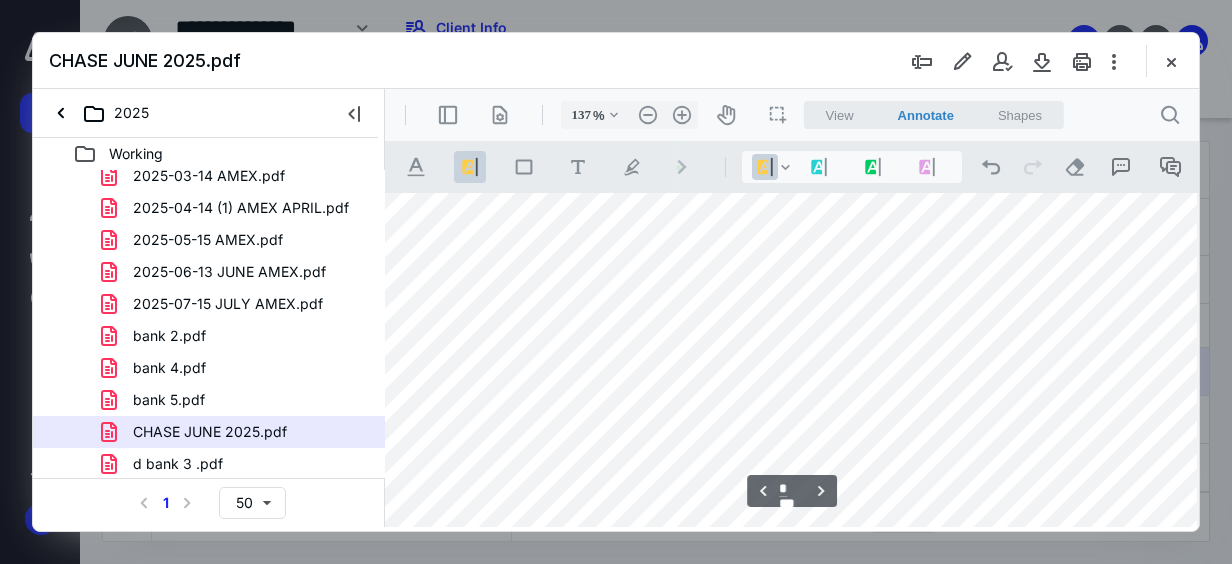 scroll, scrollTop: 1334, scrollLeft: 29, axis: both 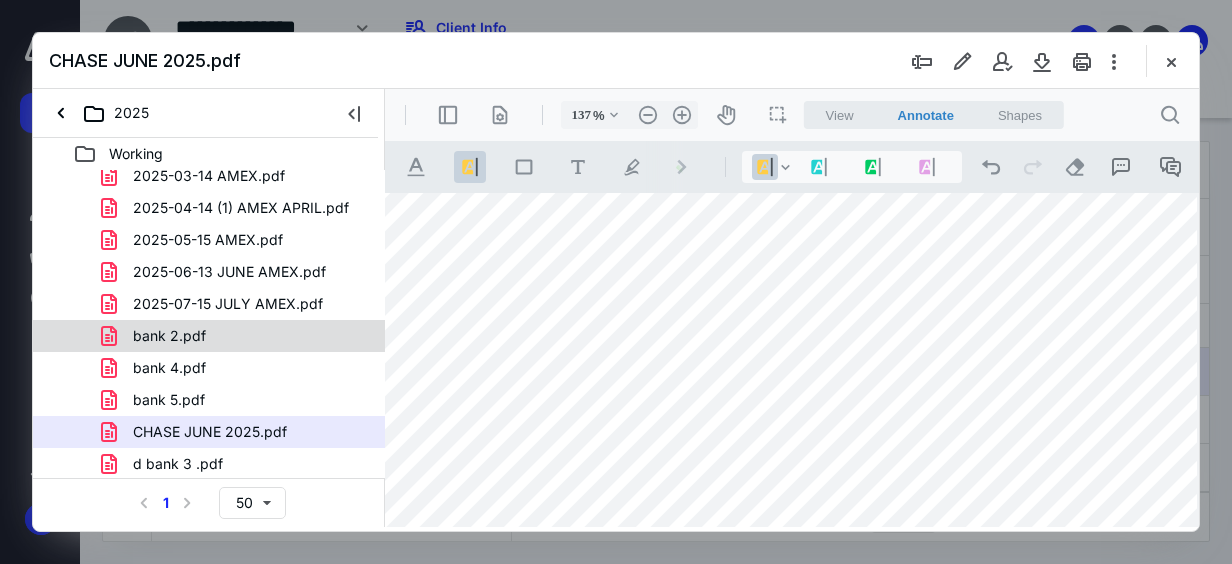 click on "bank 2.pdf" at bounding box center (237, 336) 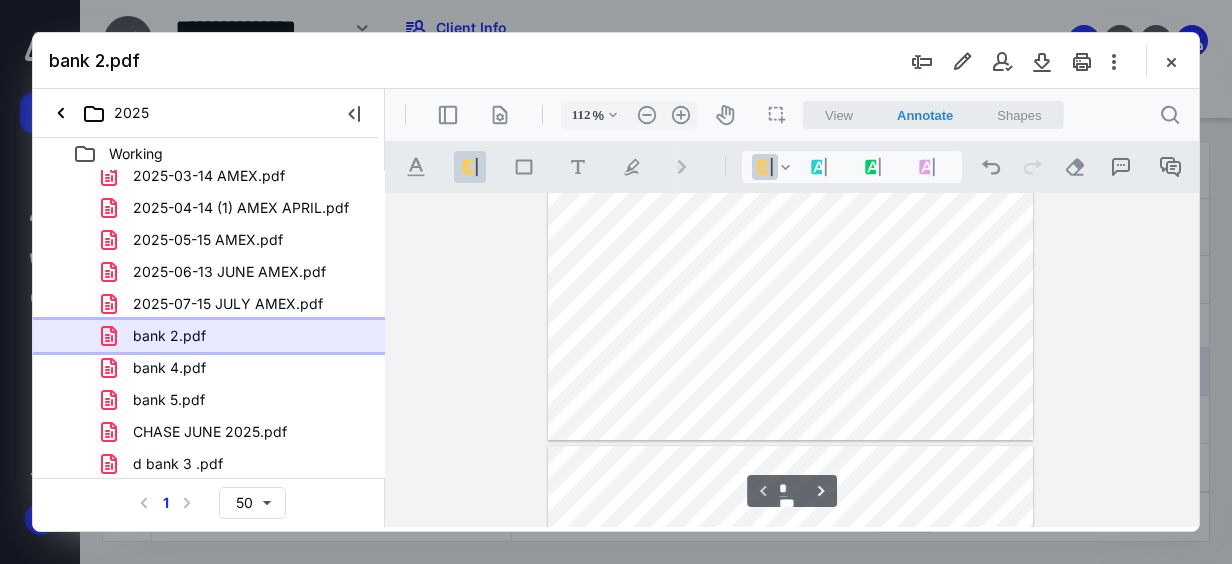 scroll, scrollTop: 626, scrollLeft: 0, axis: vertical 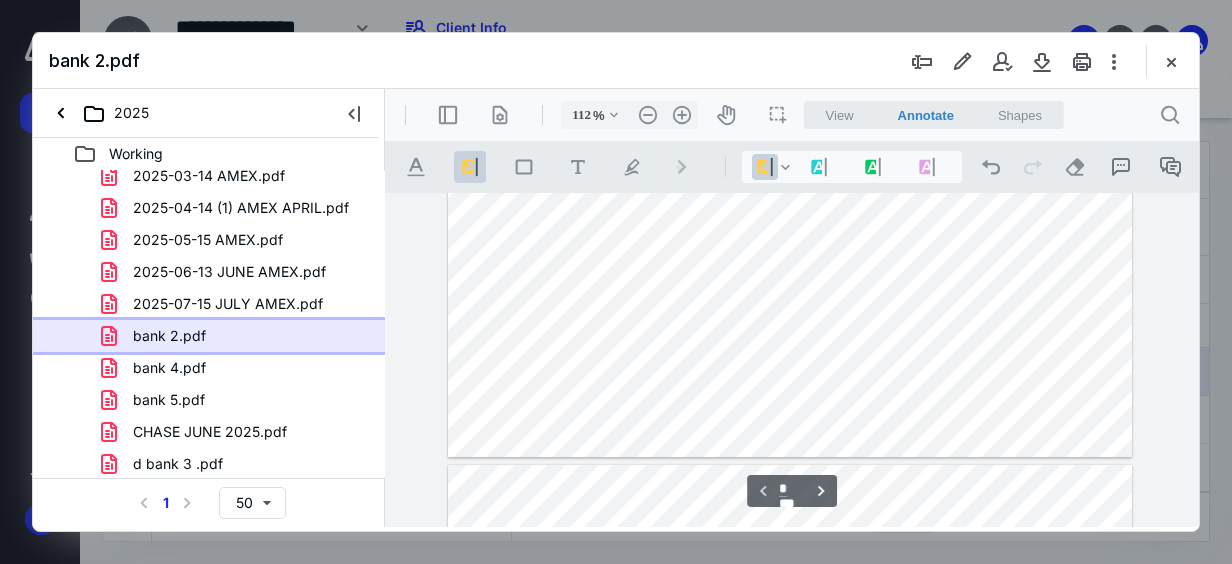 type on "137" 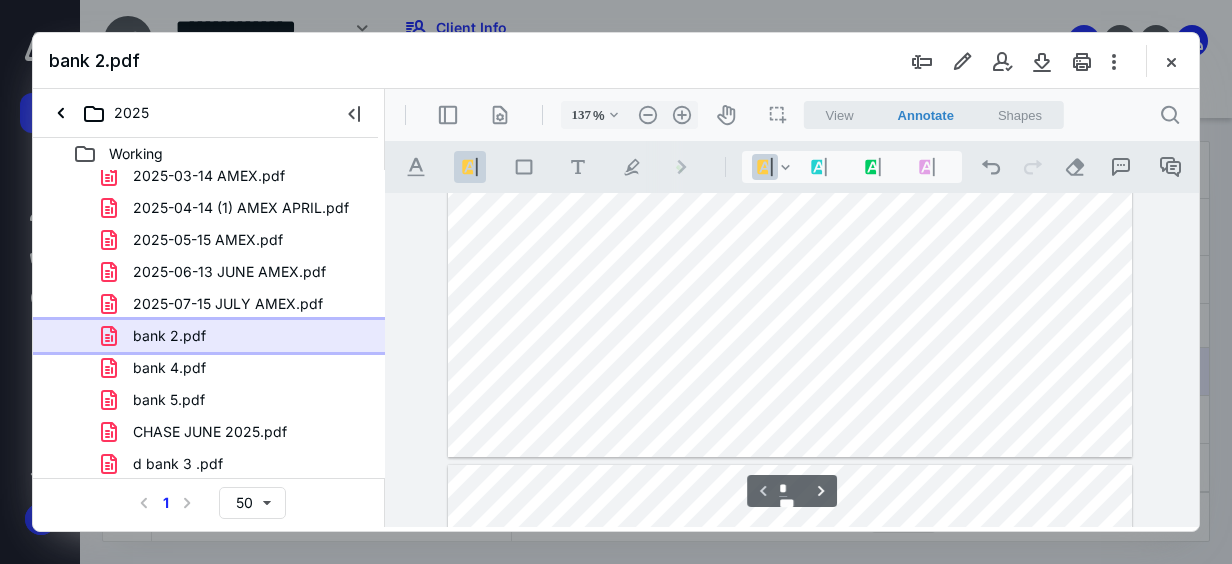 scroll, scrollTop: 812, scrollLeft: 18, axis: both 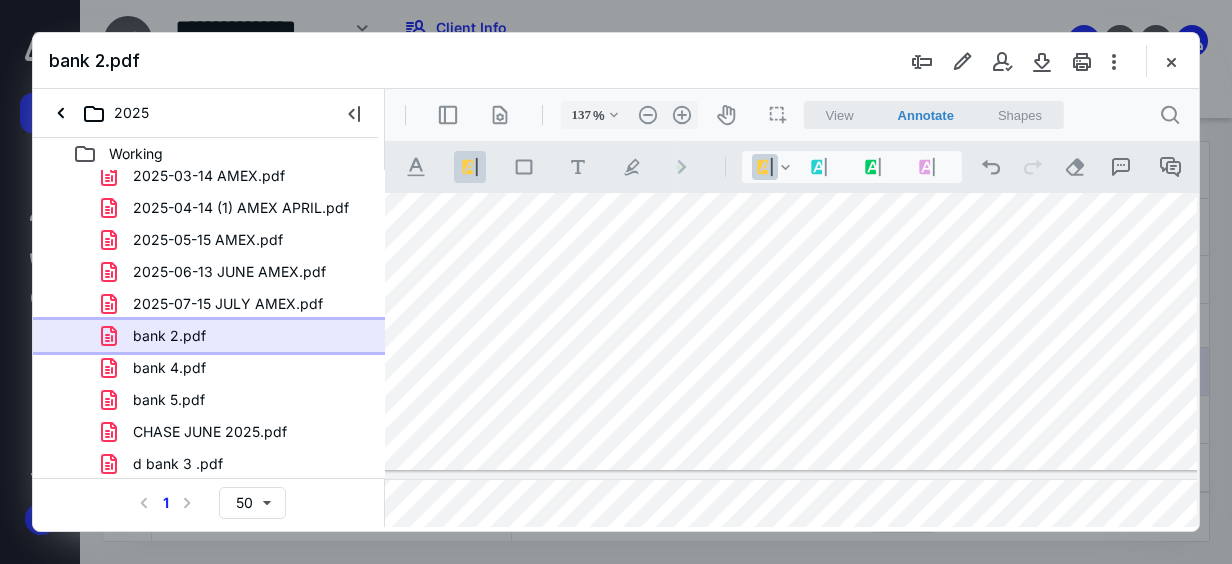 type on "*" 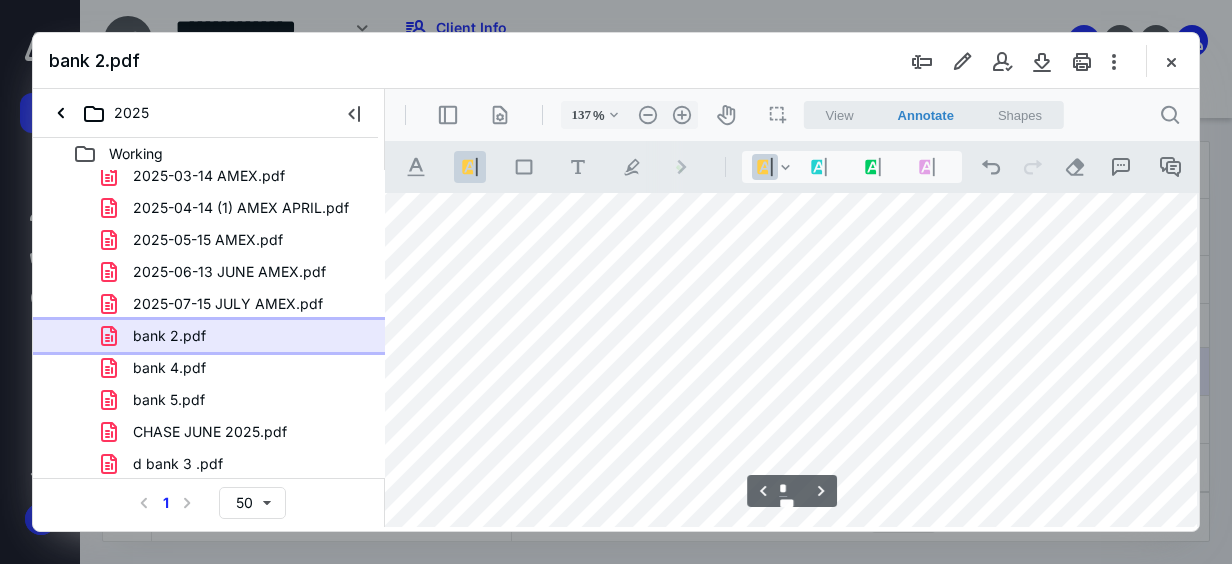 scroll, scrollTop: 1812, scrollLeft: 18, axis: both 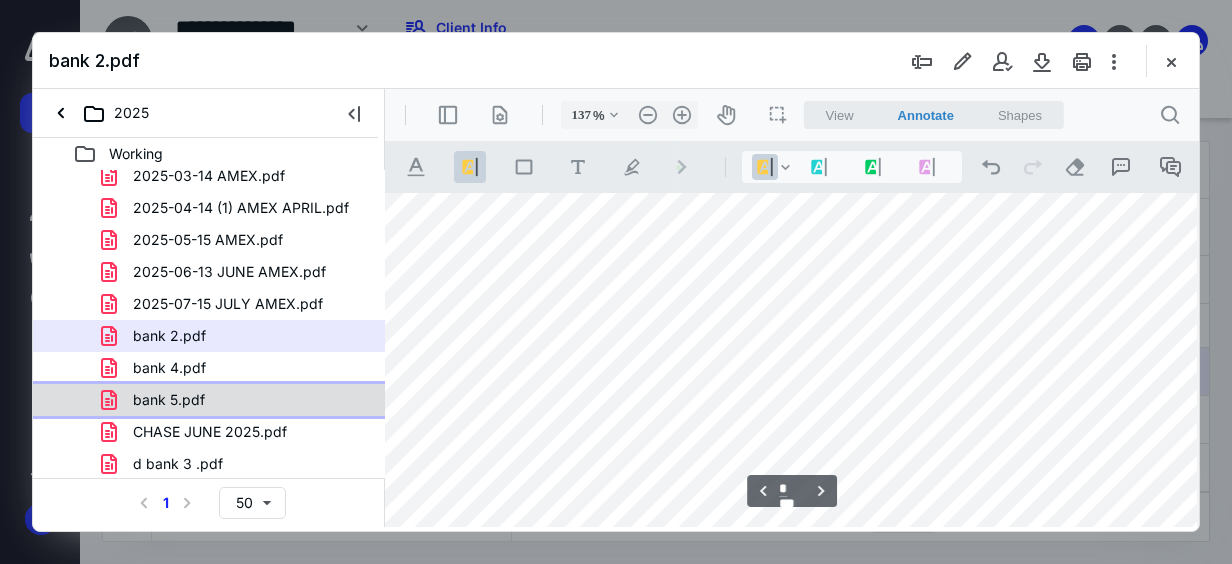 click on "bank 5.pdf" at bounding box center [209, 400] 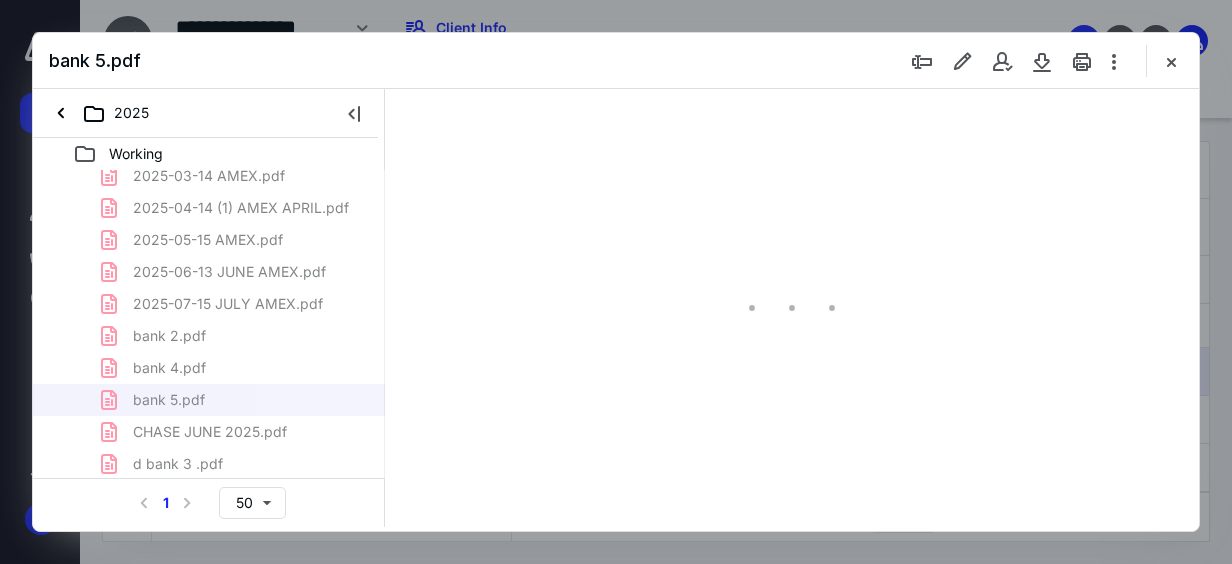 click on "2025-02-12 AMeX.pdf 2025-03-14 AMEX.pdf 2025-04-14 (1) AMEX APRIL.pdf 2025-05-15 AMEX.pdf 2025-06-13 JUNE AMEX.pdf 2025-07-15 JULY AMEX.pdf bank .pdf bank .pdf bank .pdf CHASE JUNE 2025.pdf d bank .pdf" at bounding box center (209, 304) 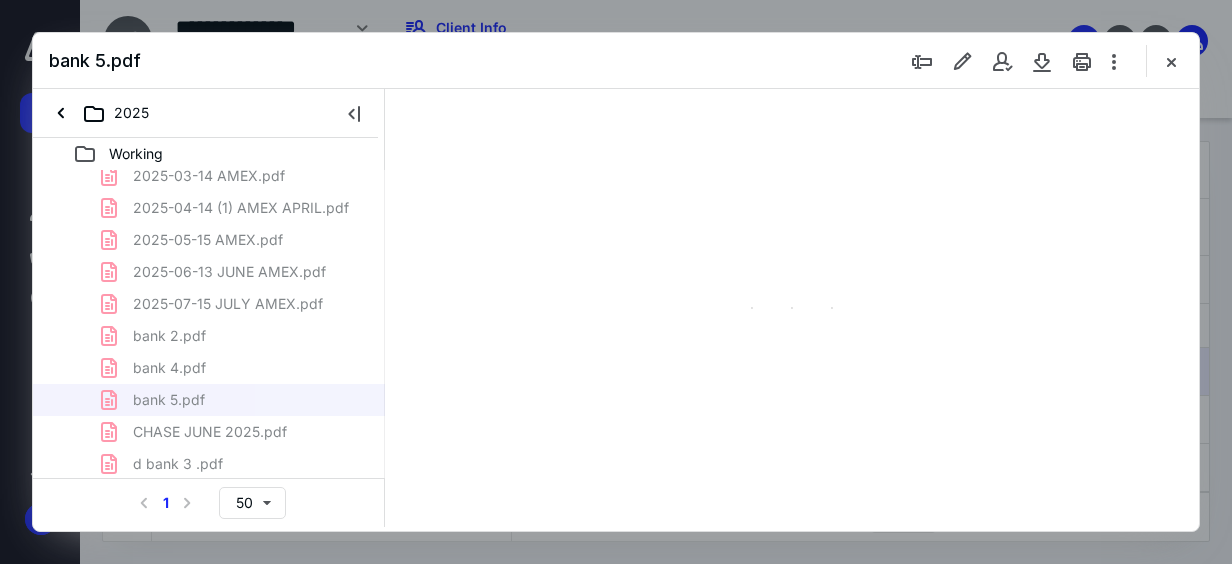 scroll, scrollTop: 106, scrollLeft: 0, axis: vertical 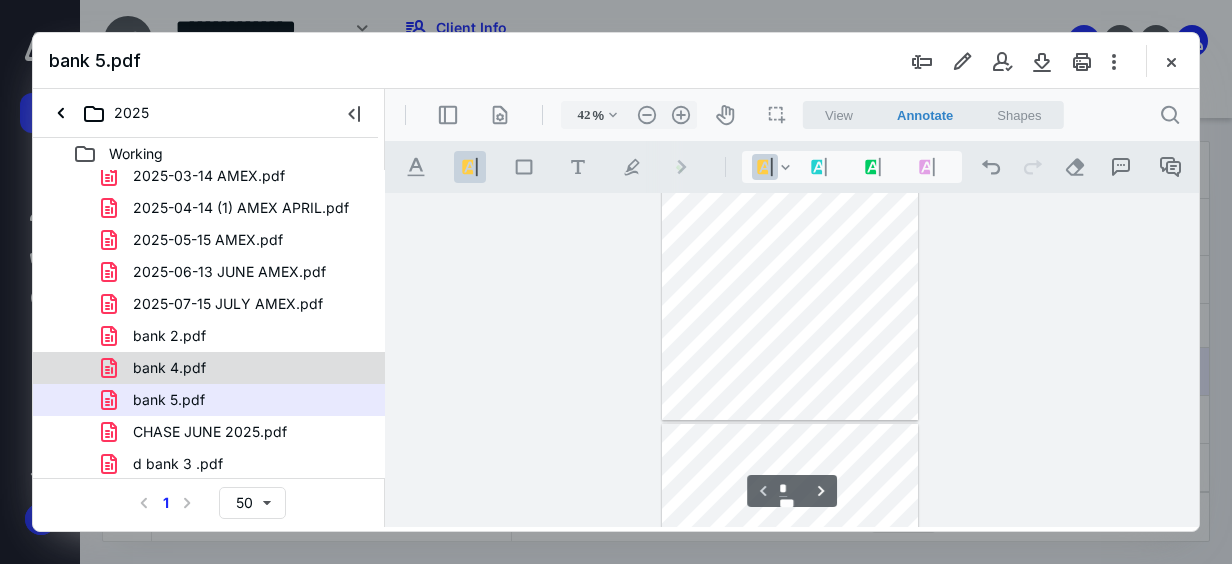 click on "bank 4.pdf" at bounding box center [237, 368] 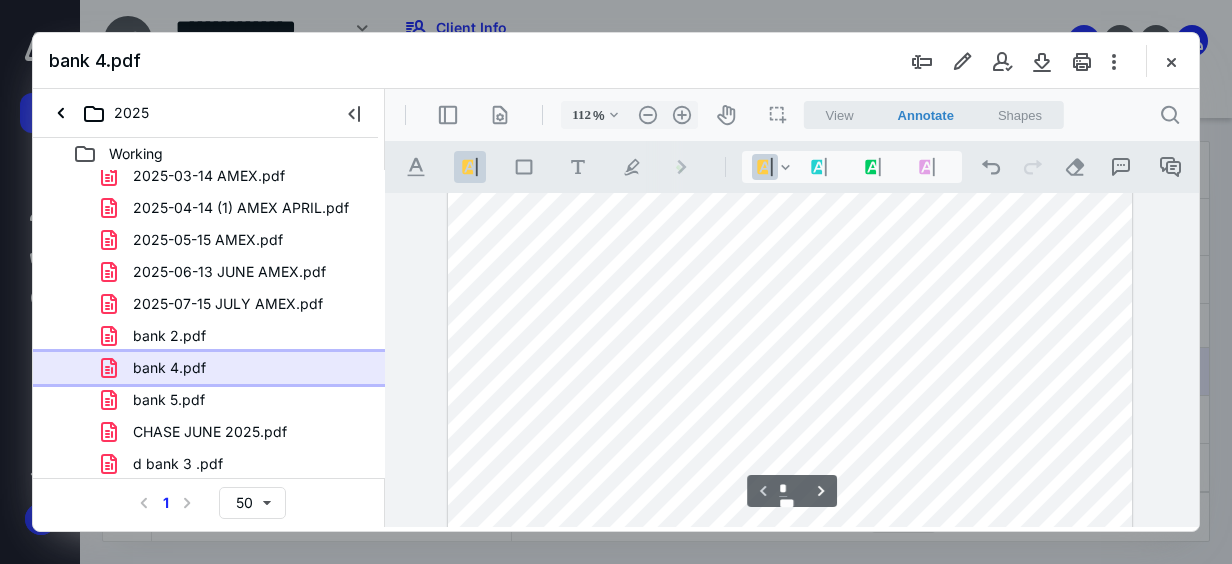 scroll, scrollTop: 541, scrollLeft: 0, axis: vertical 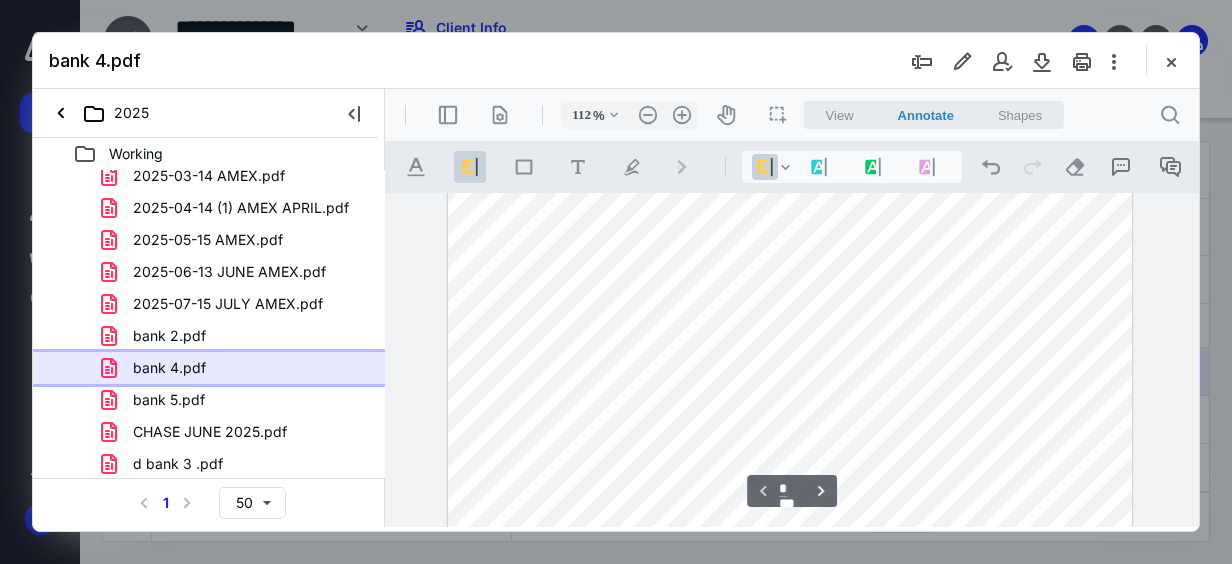 type on "137" 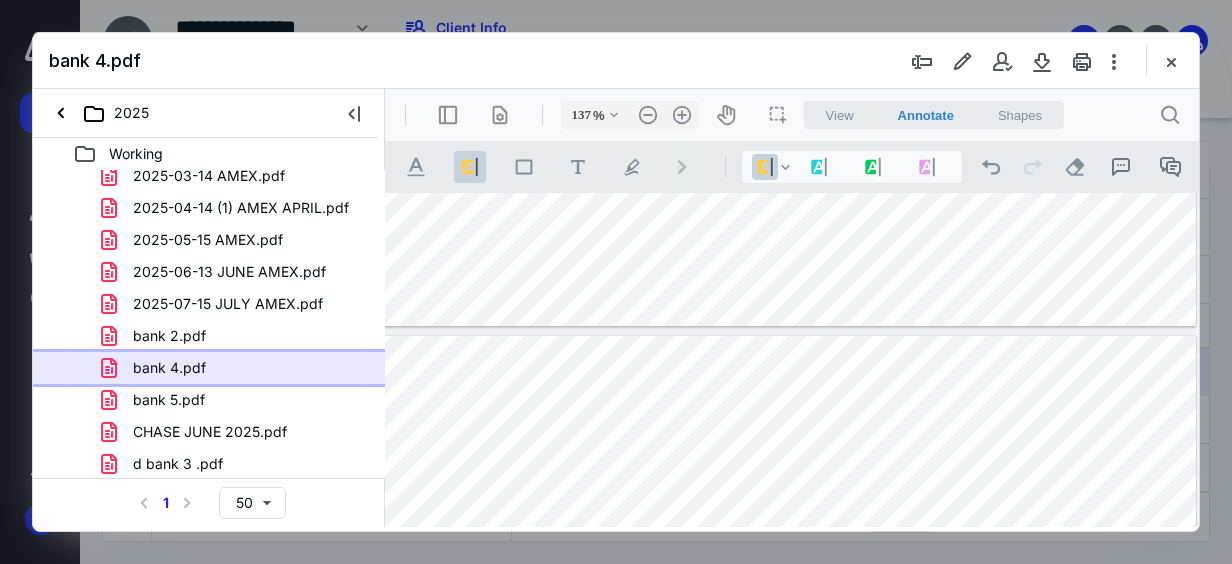 type on "*" 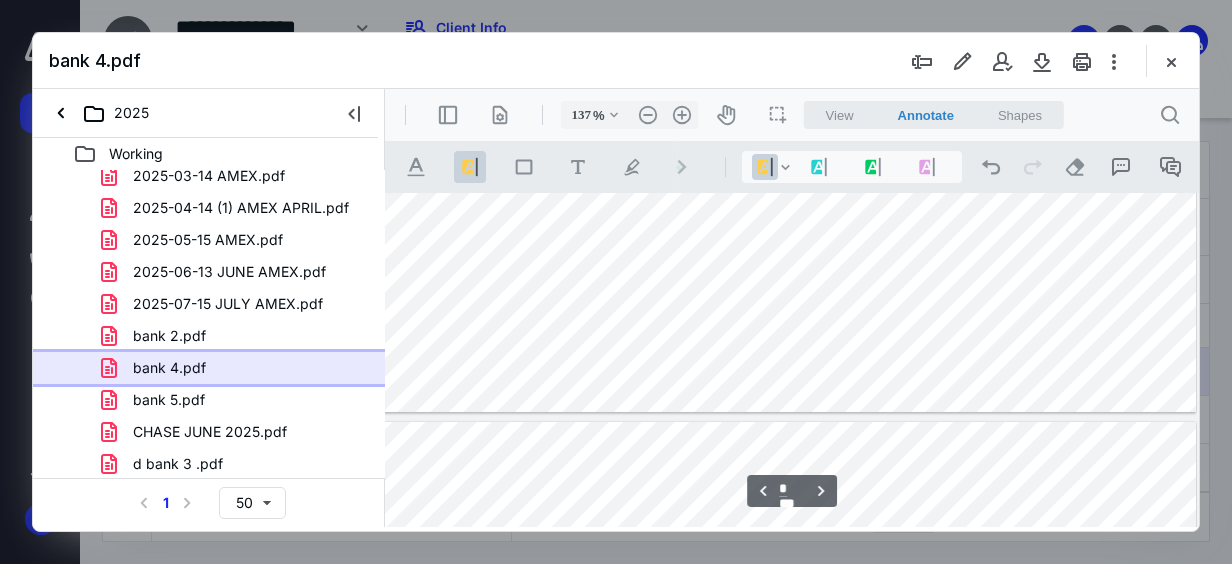scroll, scrollTop: 1997, scrollLeft: 31, axis: both 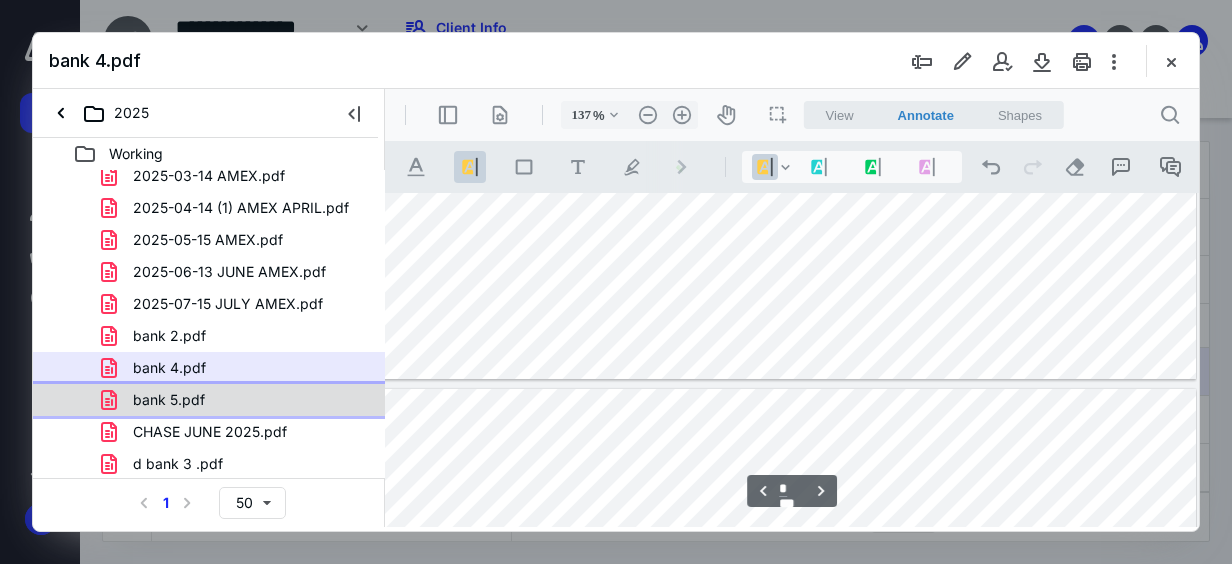 click on "bank 5.pdf" at bounding box center (237, 400) 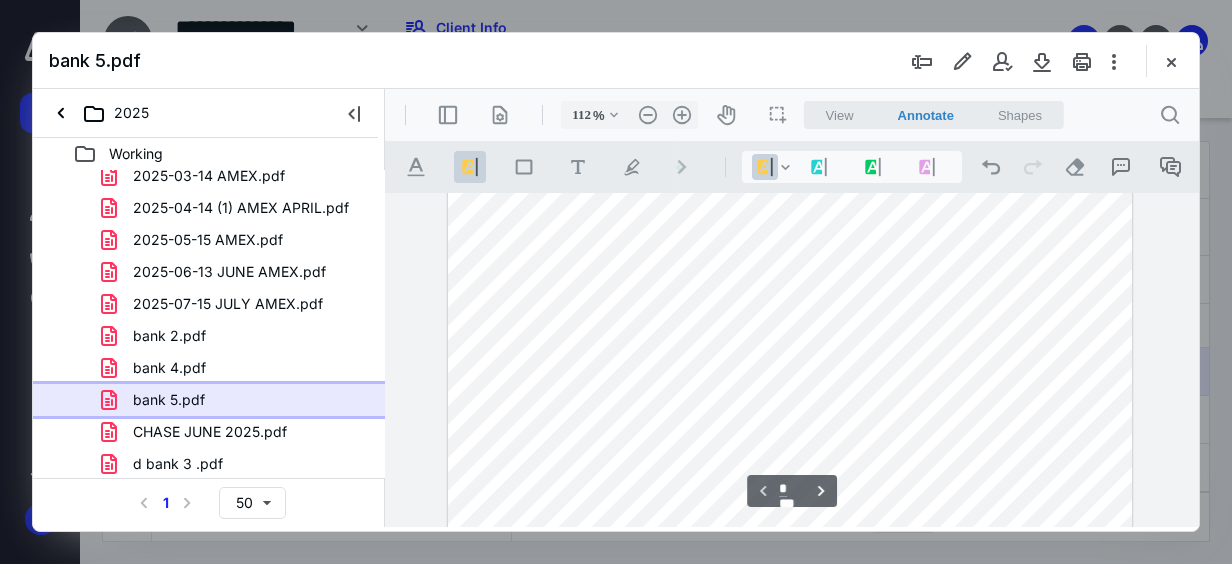 scroll, scrollTop: 541, scrollLeft: 0, axis: vertical 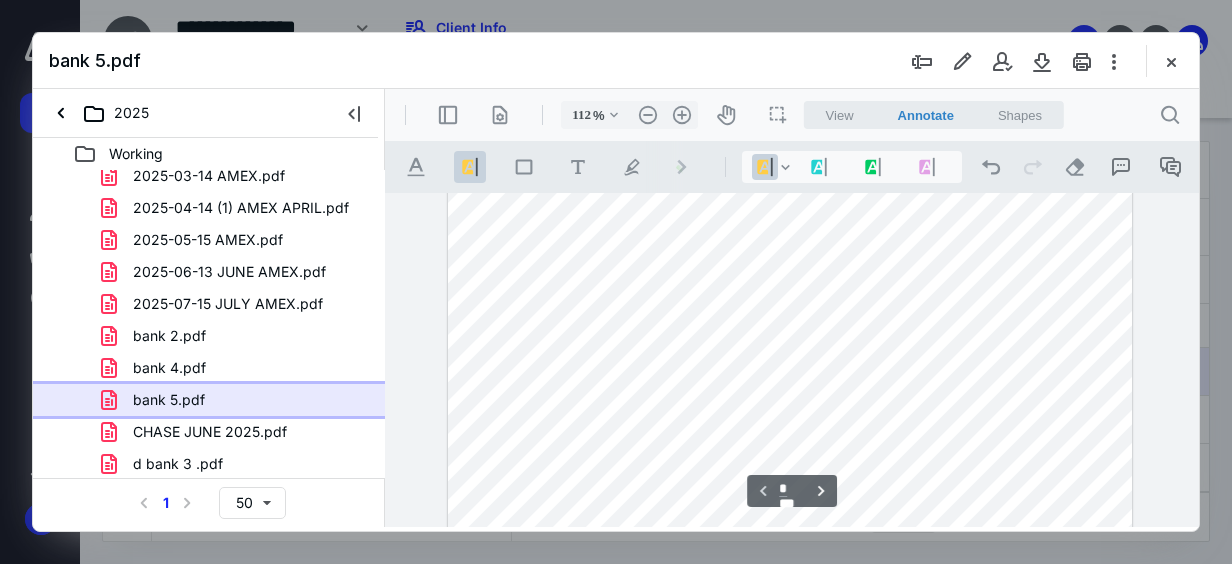type on "137" 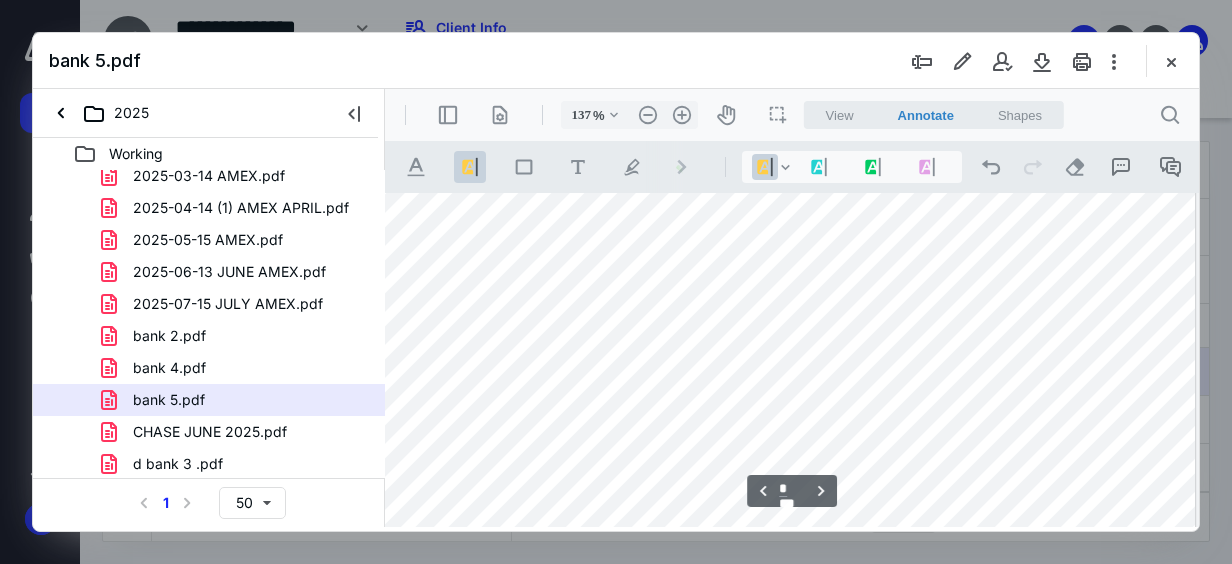 scroll, scrollTop: 1897, scrollLeft: 32, axis: both 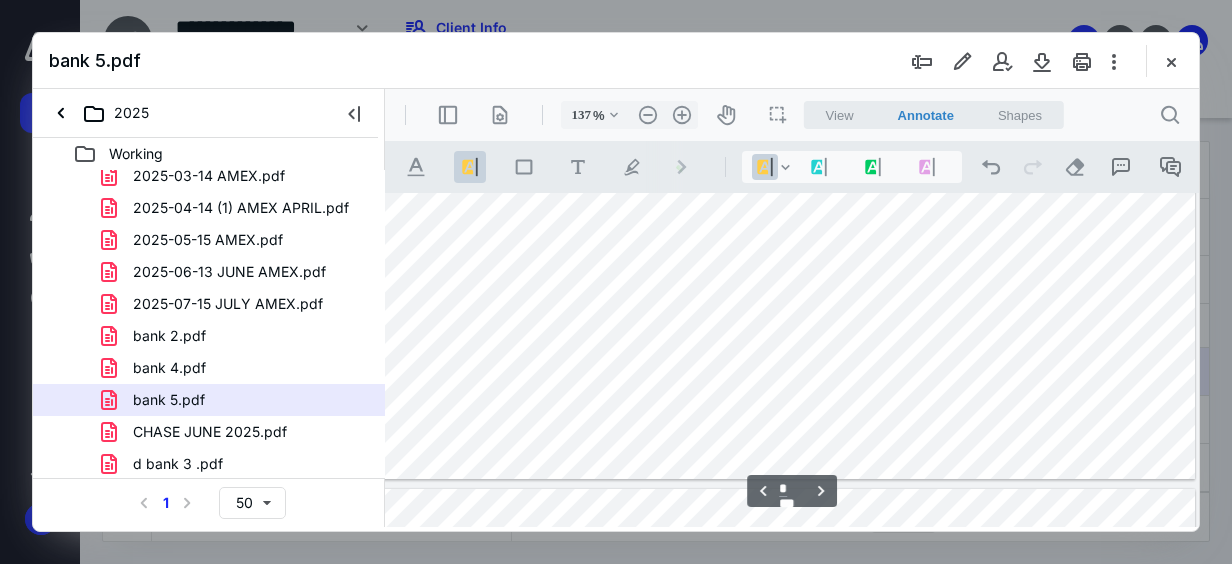 drag, startPoint x: 1051, startPoint y: 305, endPoint x: 1111, endPoint y: 299, distance: 60.299255 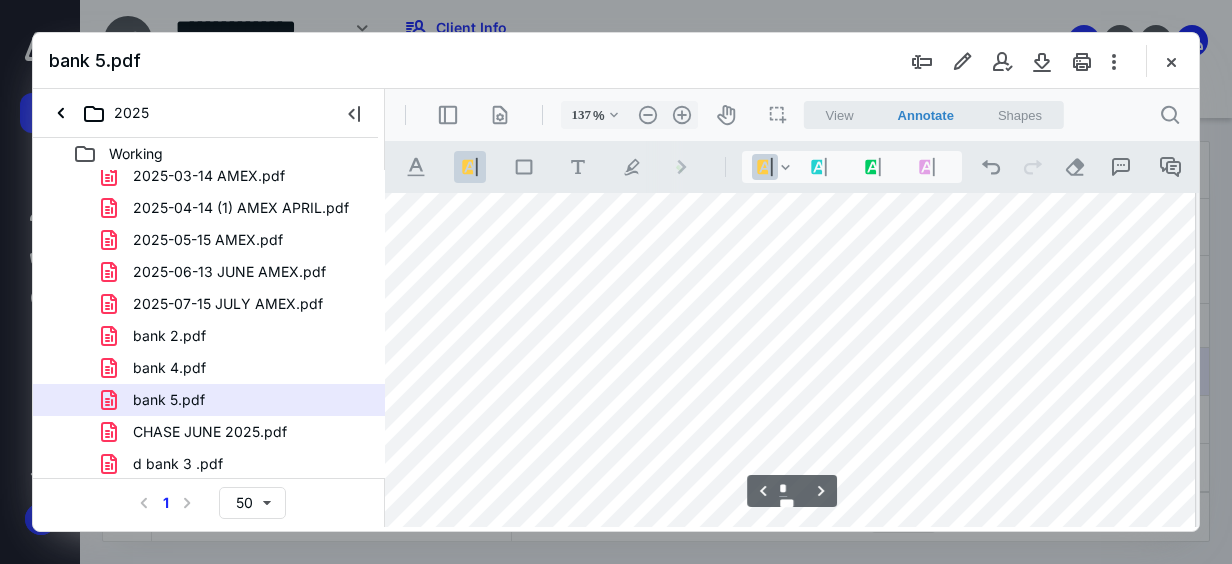 scroll, scrollTop: 1400, scrollLeft: 32, axis: both 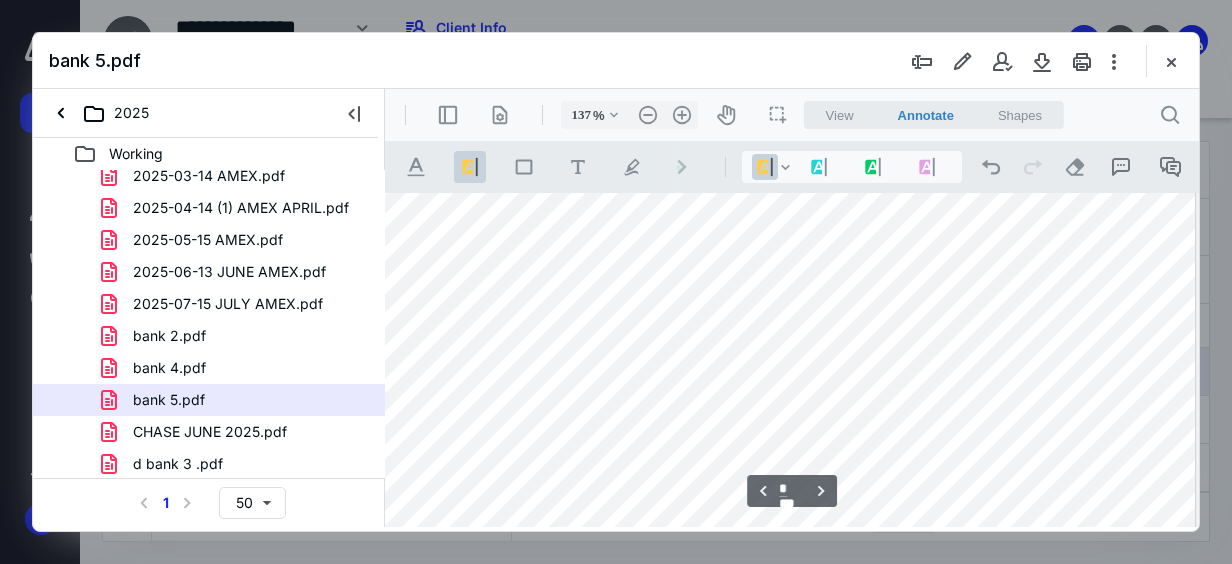 drag, startPoint x: 1057, startPoint y: 298, endPoint x: 1101, endPoint y: 296, distance: 44.04543 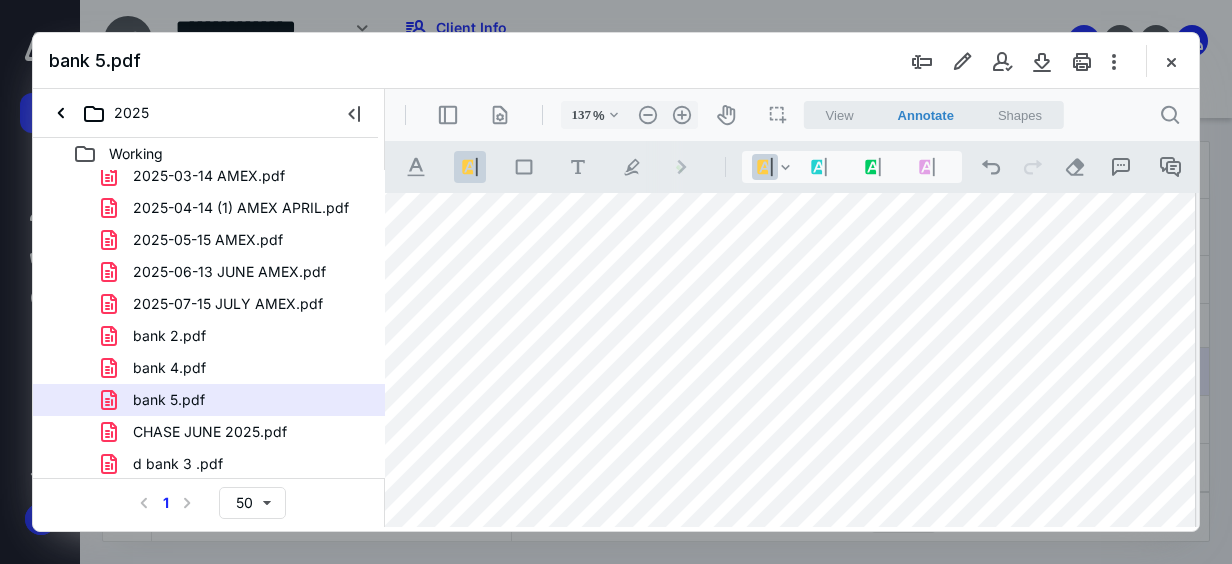 drag, startPoint x: 1057, startPoint y: 334, endPoint x: 1107, endPoint y: 337, distance: 50.08992 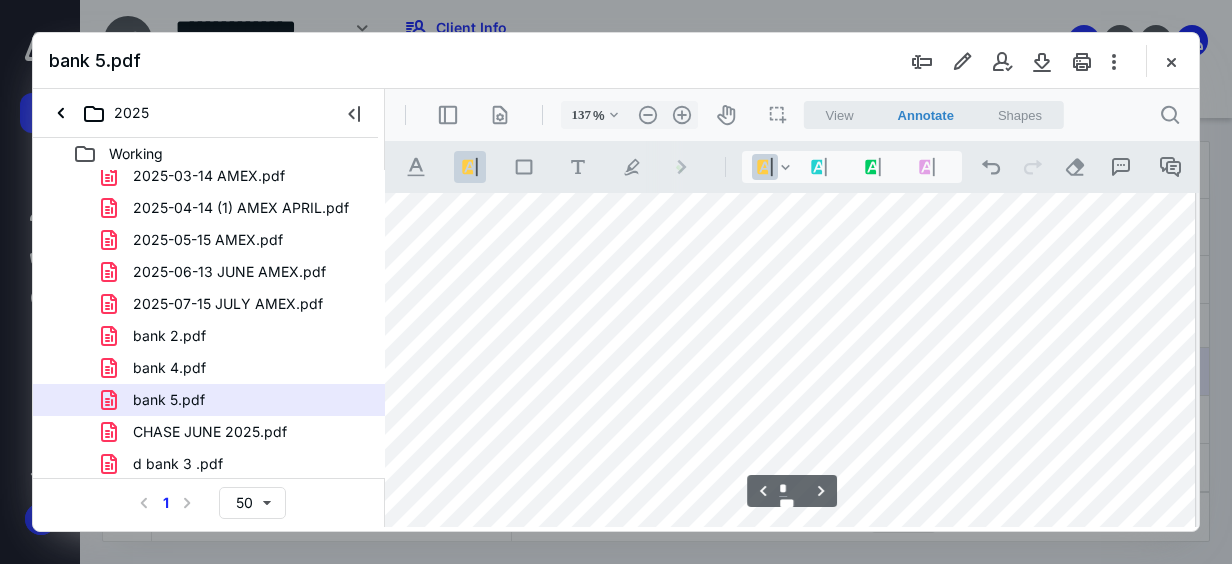 scroll, scrollTop: 2300, scrollLeft: 32, axis: both 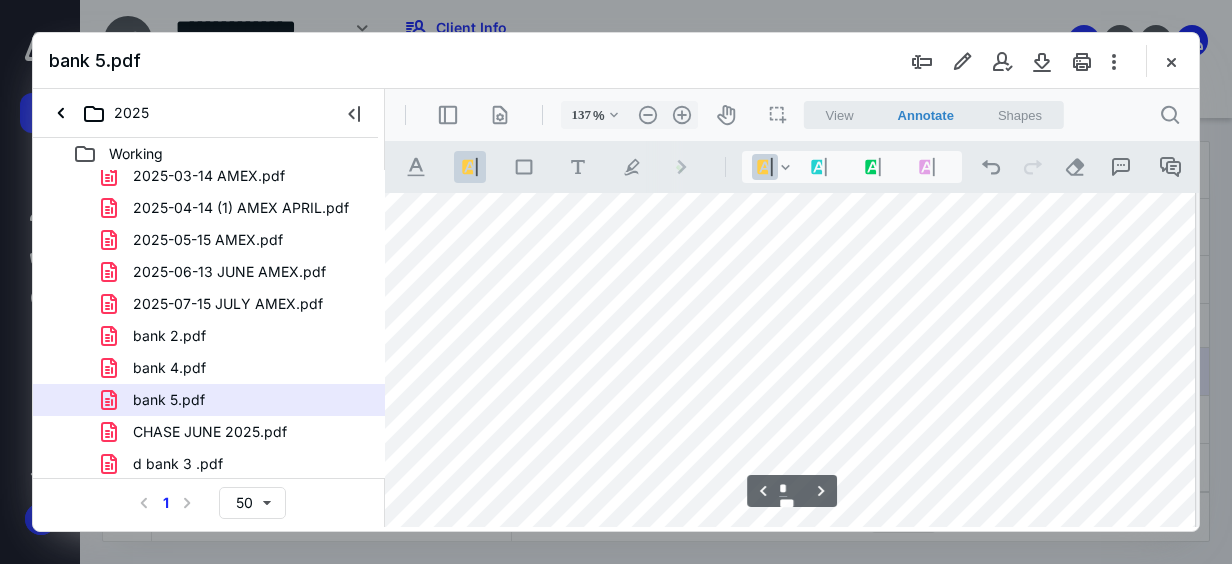 type on "*" 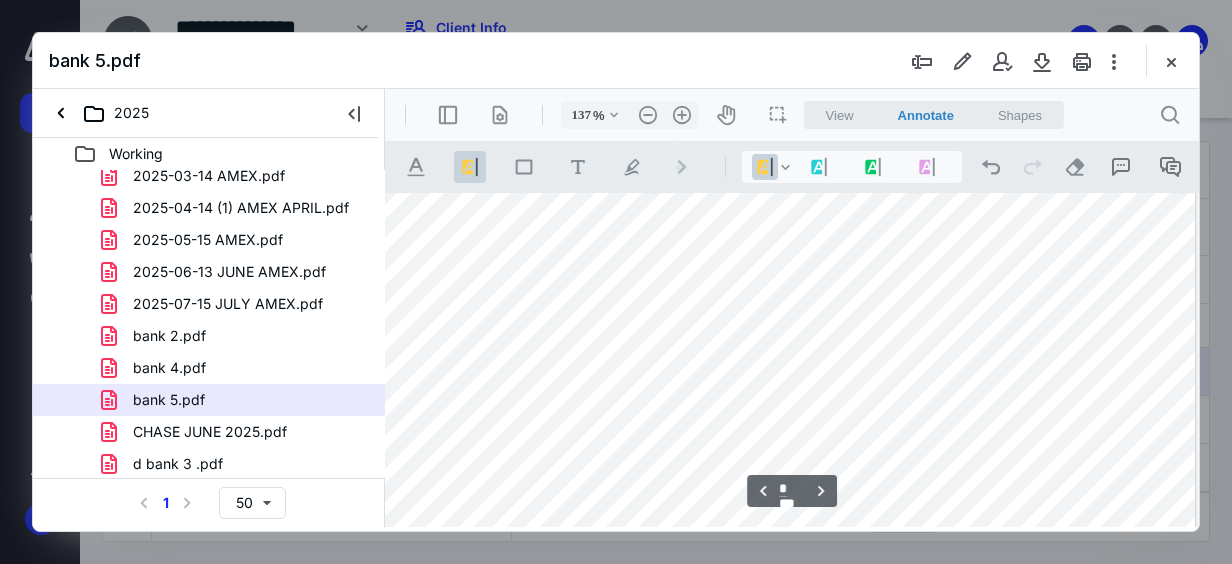 scroll, scrollTop: 1800, scrollLeft: 32, axis: both 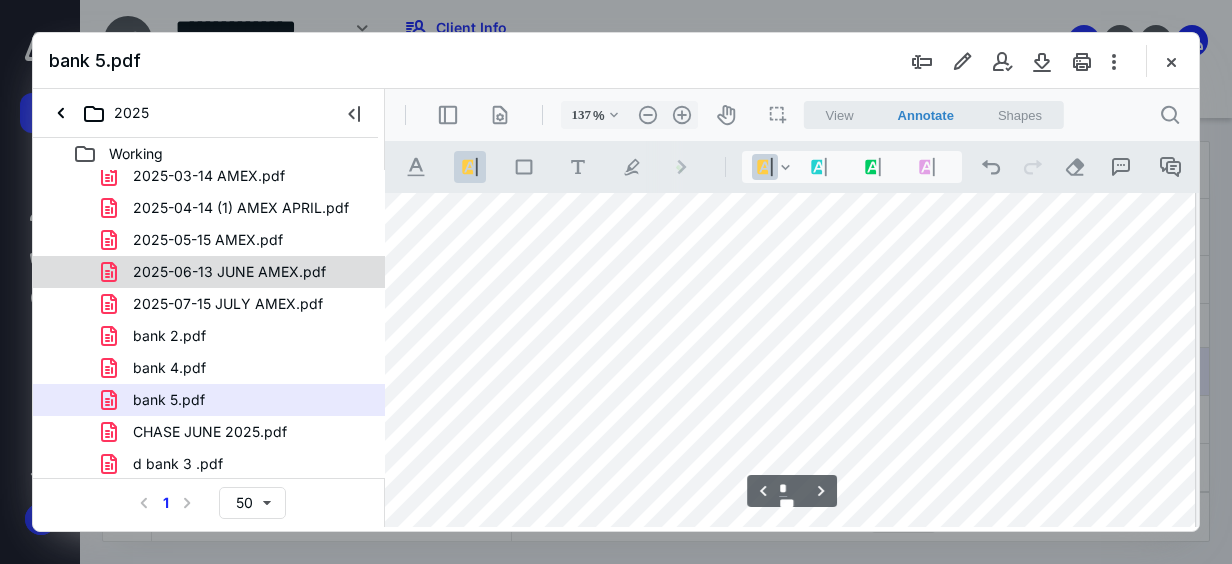 click on "2025-06-13 JUNE AMEX.pdf" at bounding box center [229, 272] 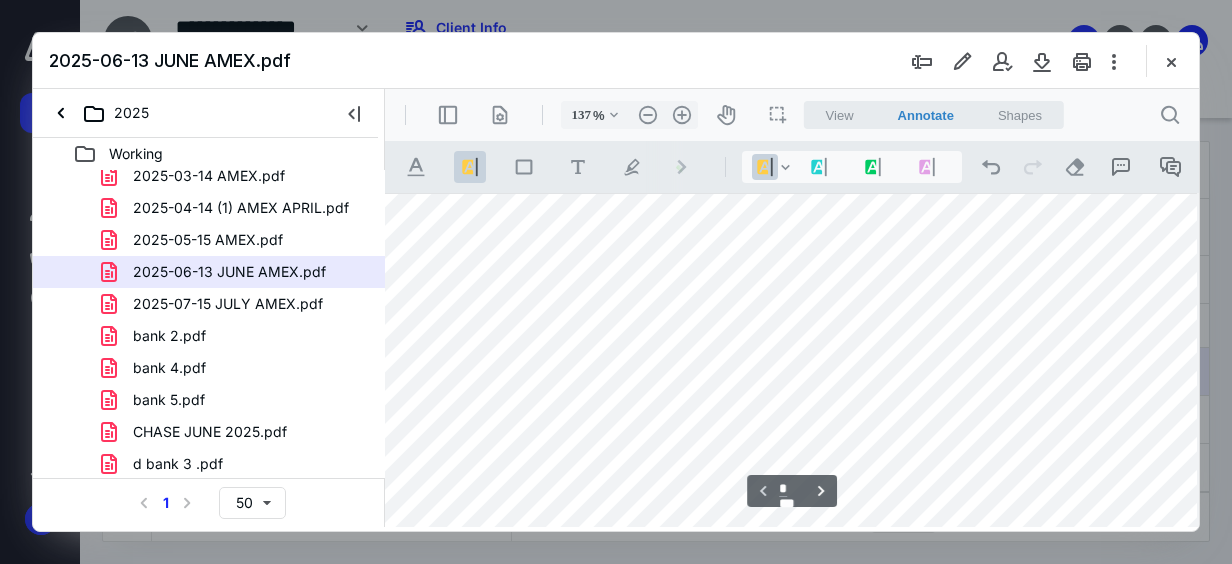 scroll, scrollTop: 0, scrollLeft: 58, axis: horizontal 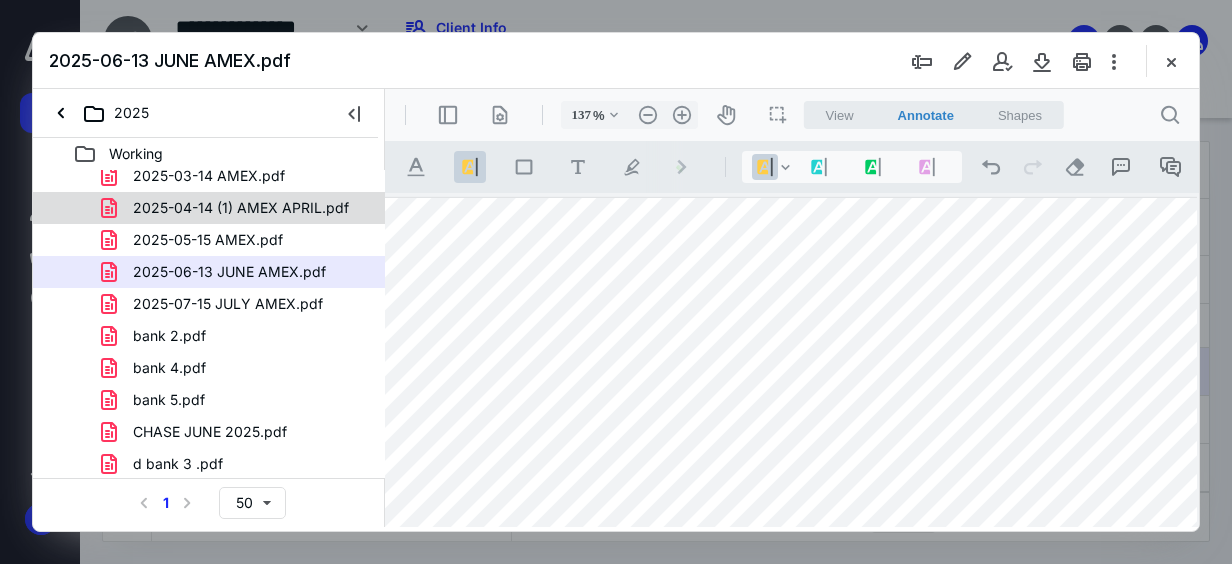 click on "2025-04-14 (1) AMEX APRIL.pdf" at bounding box center (241, 208) 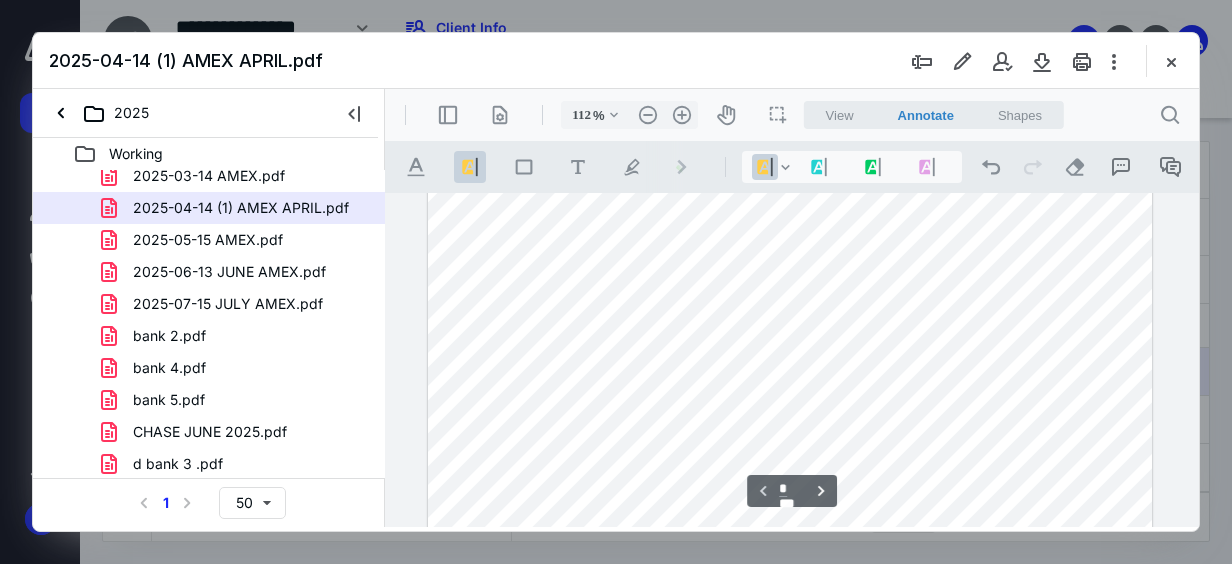 scroll, scrollTop: 474, scrollLeft: 0, axis: vertical 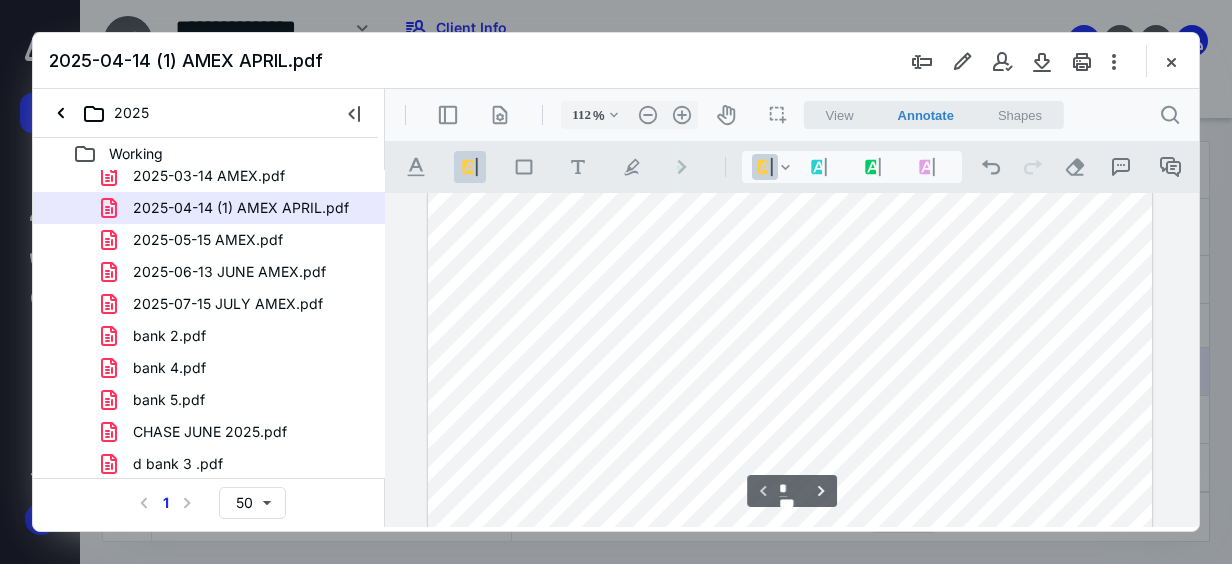 type on "137" 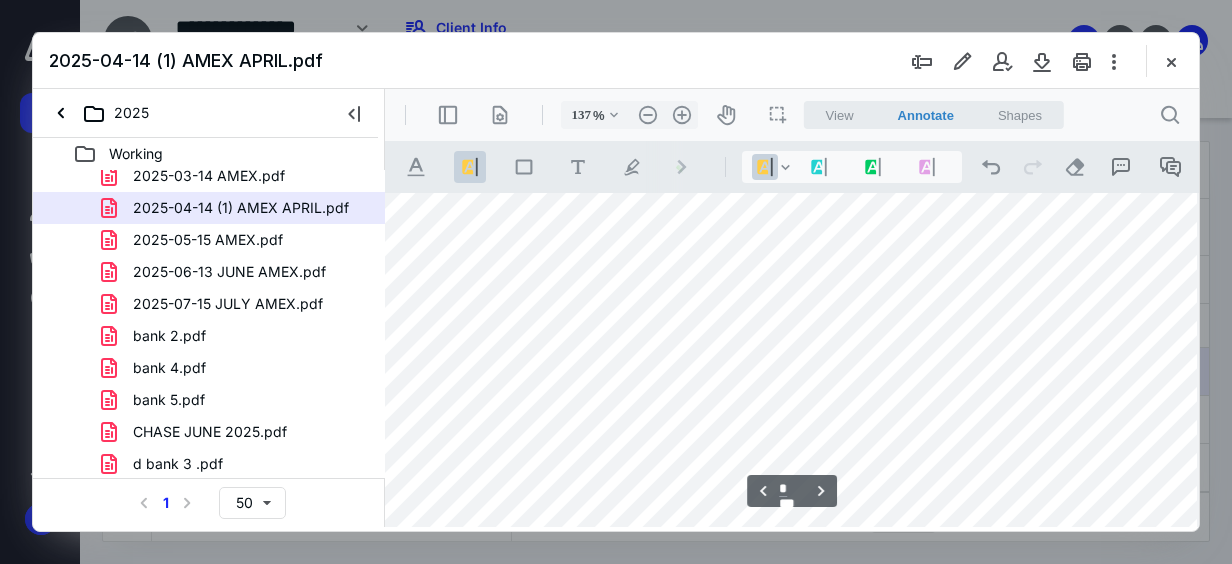 scroll, scrollTop: 3914, scrollLeft: 42, axis: both 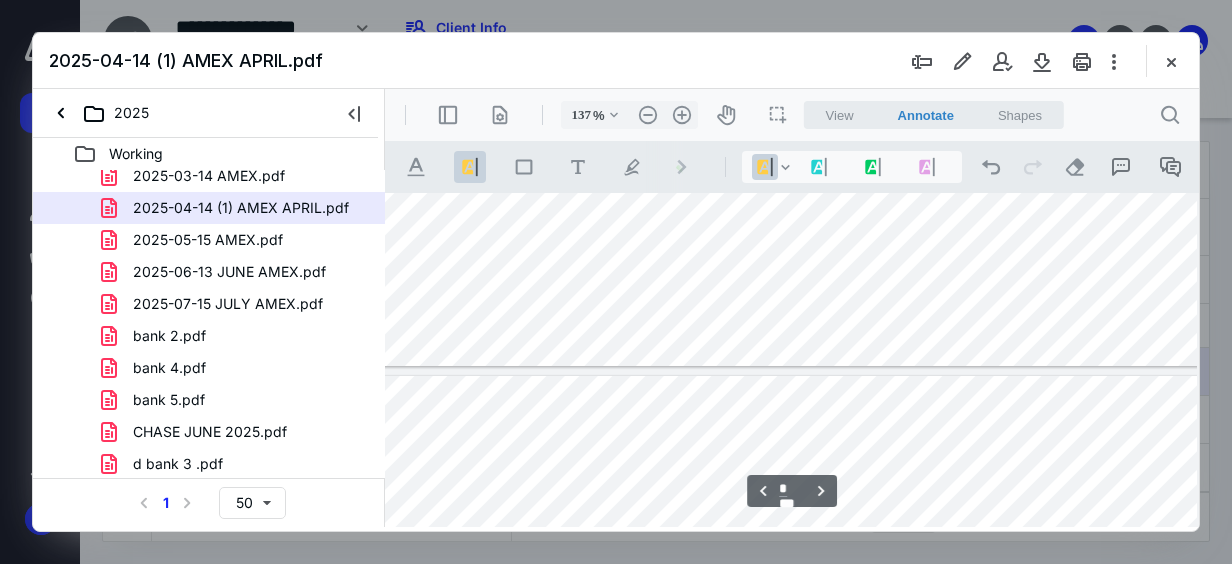 type on "*" 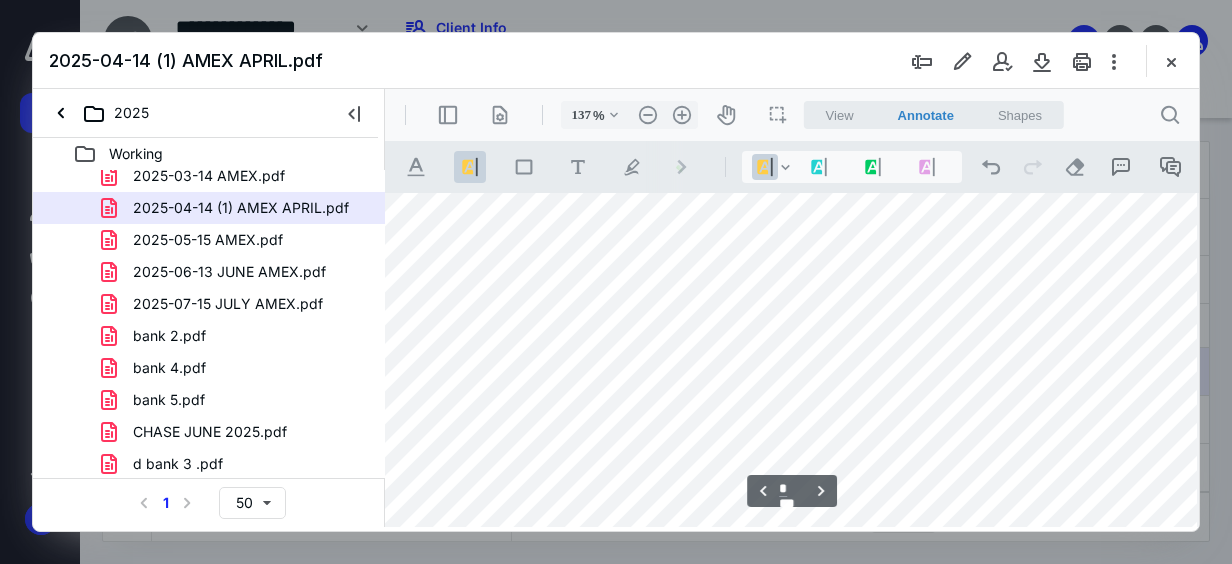 scroll, scrollTop: 4614, scrollLeft: 42, axis: both 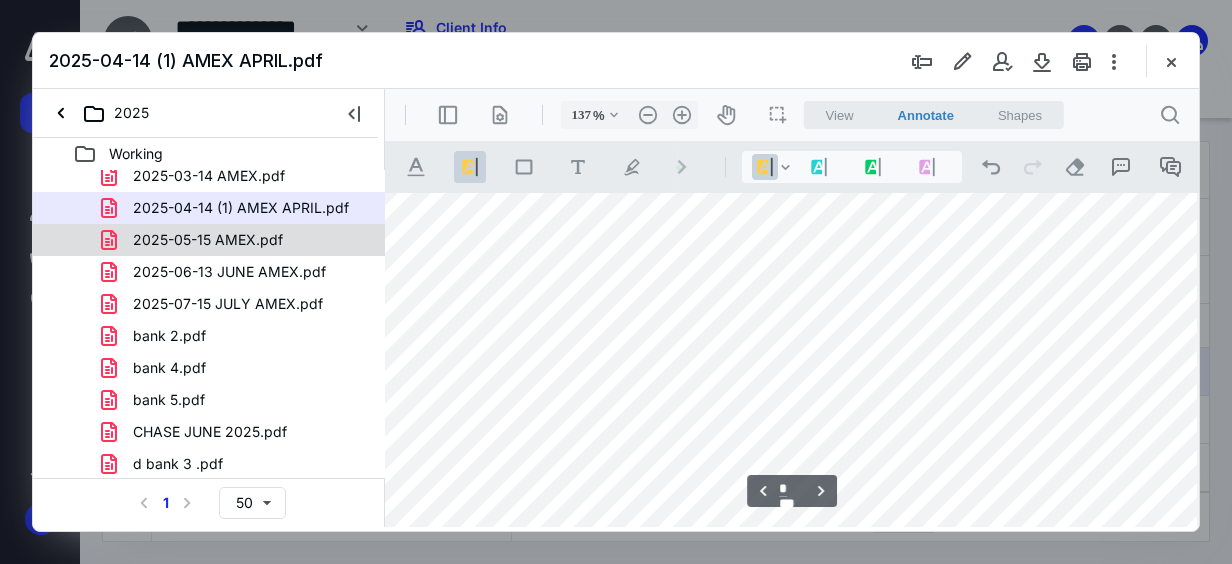 click on "2025-05-15 AMEX.pdf" at bounding box center (196, 240) 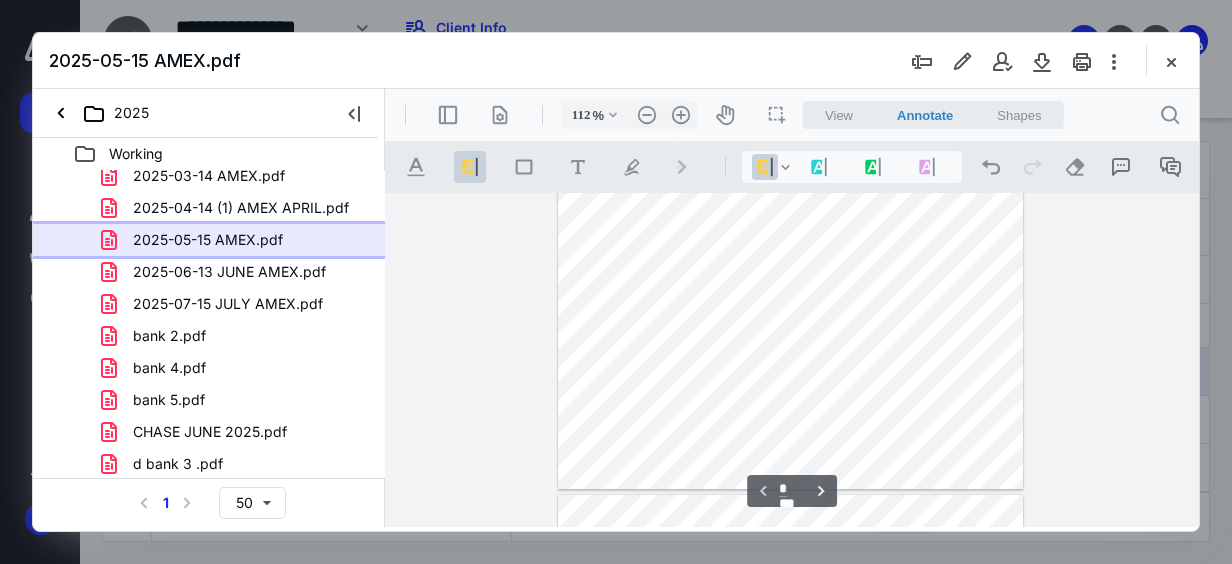scroll, scrollTop: 504, scrollLeft: 0, axis: vertical 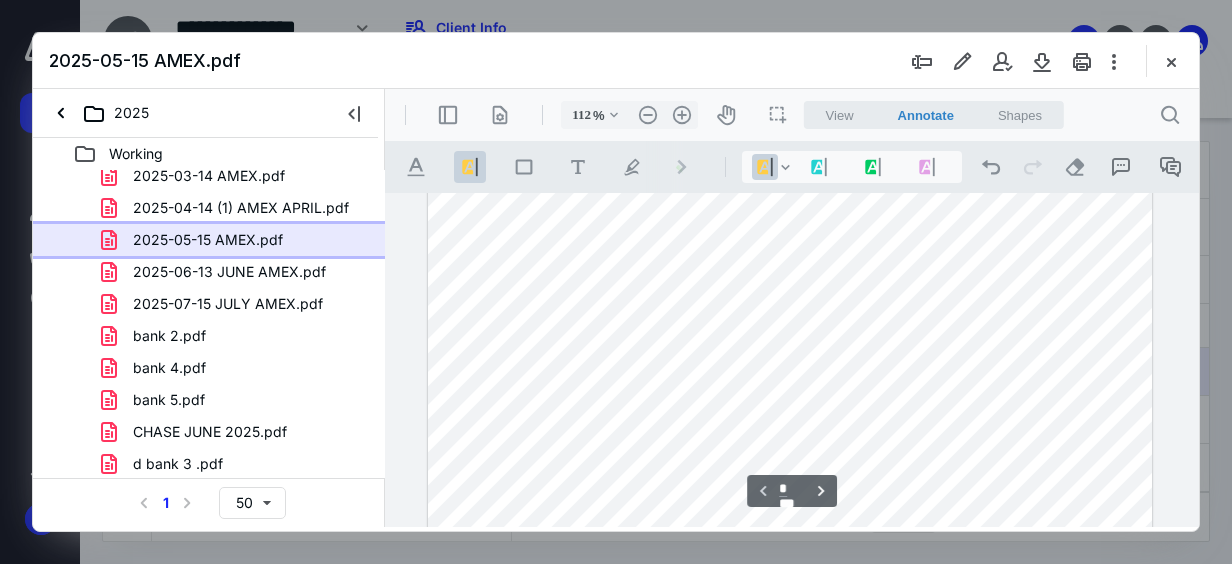 type on "137" 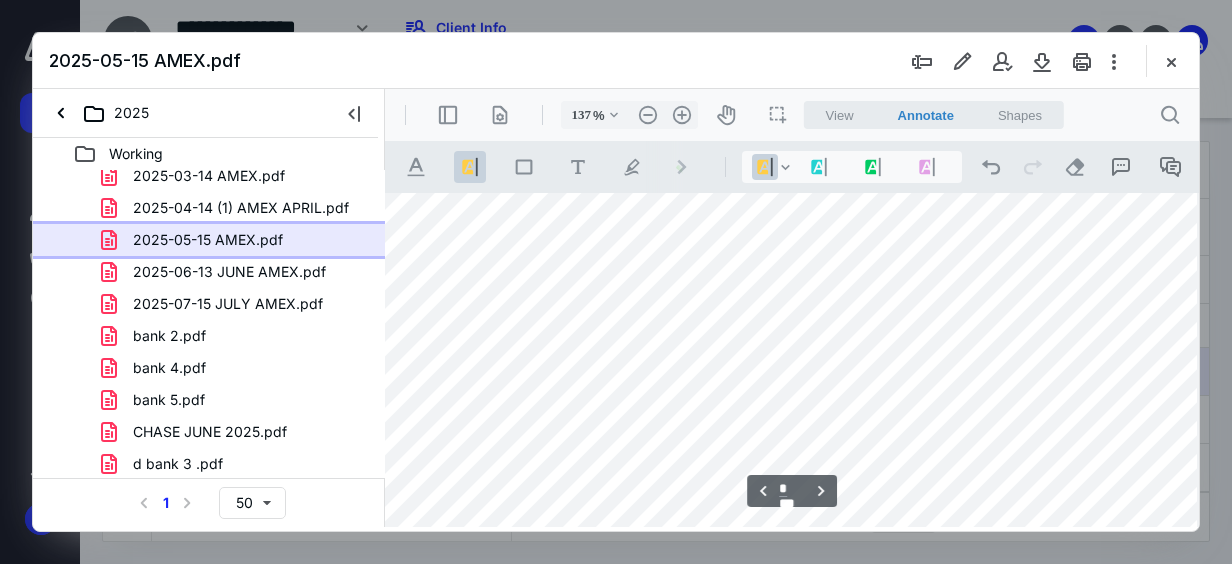 scroll, scrollTop: 3746, scrollLeft: 51, axis: both 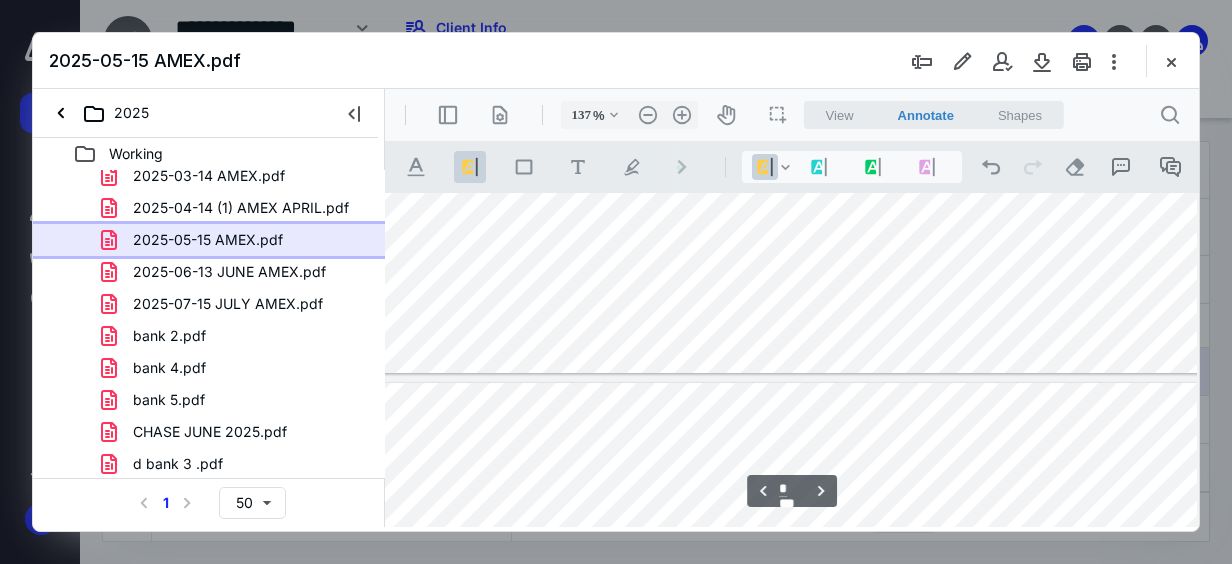 type on "*" 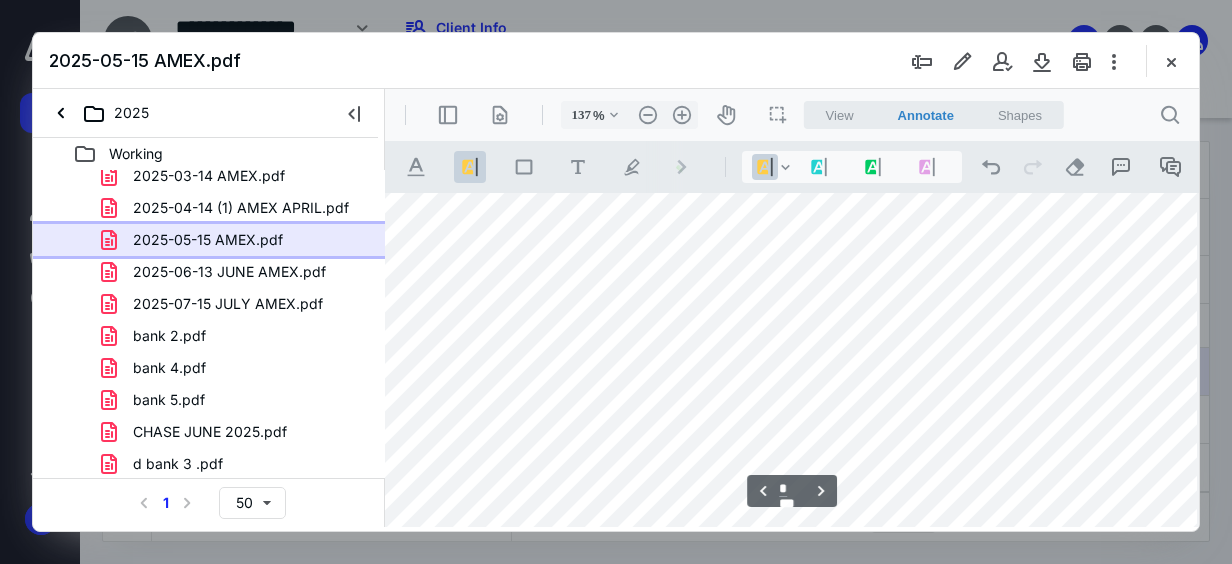 scroll, scrollTop: 4746, scrollLeft: 51, axis: both 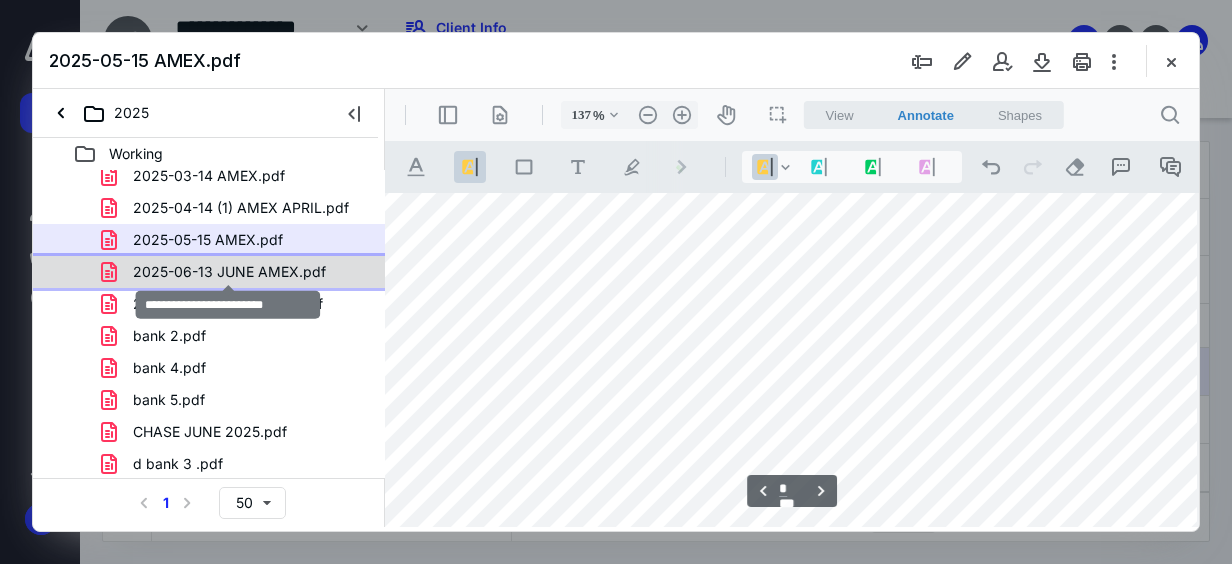 click on "2025-06-13 JUNE AMEX.pdf" at bounding box center [229, 272] 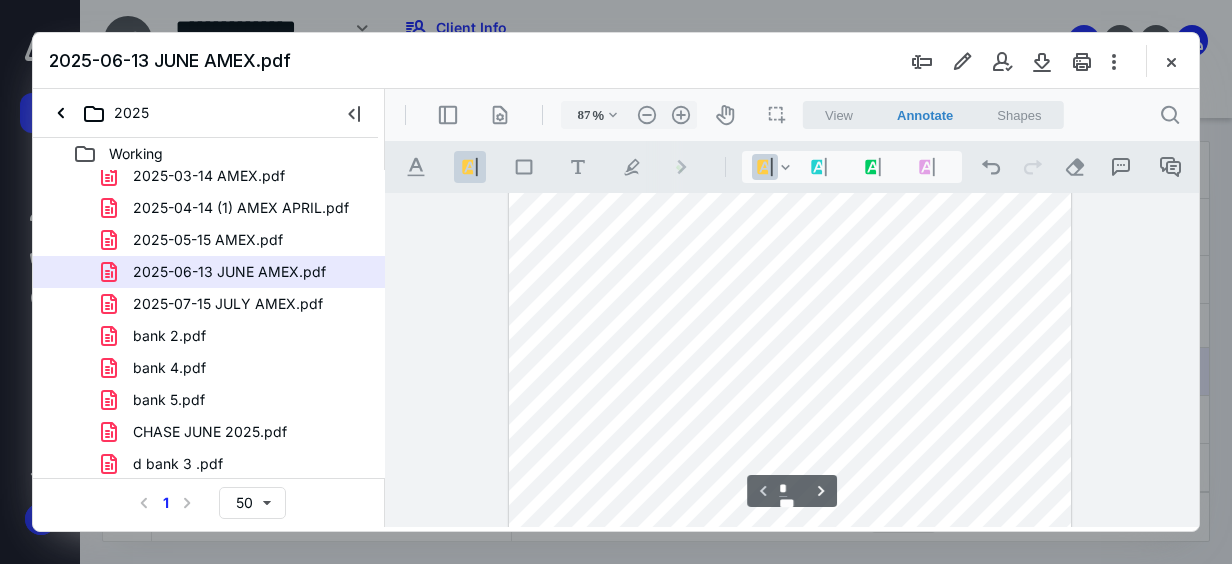 scroll, scrollTop: 503, scrollLeft: 0, axis: vertical 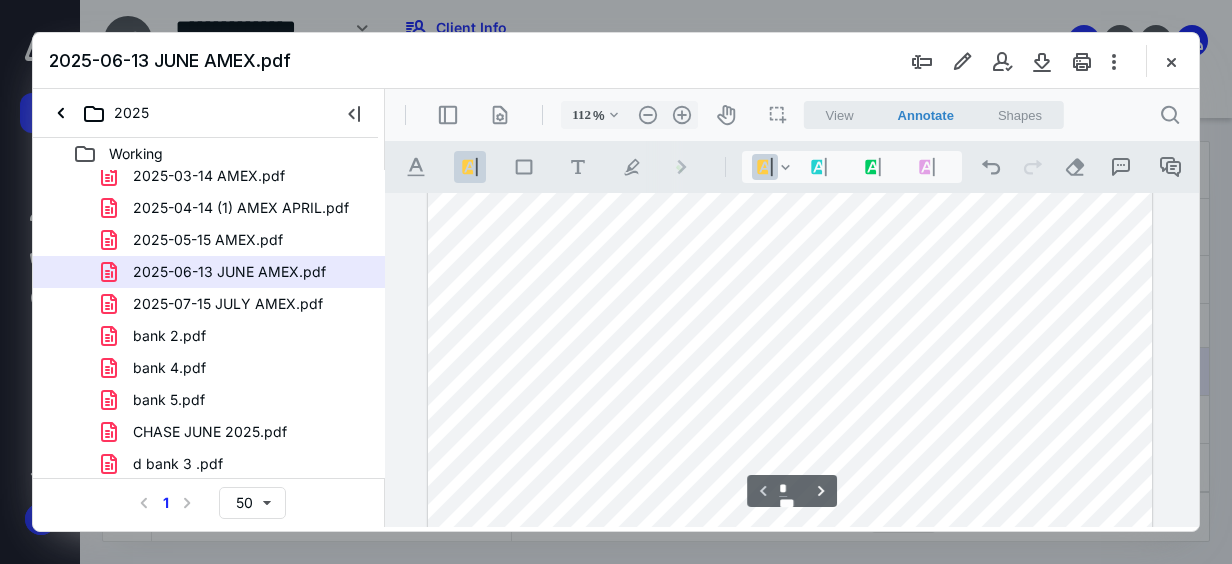 type on "137" 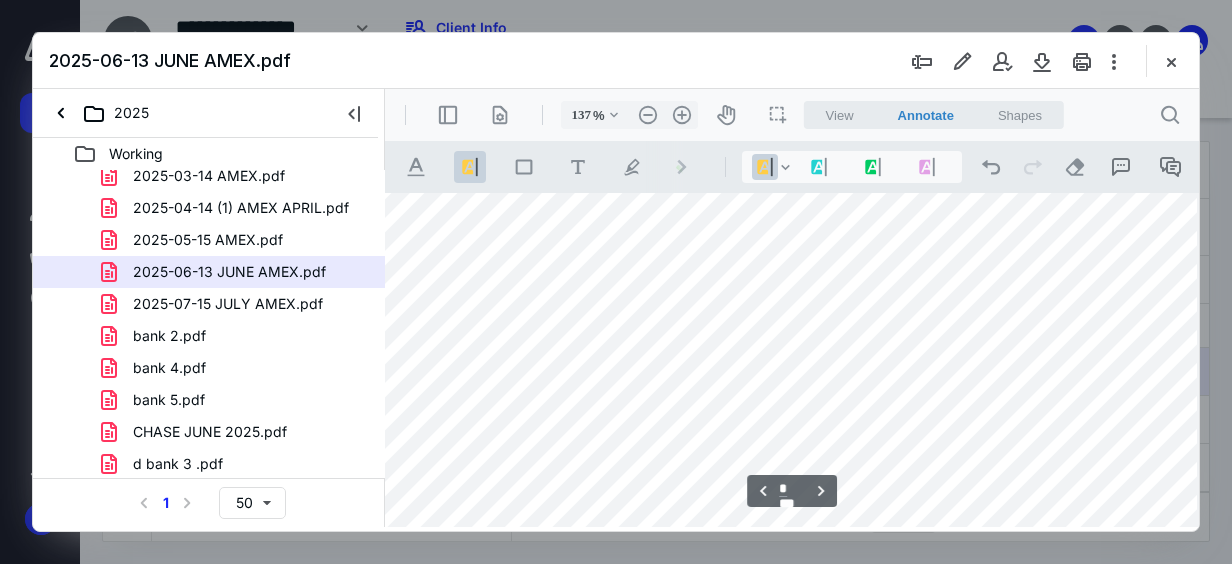 scroll, scrollTop: 2600, scrollLeft: 55, axis: both 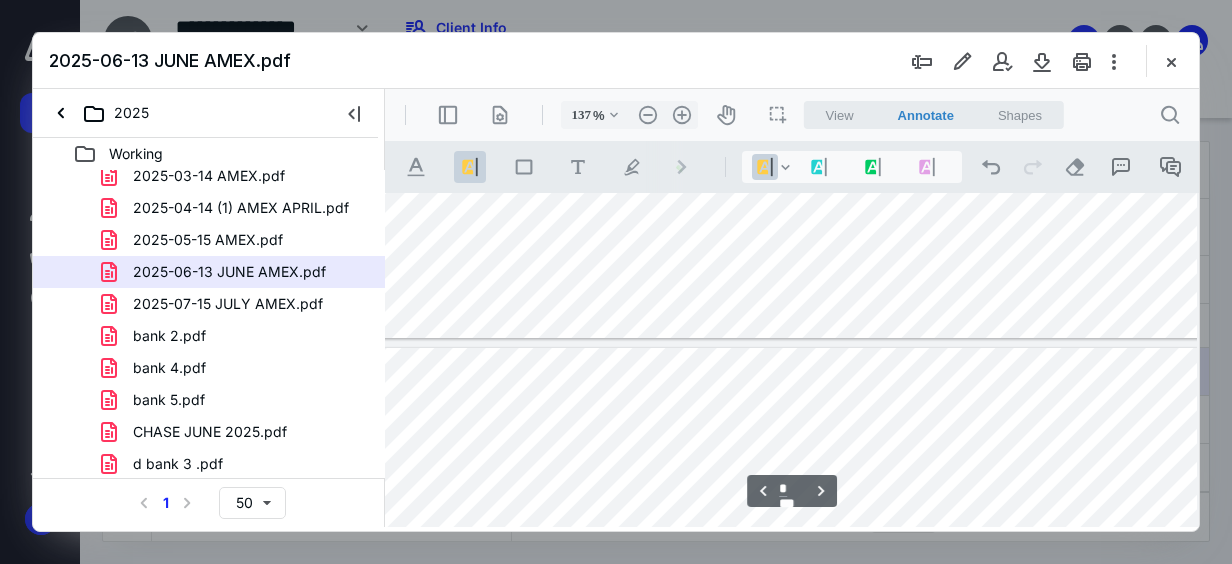 type on "*" 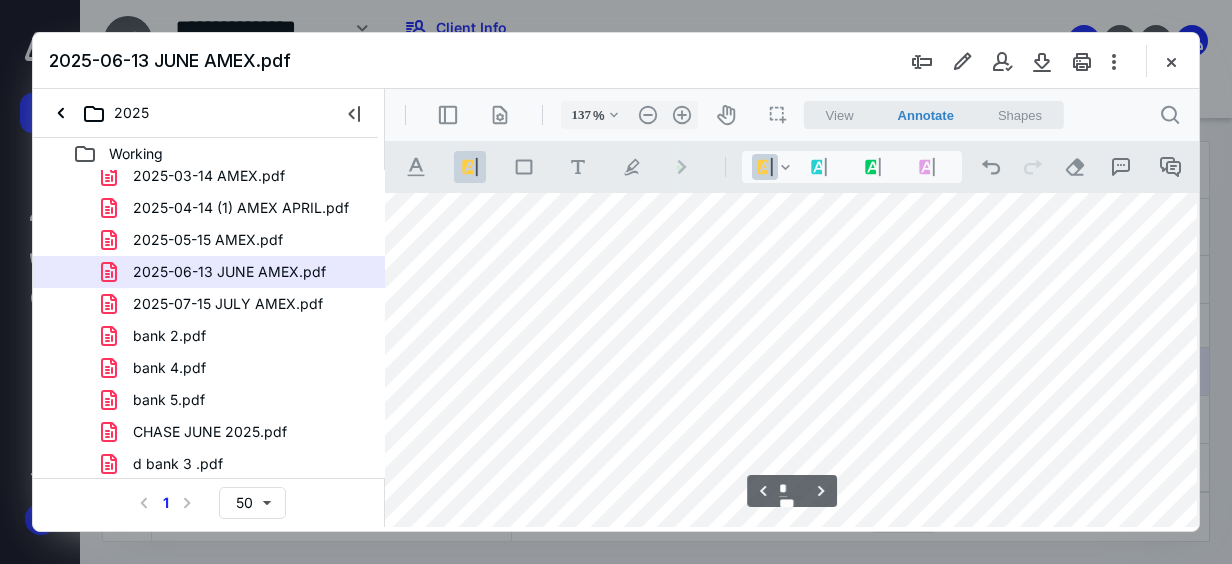 scroll, scrollTop: 3800, scrollLeft: 55, axis: both 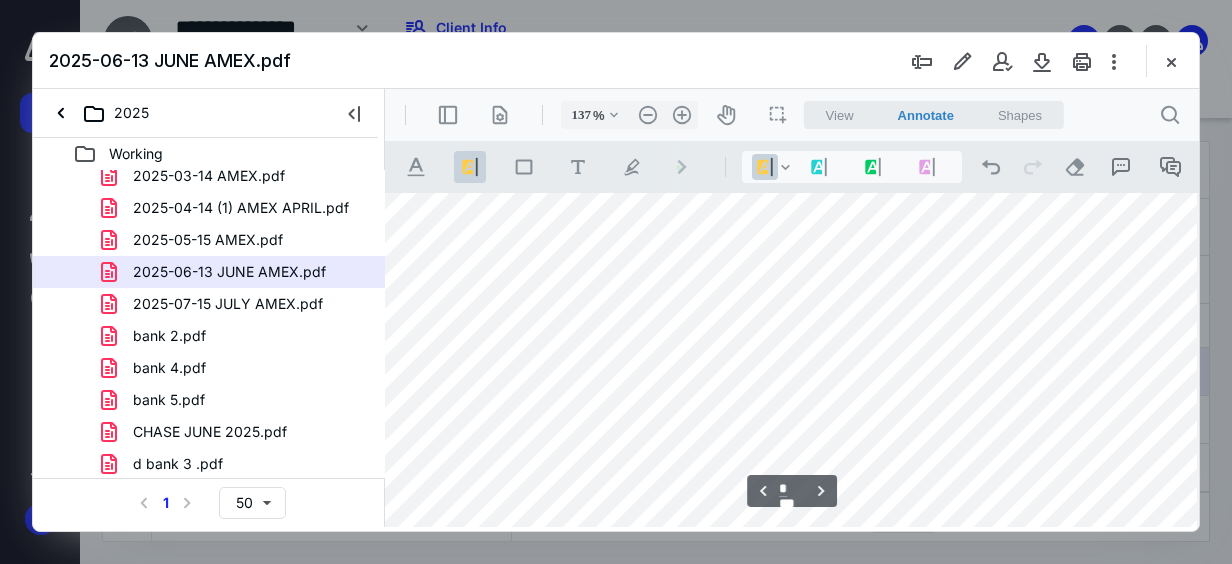 click on ".cls-1{fill:#8c8c8c;} icon - line - tool - highlight" at bounding box center [470, 167] 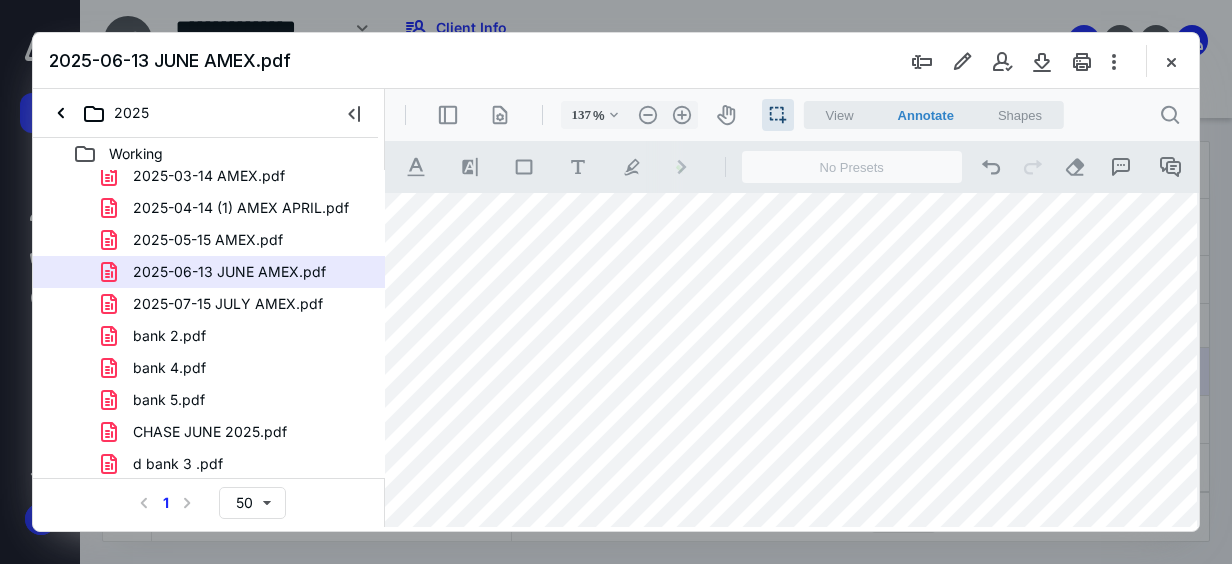 drag, startPoint x: 486, startPoint y: 237, endPoint x: 585, endPoint y: 238, distance: 99.00505 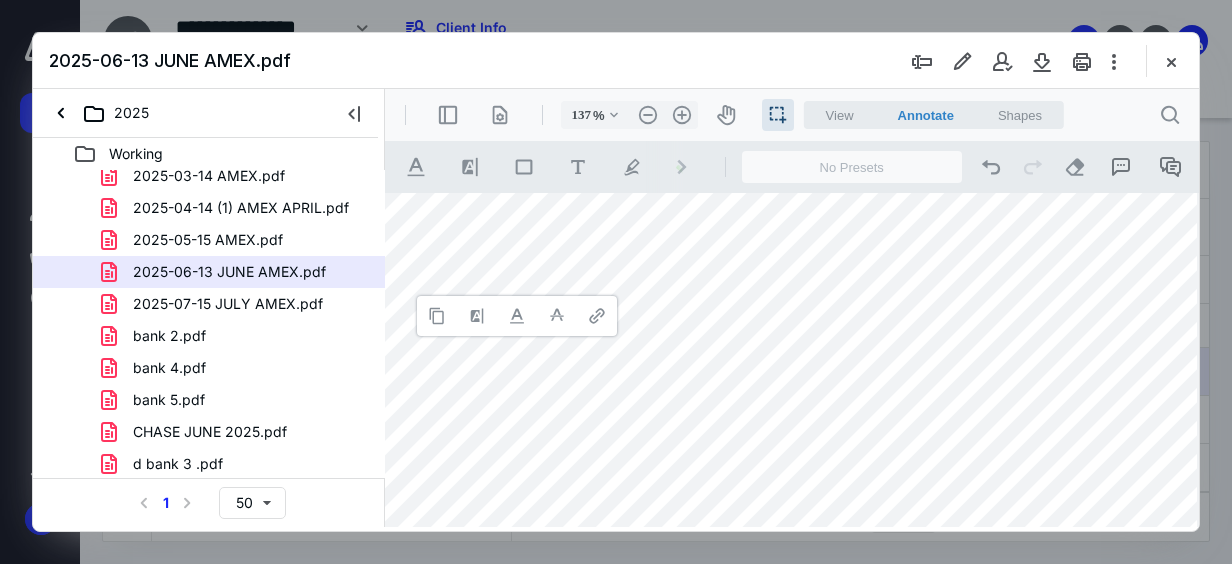 type 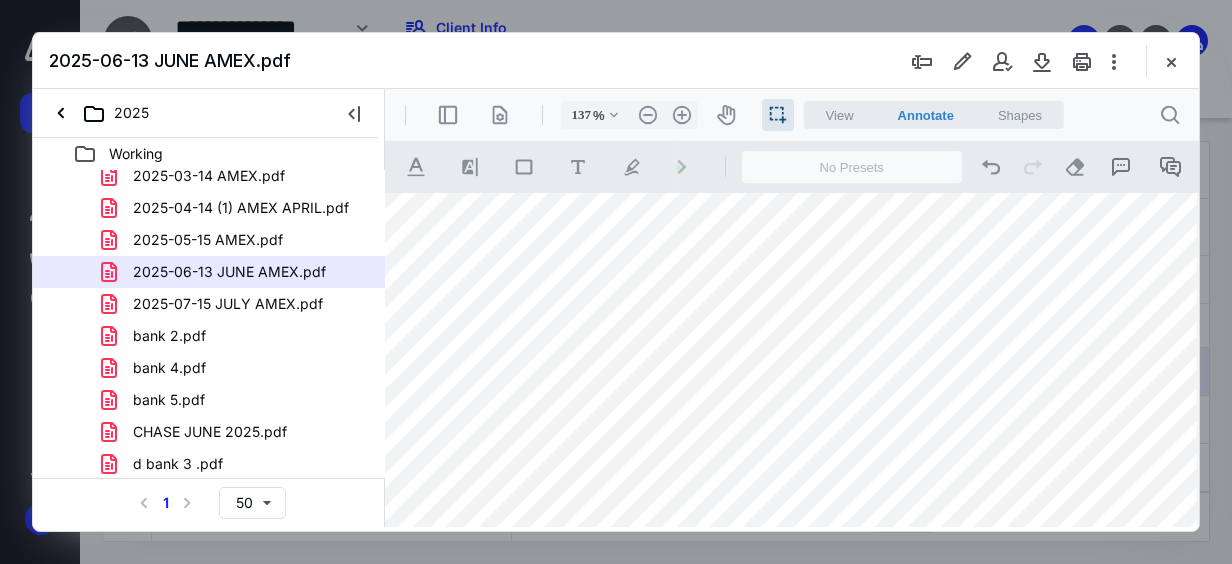 drag, startPoint x: 475, startPoint y: 334, endPoint x: 615, endPoint y: 332, distance: 140.01428 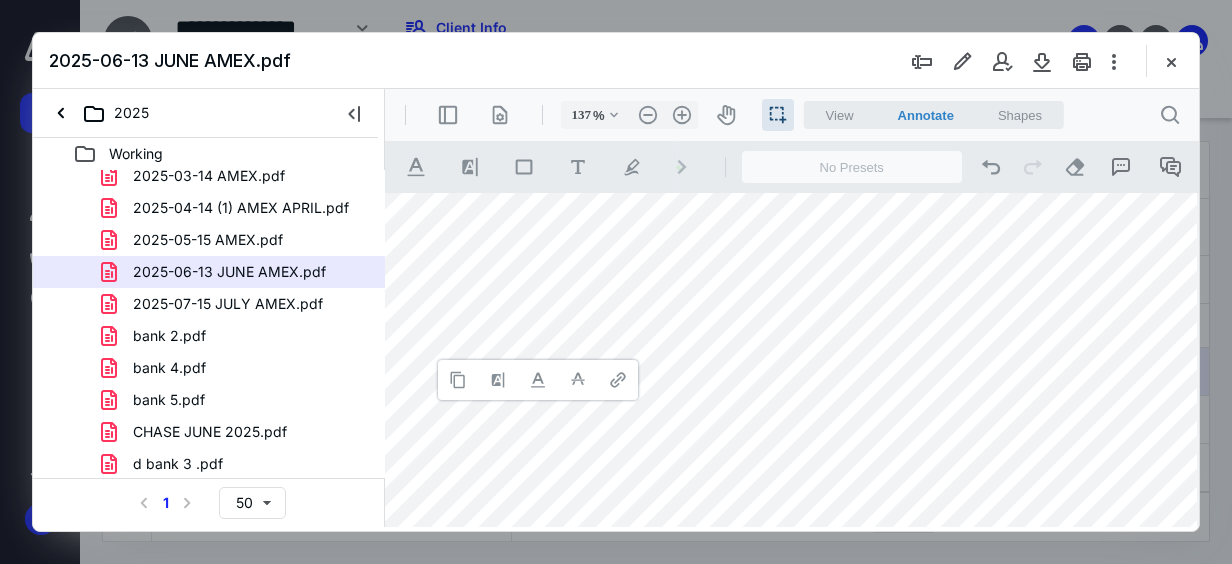type 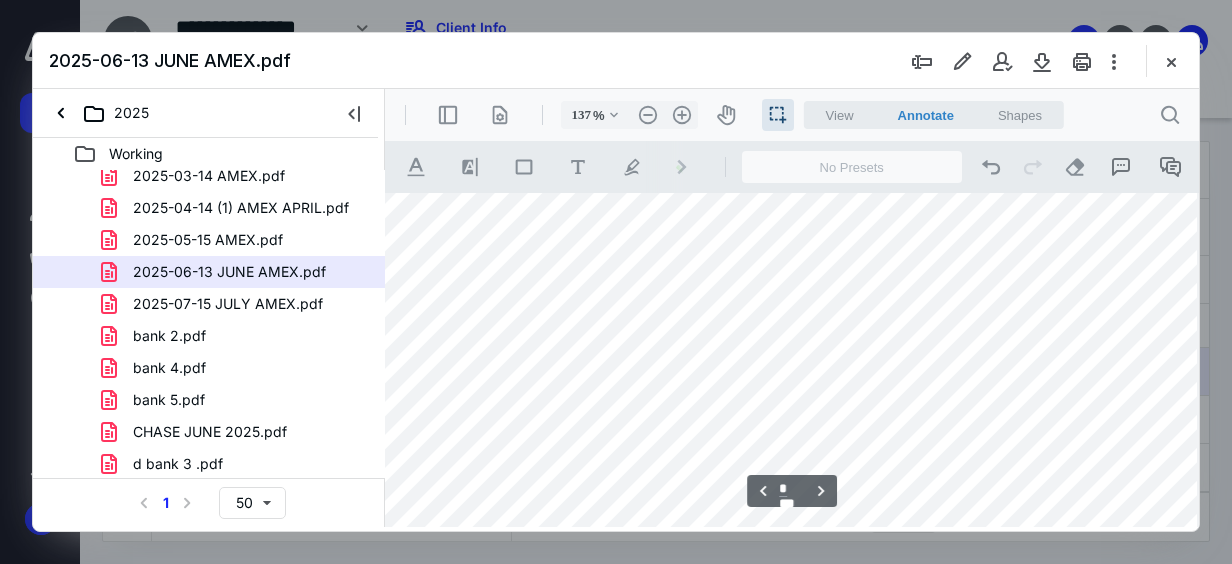scroll, scrollTop: 3900, scrollLeft: 55, axis: both 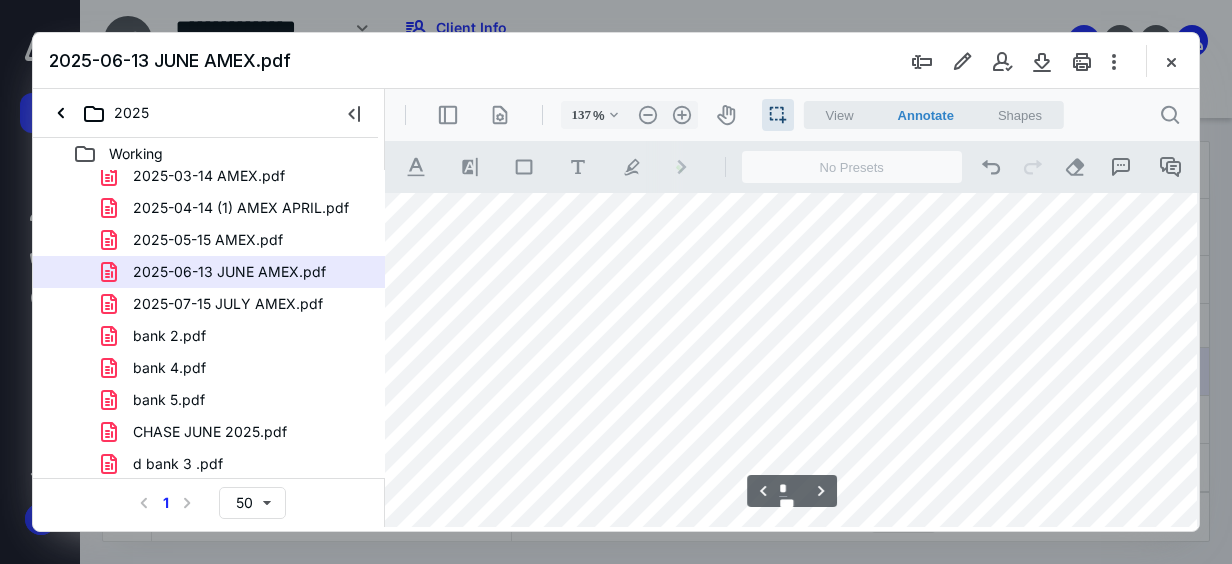 drag, startPoint x: 471, startPoint y: 337, endPoint x: 537, endPoint y: 331, distance: 66.27216 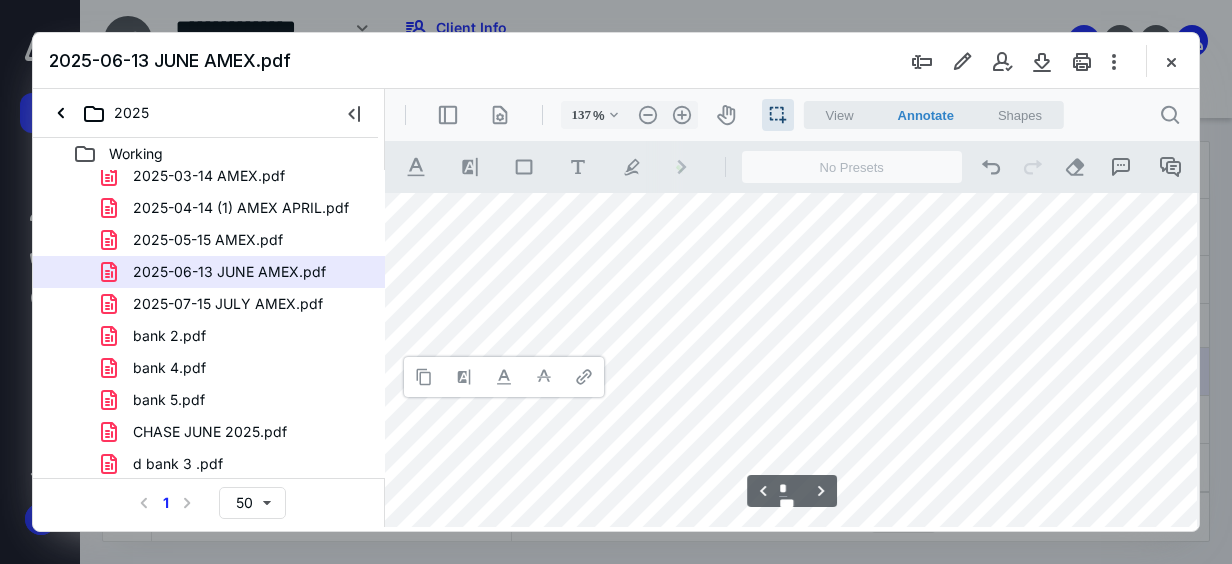 type 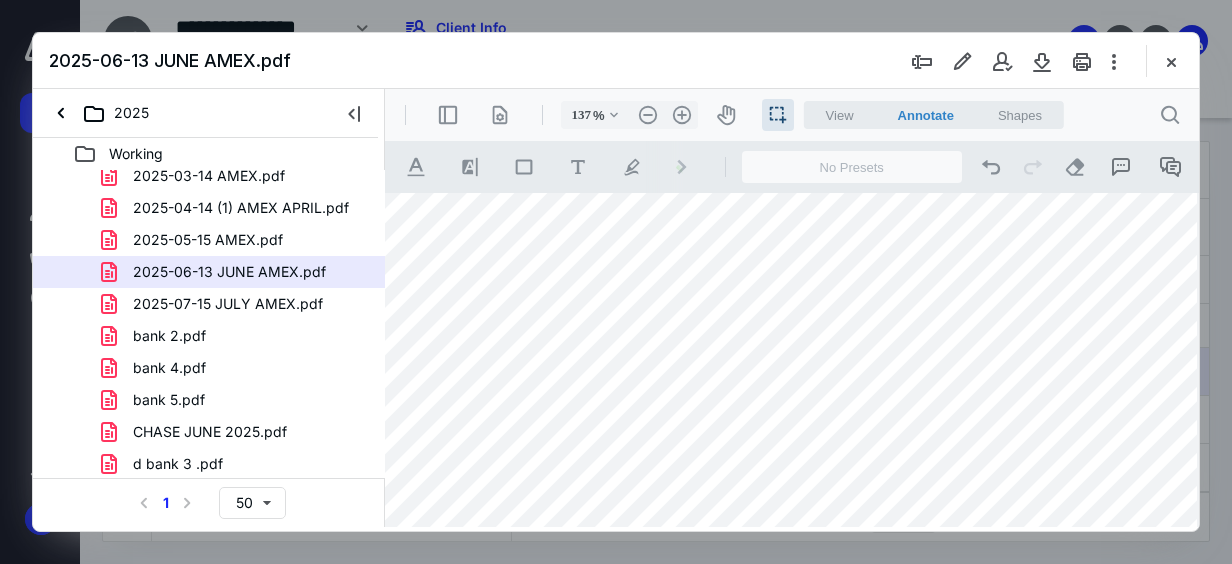 drag, startPoint x: 473, startPoint y: 378, endPoint x: 529, endPoint y: 374, distance: 56.142673 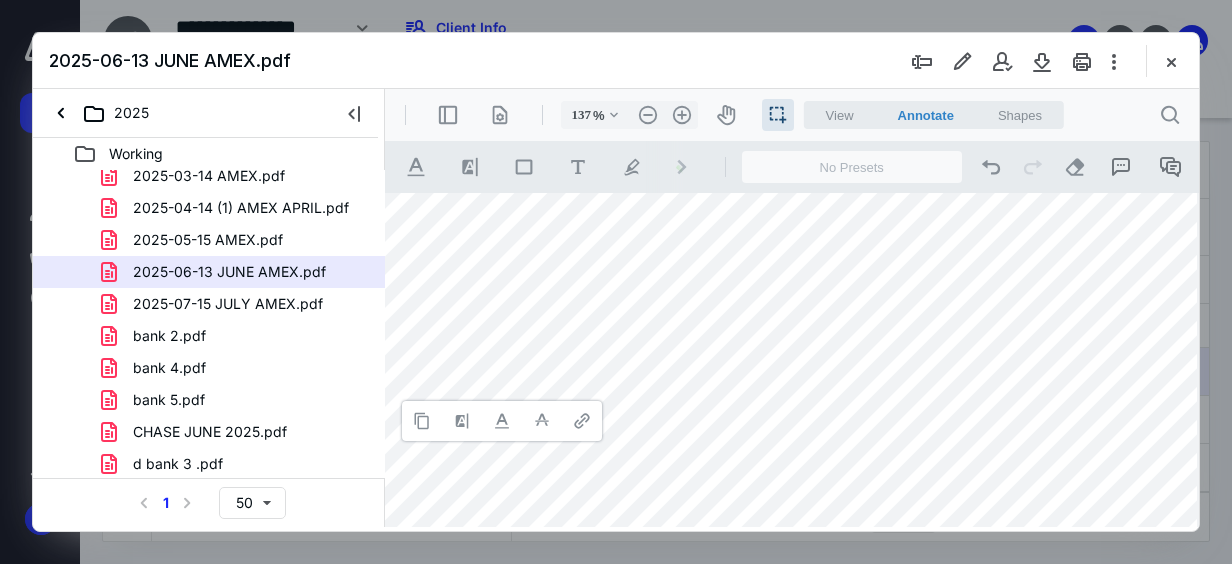 type 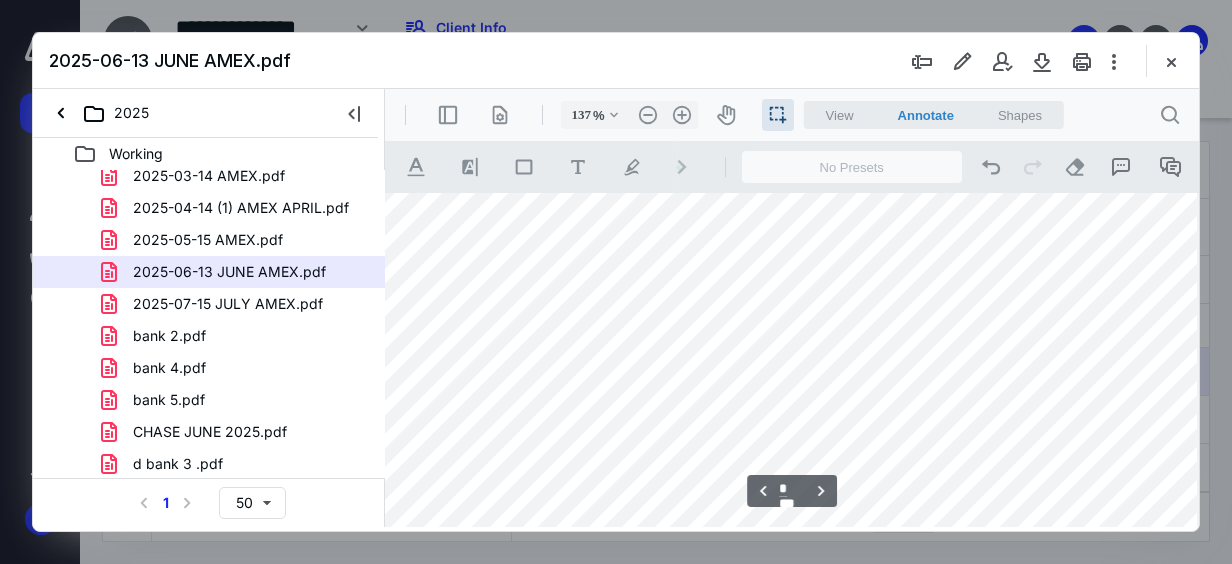 scroll, scrollTop: 4000, scrollLeft: 55, axis: both 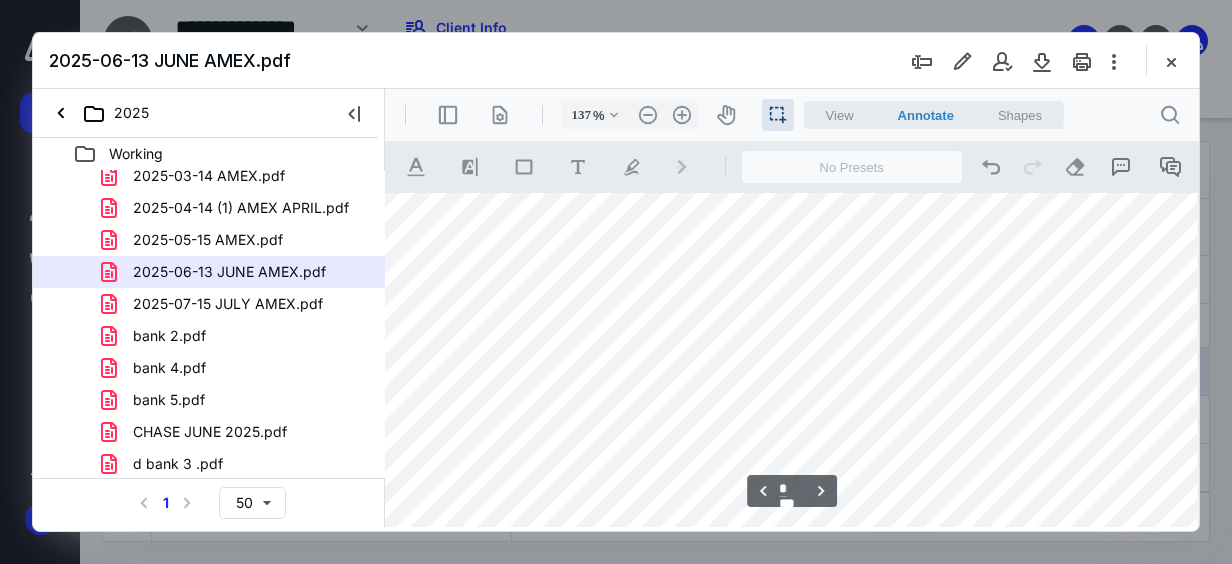 drag, startPoint x: 470, startPoint y: 309, endPoint x: 593, endPoint y: 305, distance: 123.065025 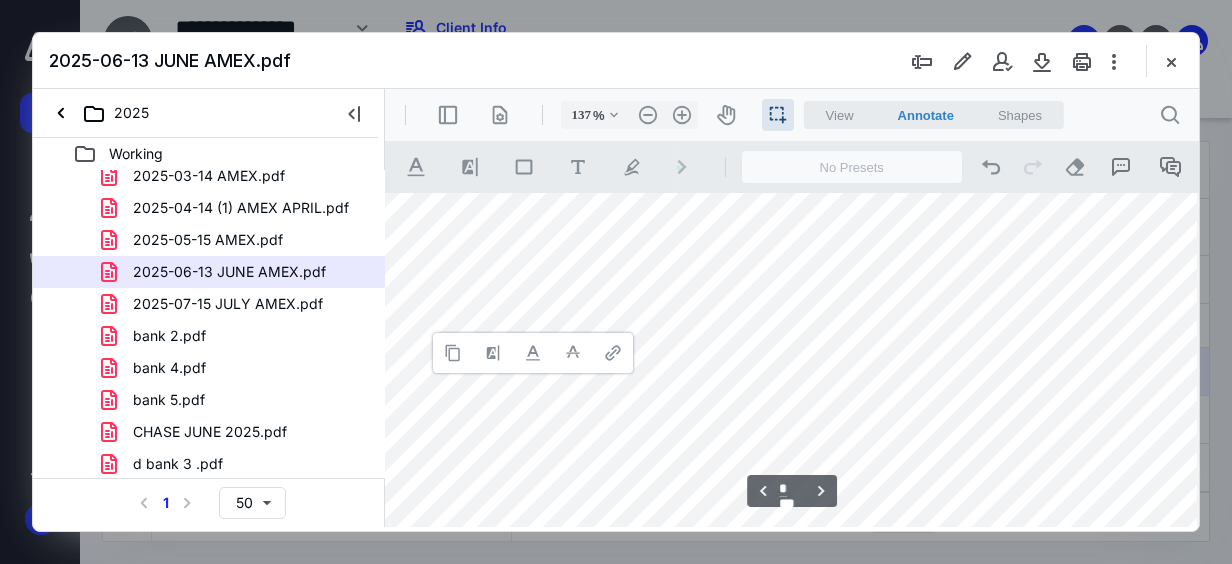 type 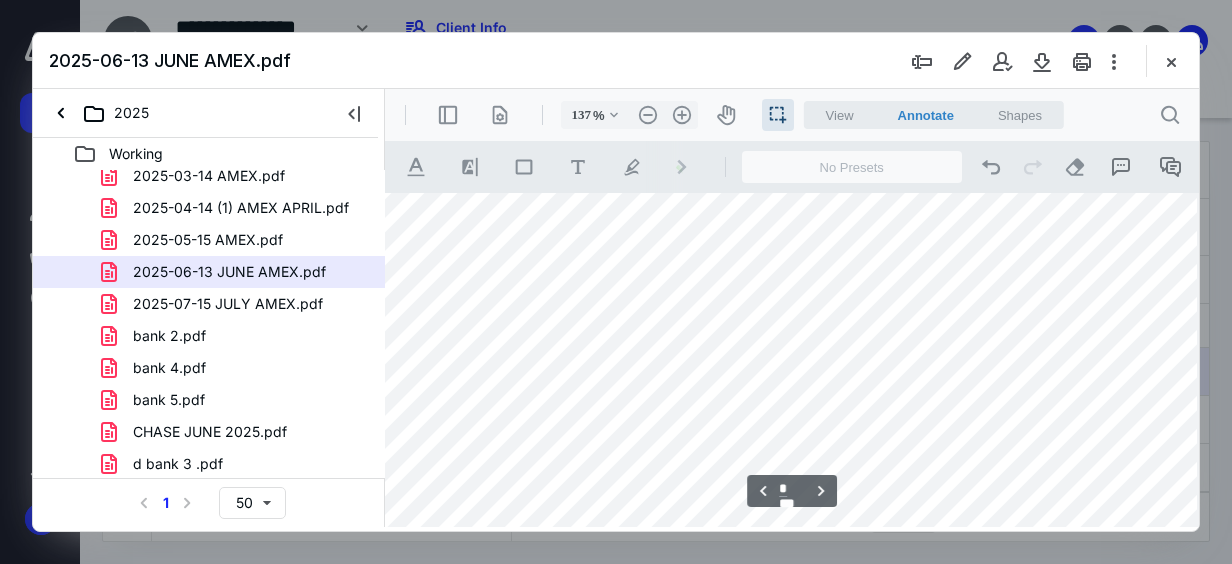 scroll, scrollTop: 2600, scrollLeft: 55, axis: both 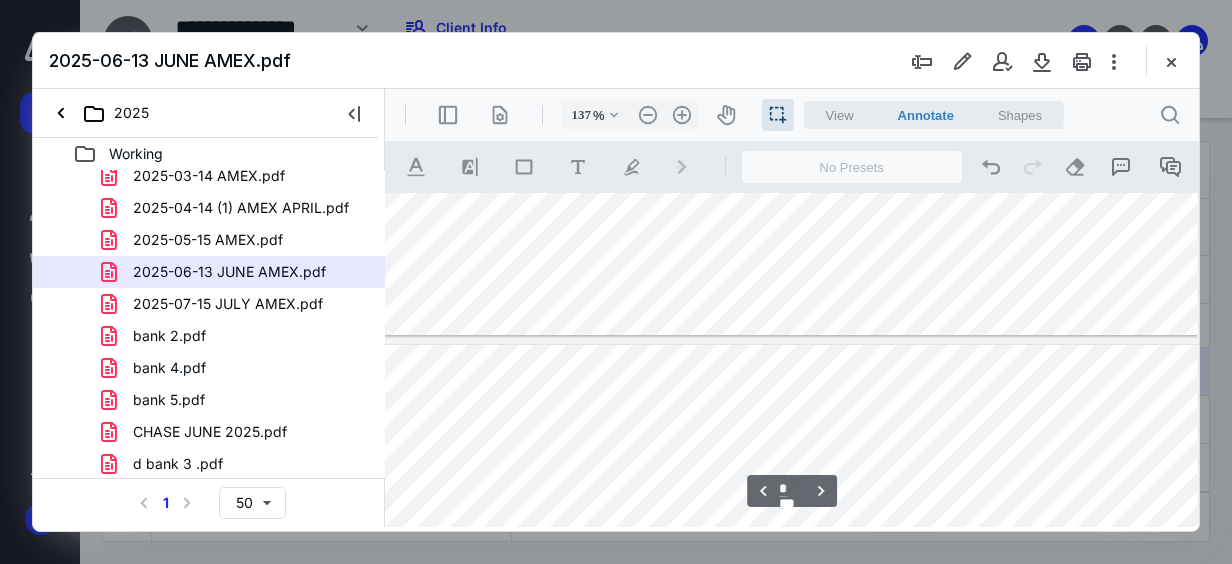 type on "*" 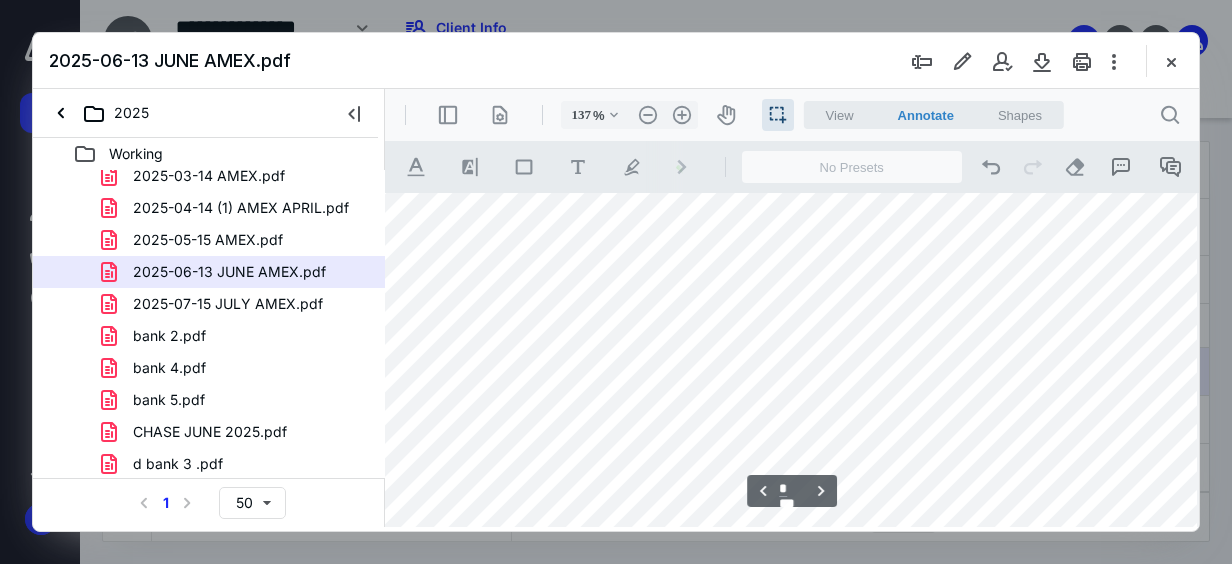 scroll, scrollTop: 3900, scrollLeft: 55, axis: both 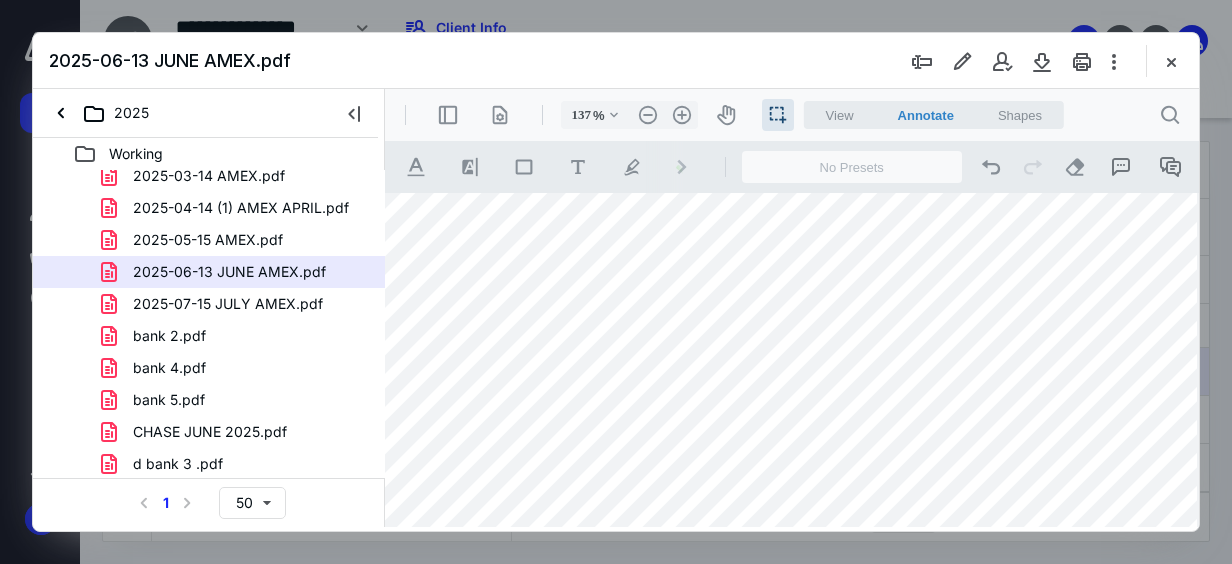 drag, startPoint x: 1051, startPoint y: 334, endPoint x: 1107, endPoint y: 333, distance: 56.008926 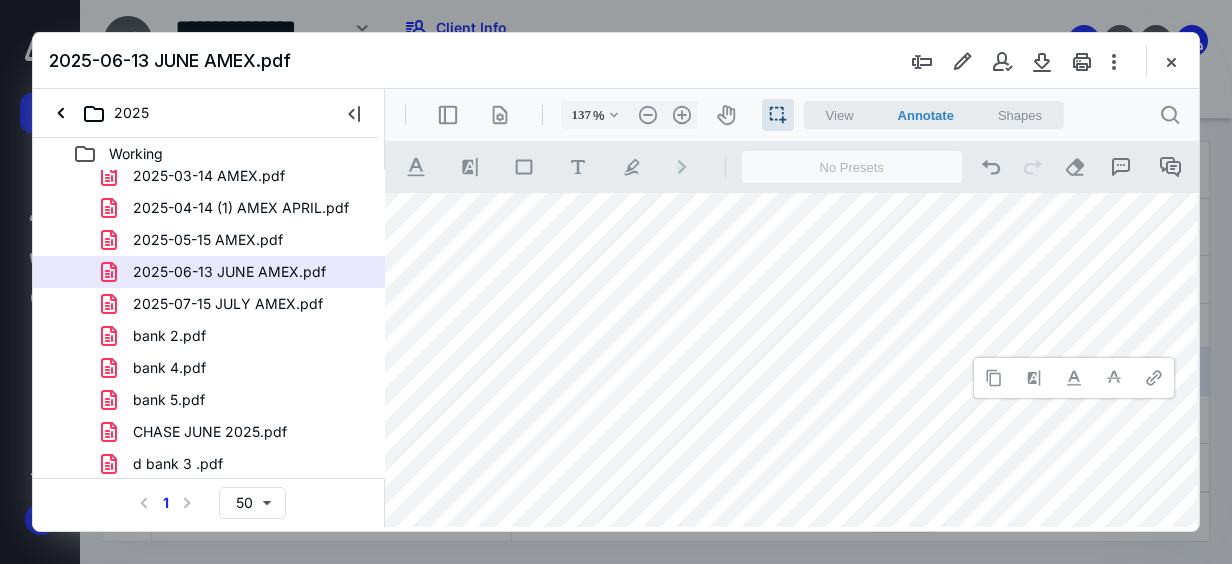 type 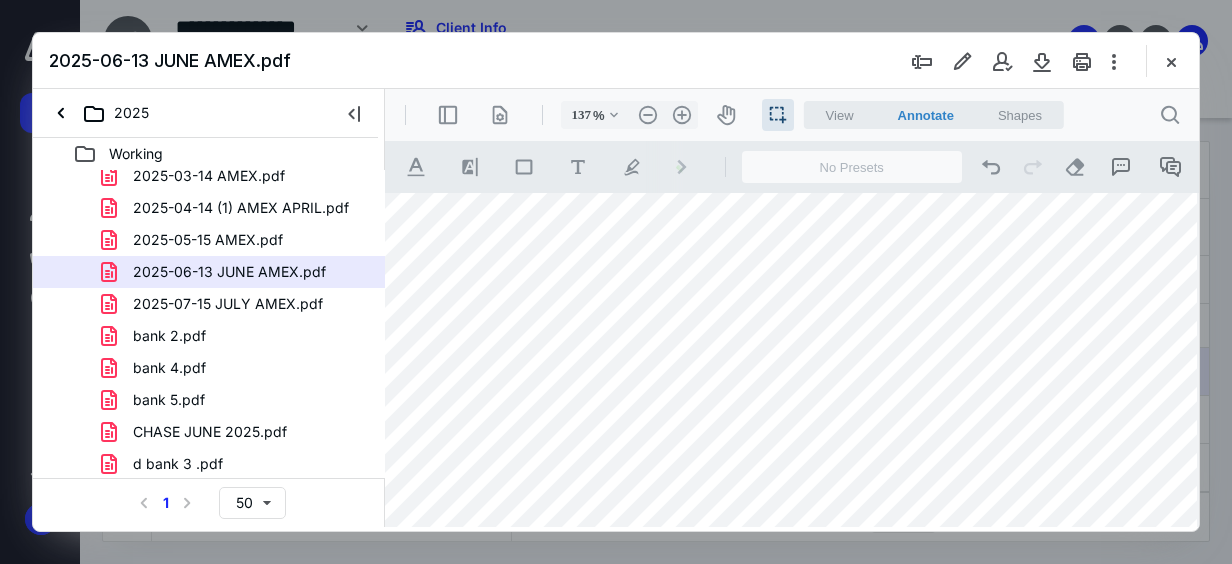 drag, startPoint x: 1060, startPoint y: 413, endPoint x: 1109, endPoint y: 407, distance: 49.365982 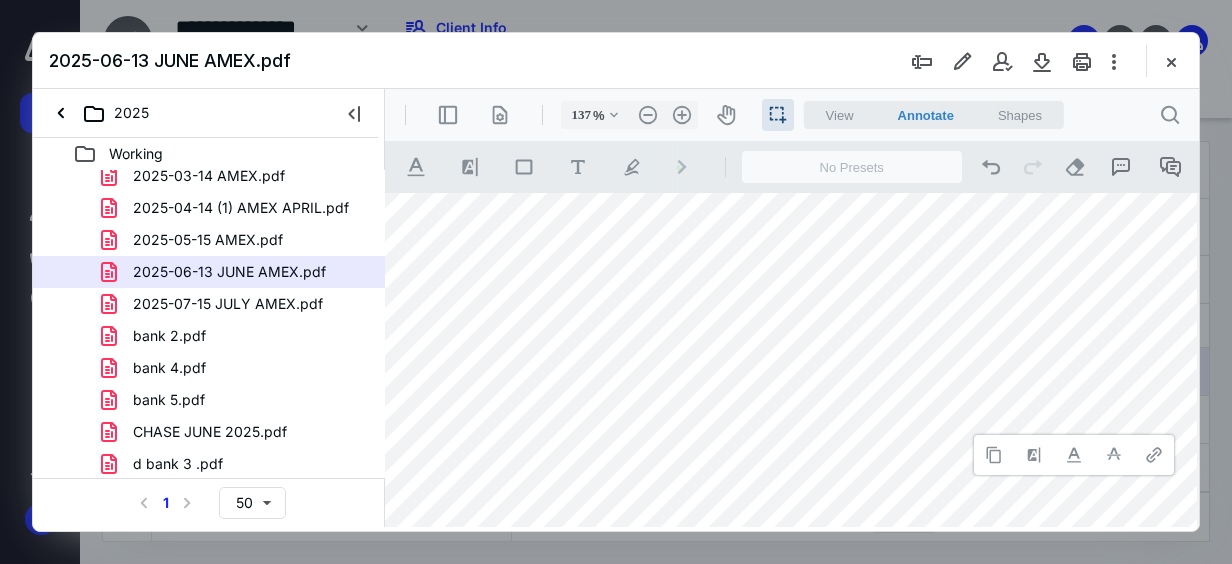 type 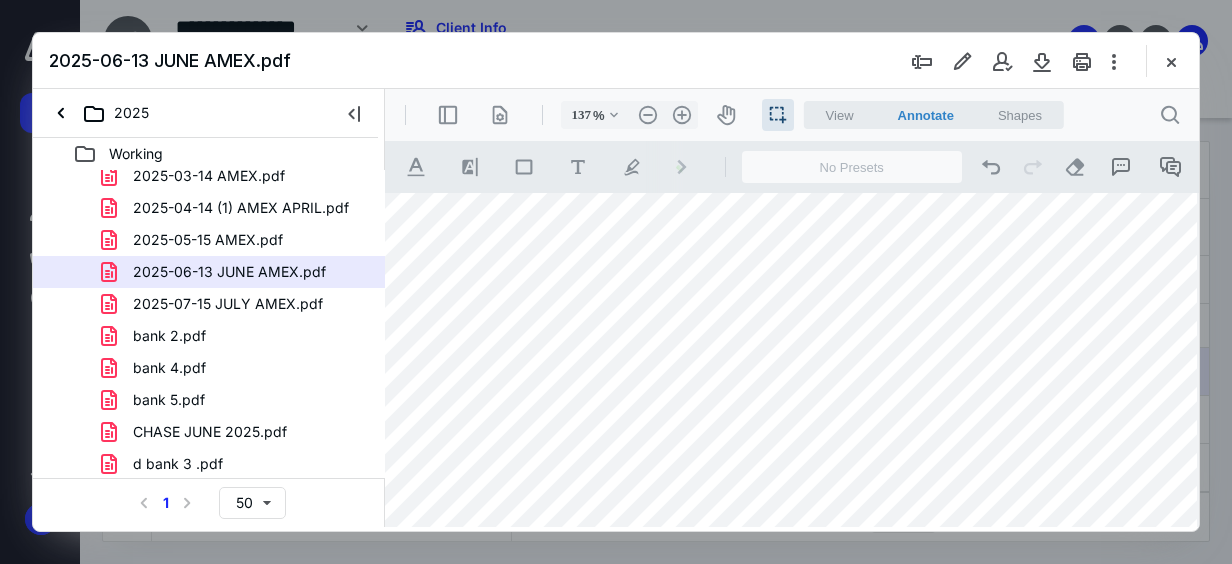 drag, startPoint x: 1051, startPoint y: 447, endPoint x: 1117, endPoint y: 439, distance: 66.48308 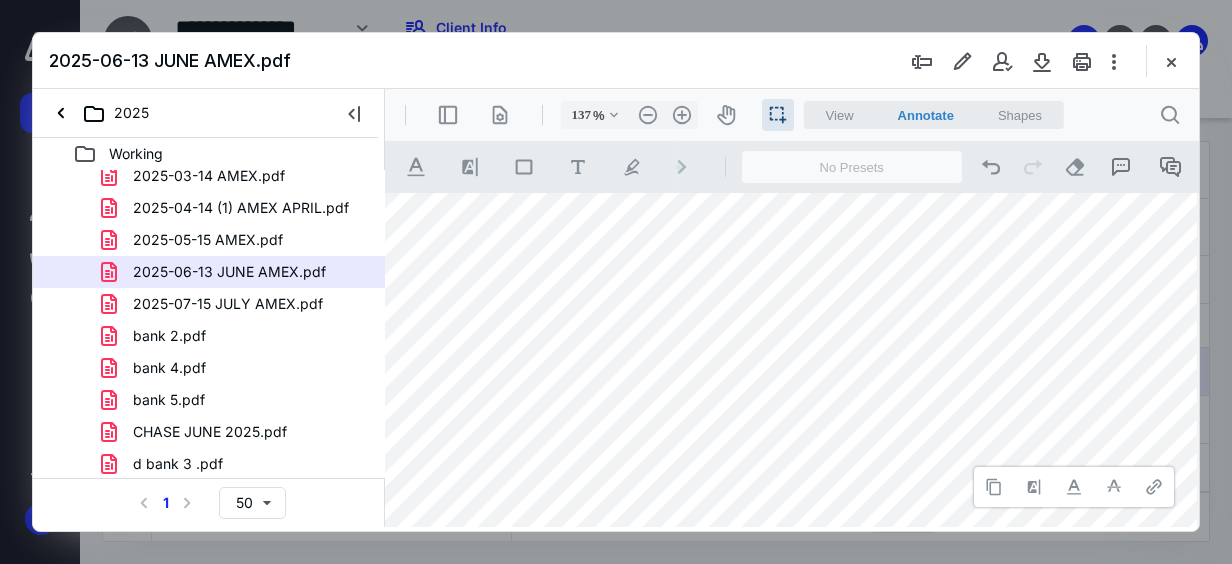type 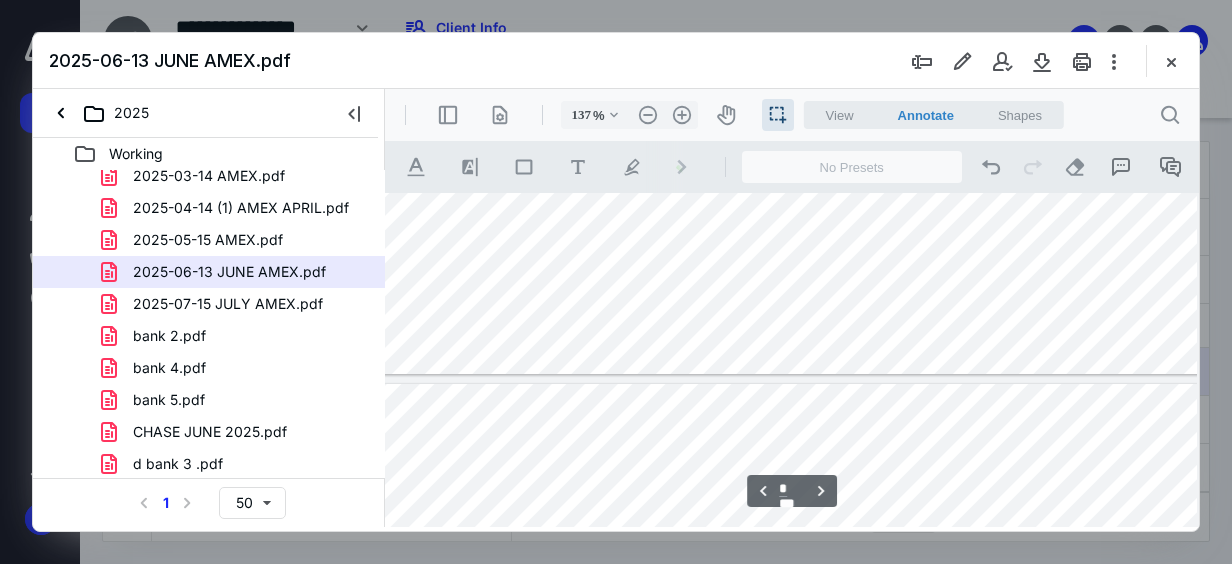 type on "*" 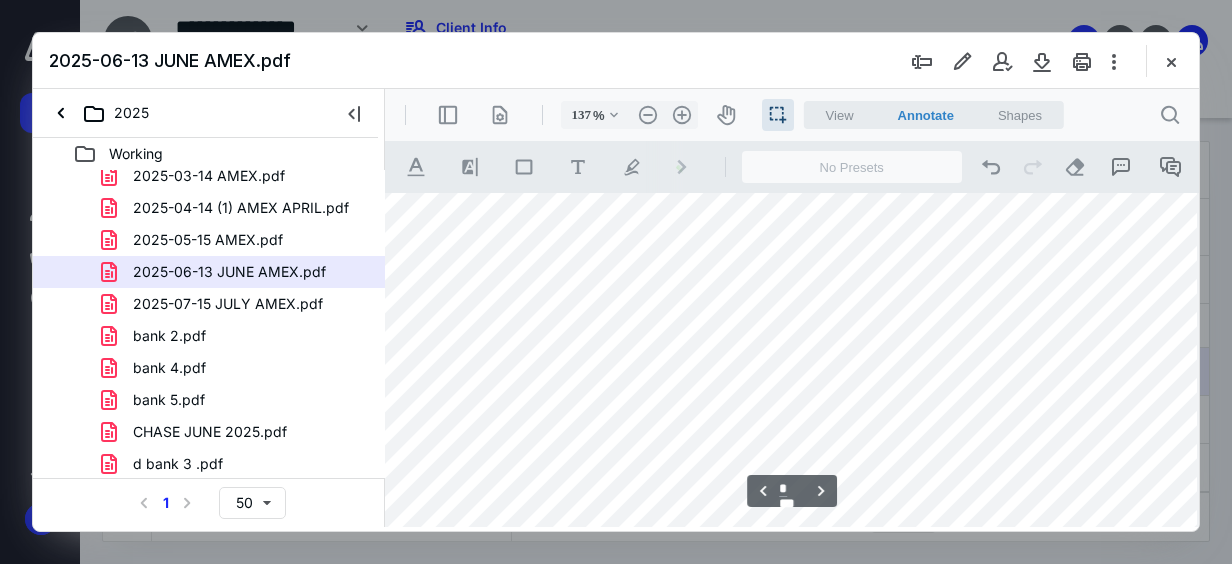 scroll, scrollTop: 4600, scrollLeft: 55, axis: both 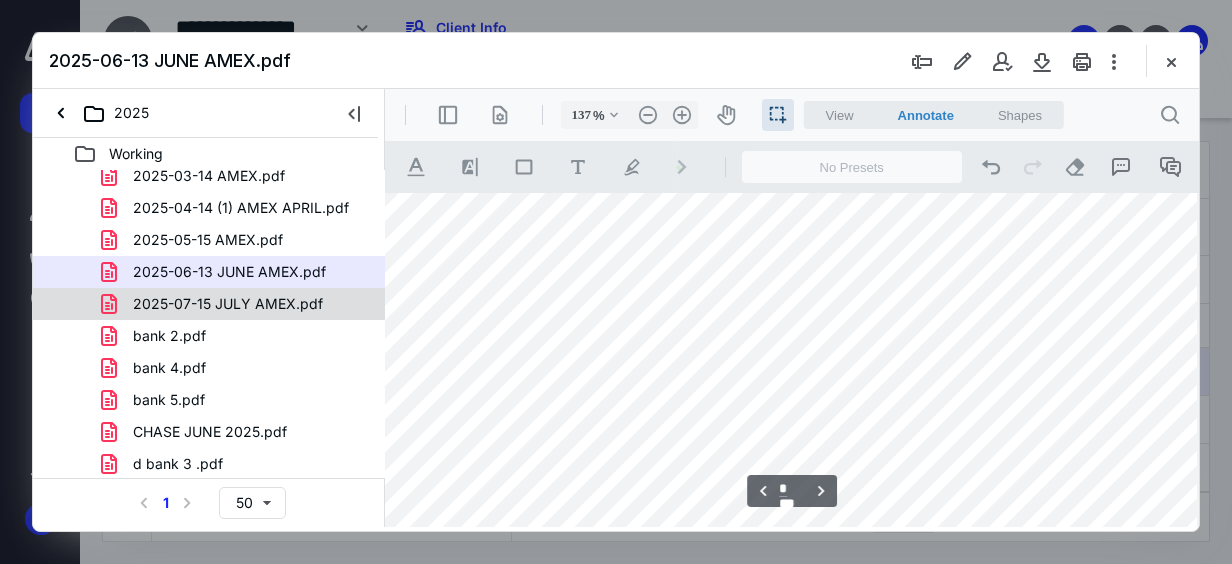 click on "2025-07-15 JULY AMEX.pdf" at bounding box center (228, 304) 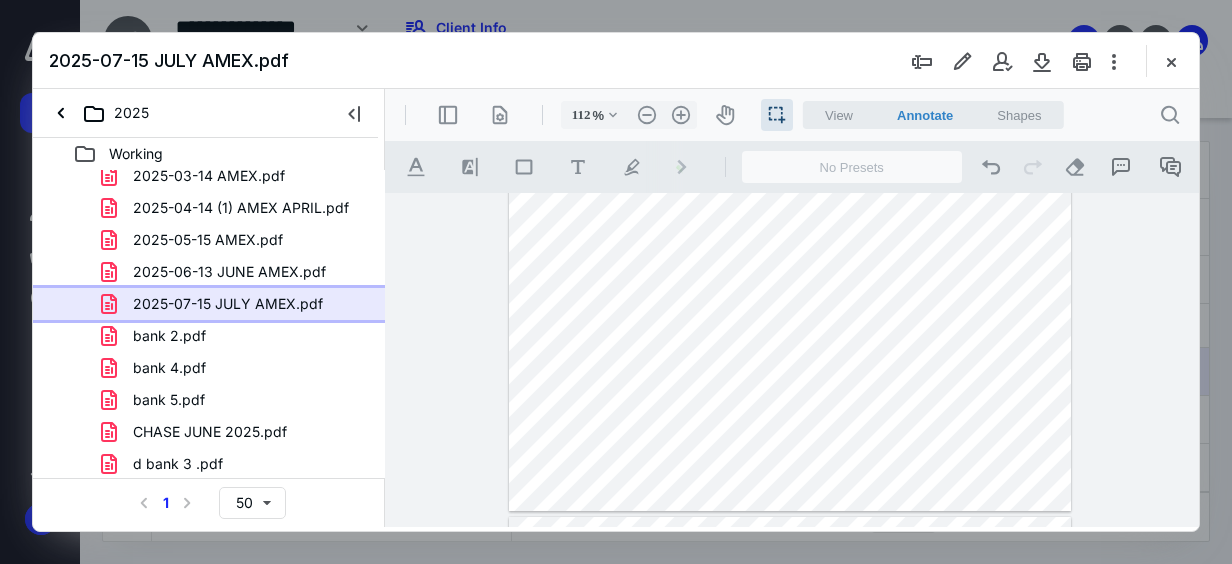 scroll, scrollTop: 522, scrollLeft: 0, axis: vertical 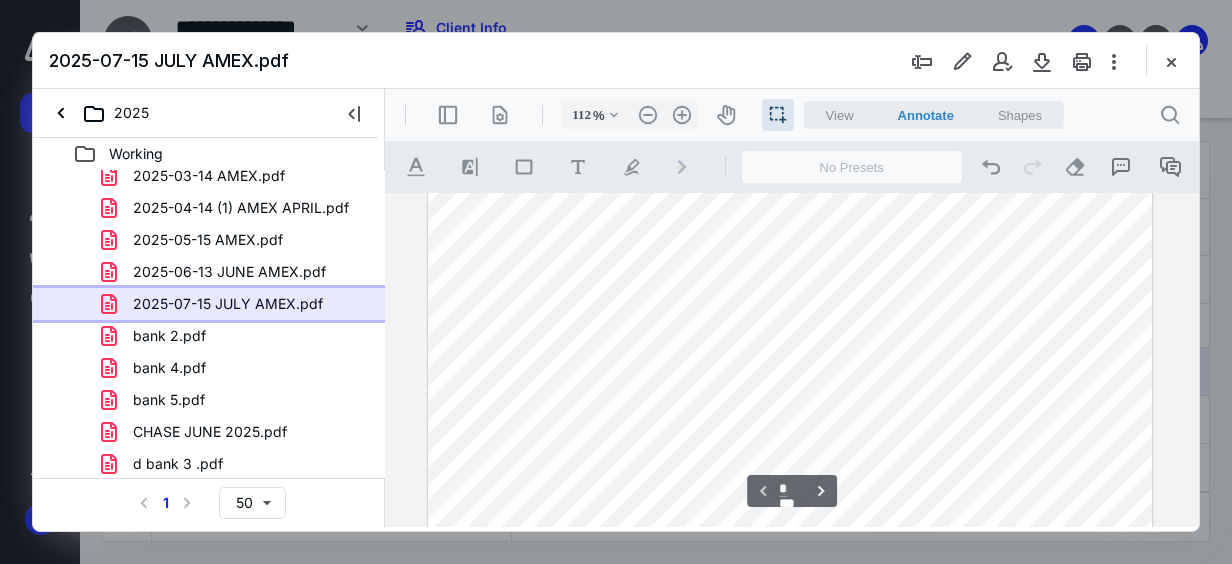 type on "137" 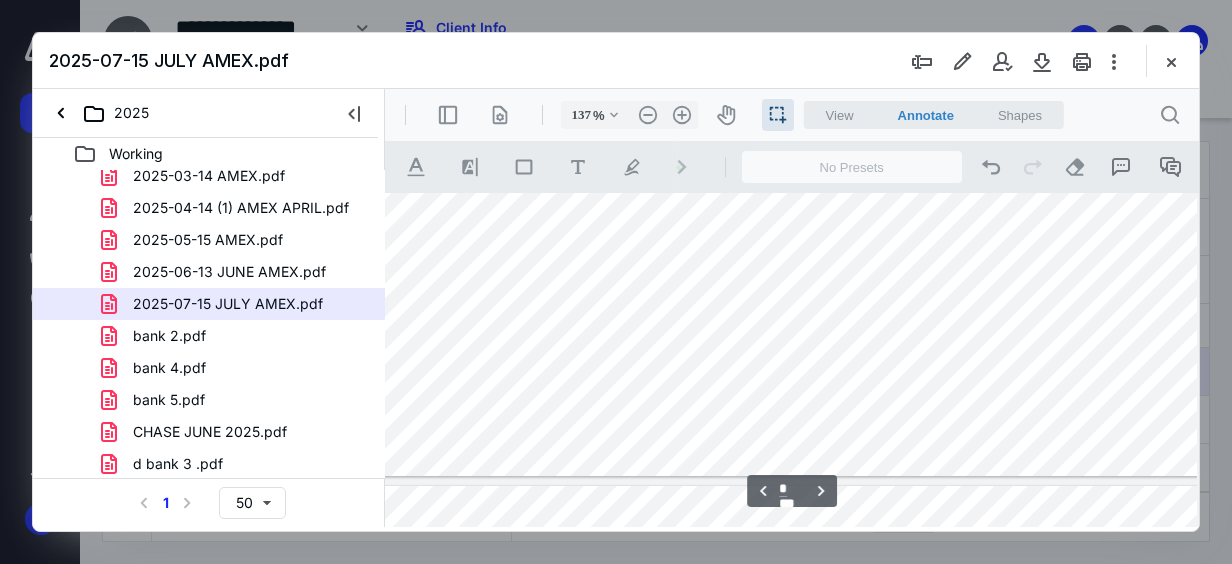 scroll, scrollTop: 2000, scrollLeft: 56, axis: both 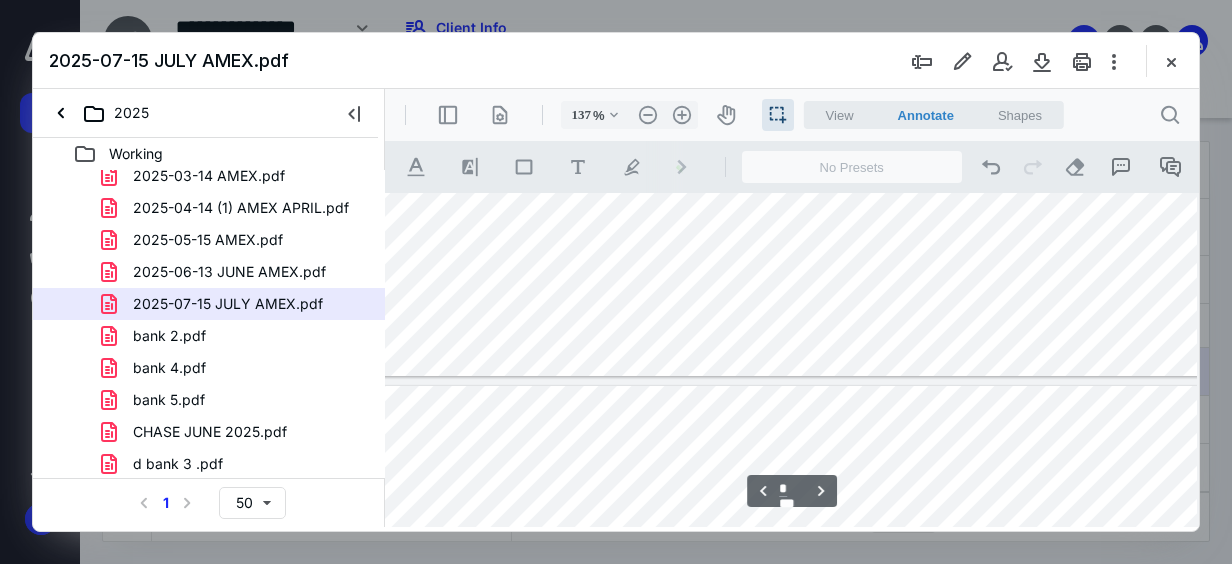 type on "*" 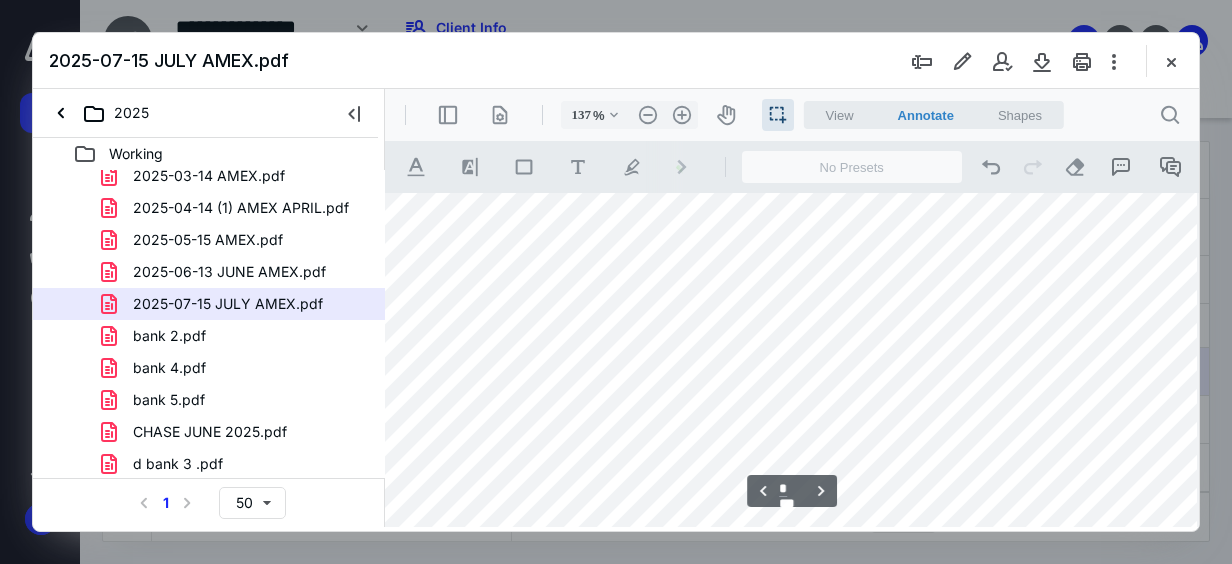 scroll, scrollTop: 2600, scrollLeft: 56, axis: both 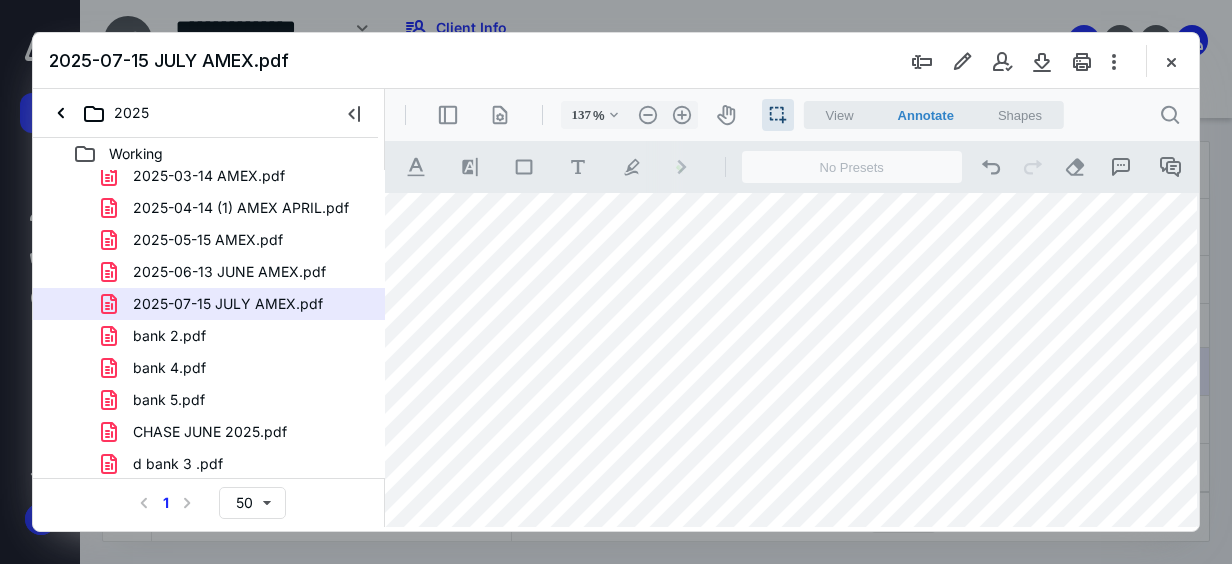 drag, startPoint x: 469, startPoint y: 293, endPoint x: 503, endPoint y: 293, distance: 34 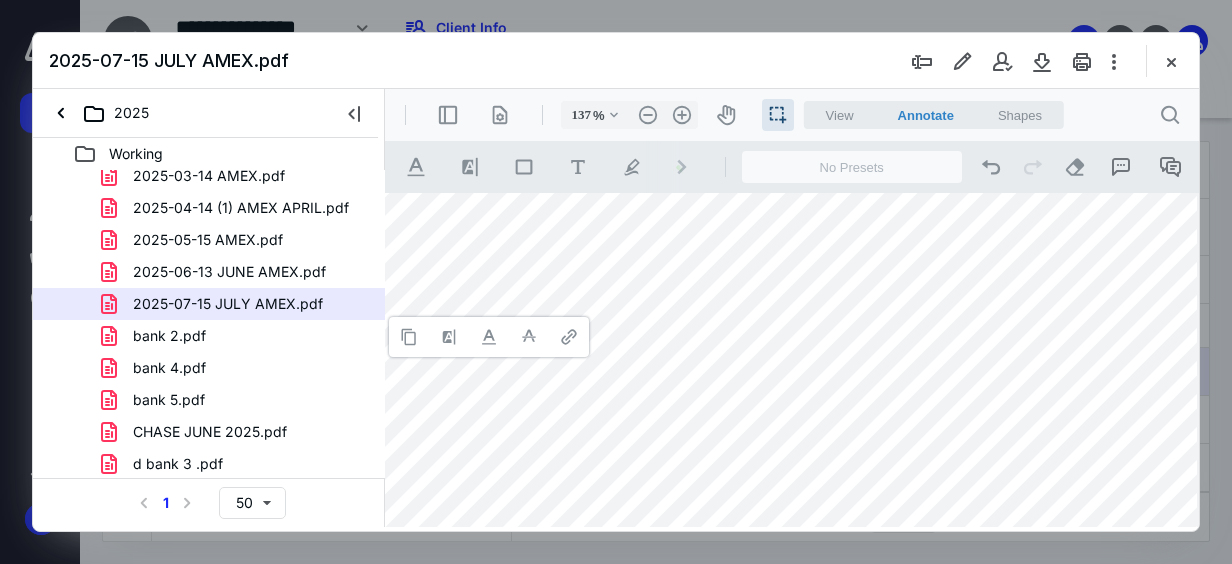 type 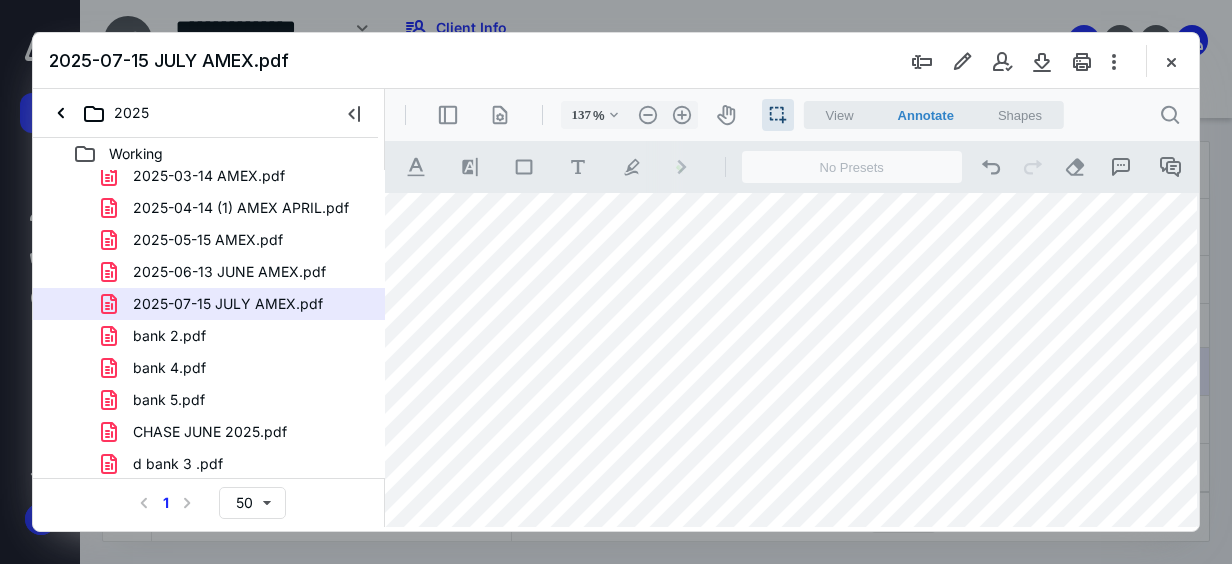 drag, startPoint x: 486, startPoint y: 340, endPoint x: 545, endPoint y: 340, distance: 59 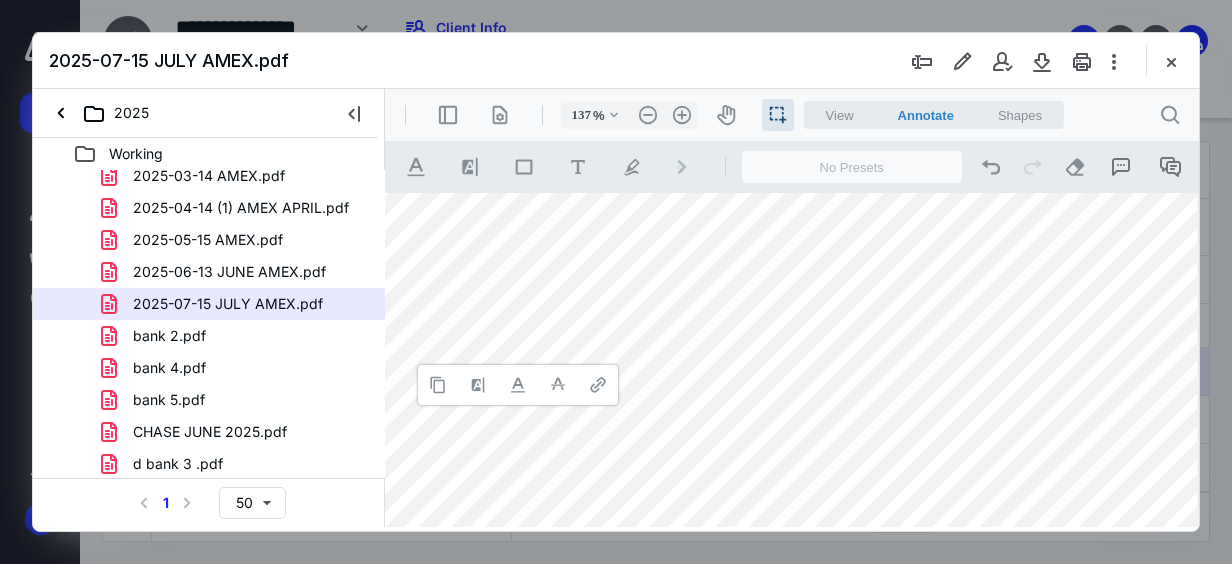 type 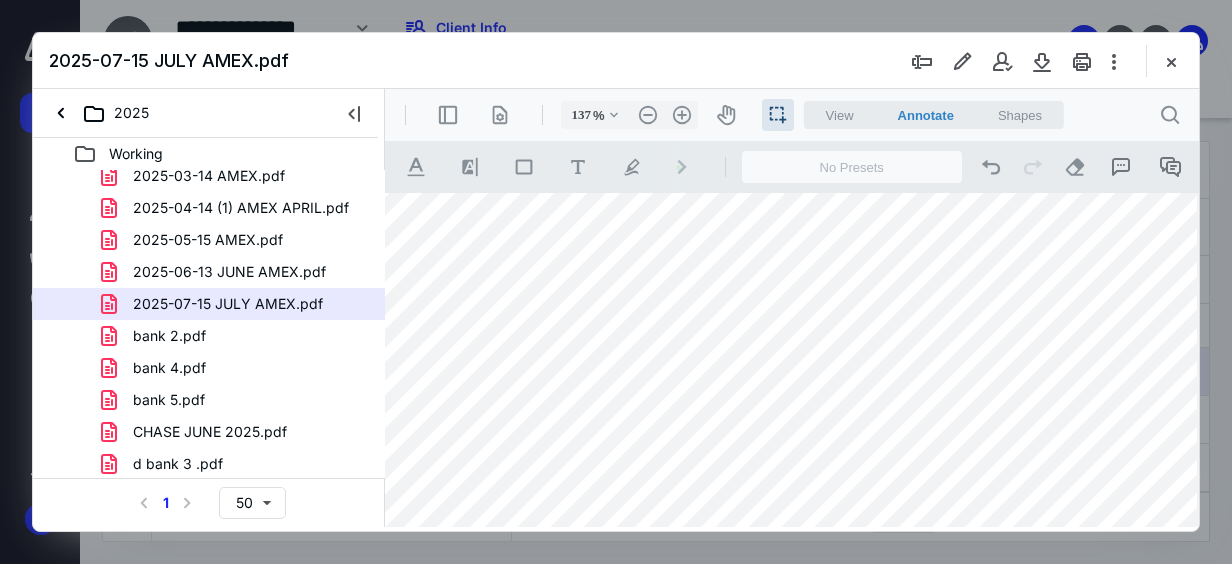 drag, startPoint x: 490, startPoint y: 387, endPoint x: 569, endPoint y: 392, distance: 79.15807 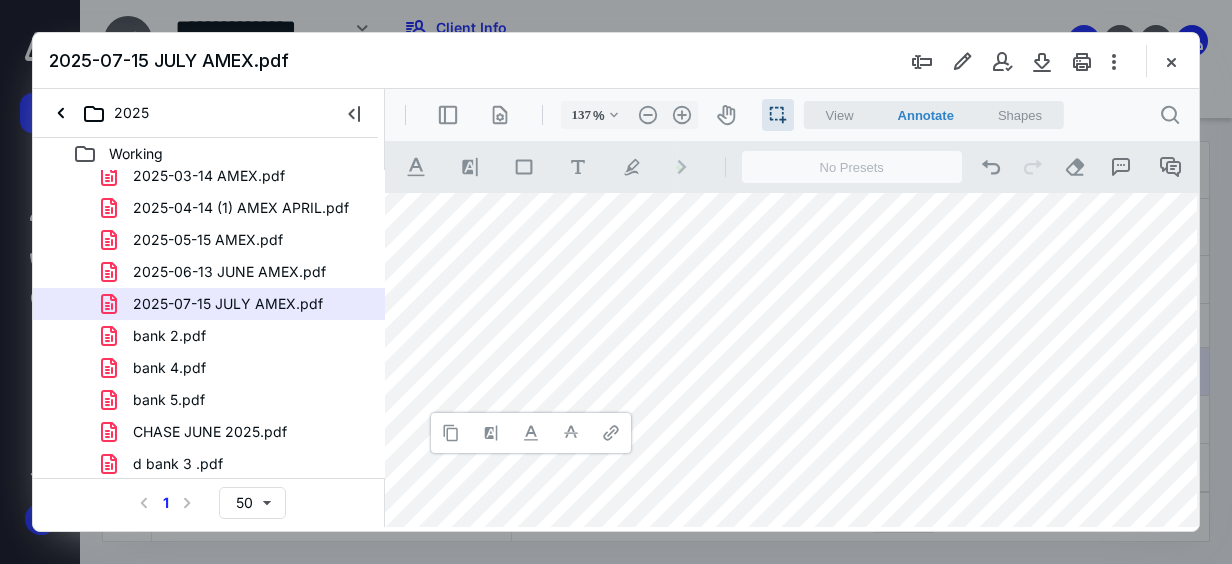 type 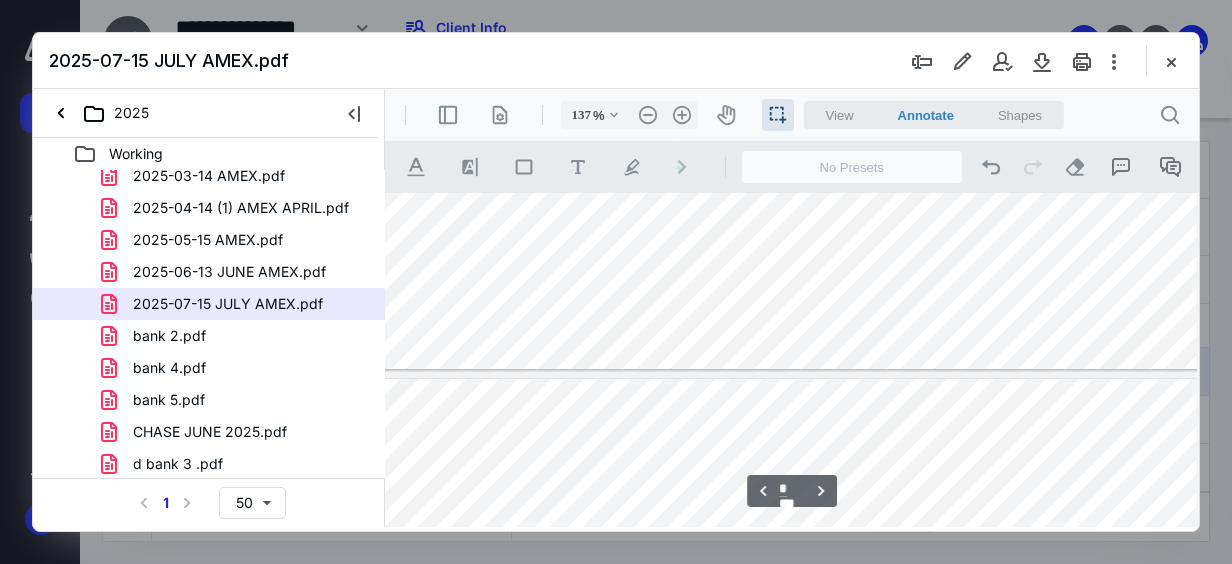 type on "*" 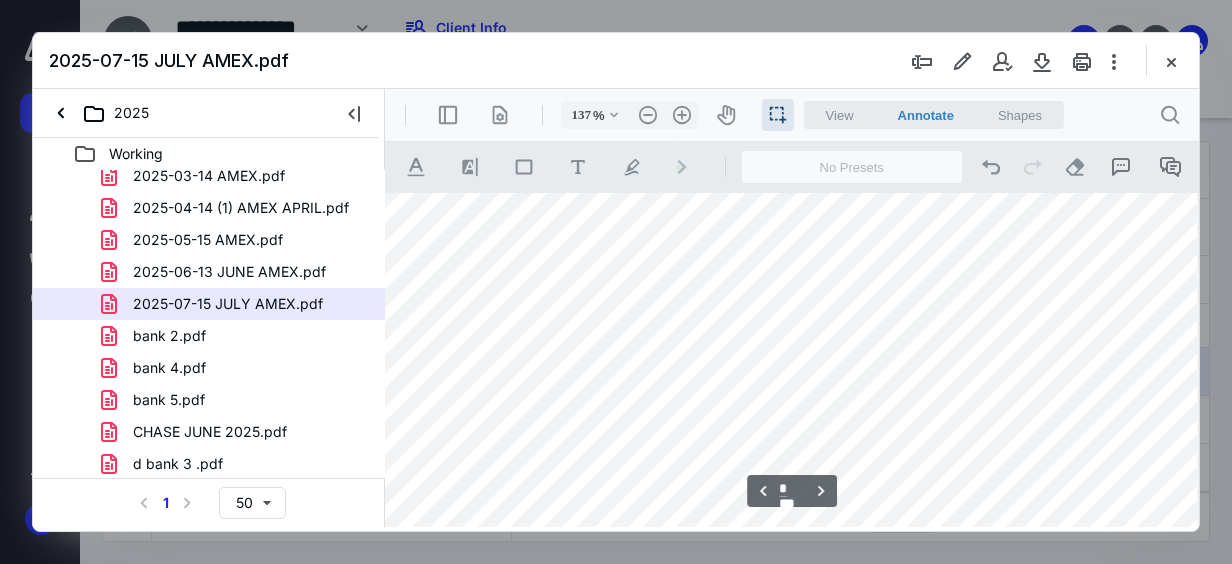 scroll, scrollTop: 3500, scrollLeft: 56, axis: both 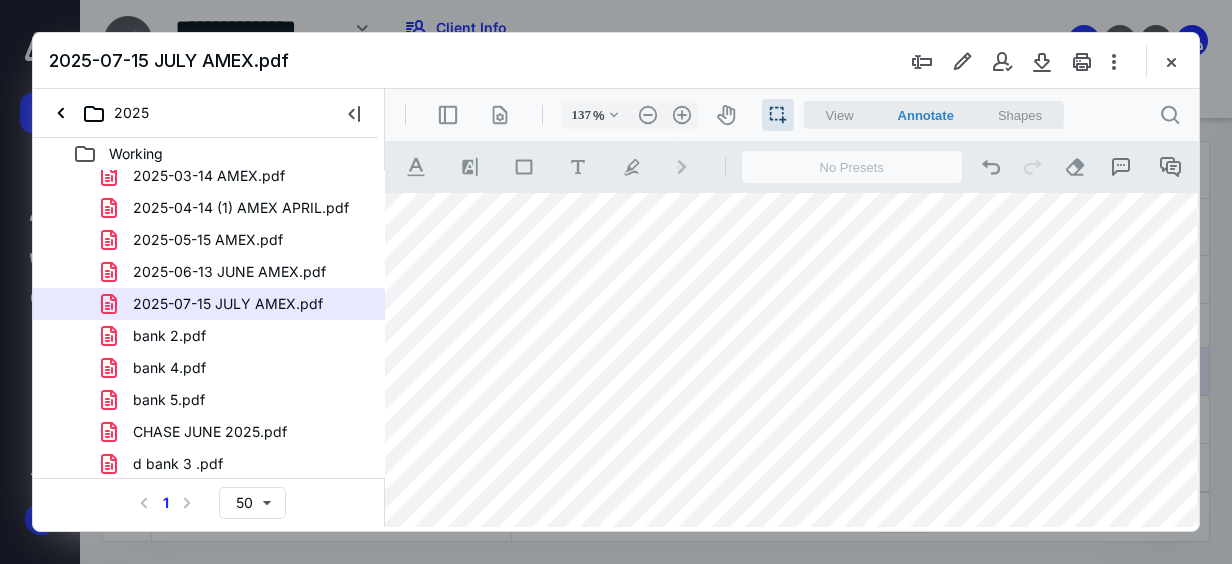 drag, startPoint x: 487, startPoint y: 381, endPoint x: 551, endPoint y: 381, distance: 64 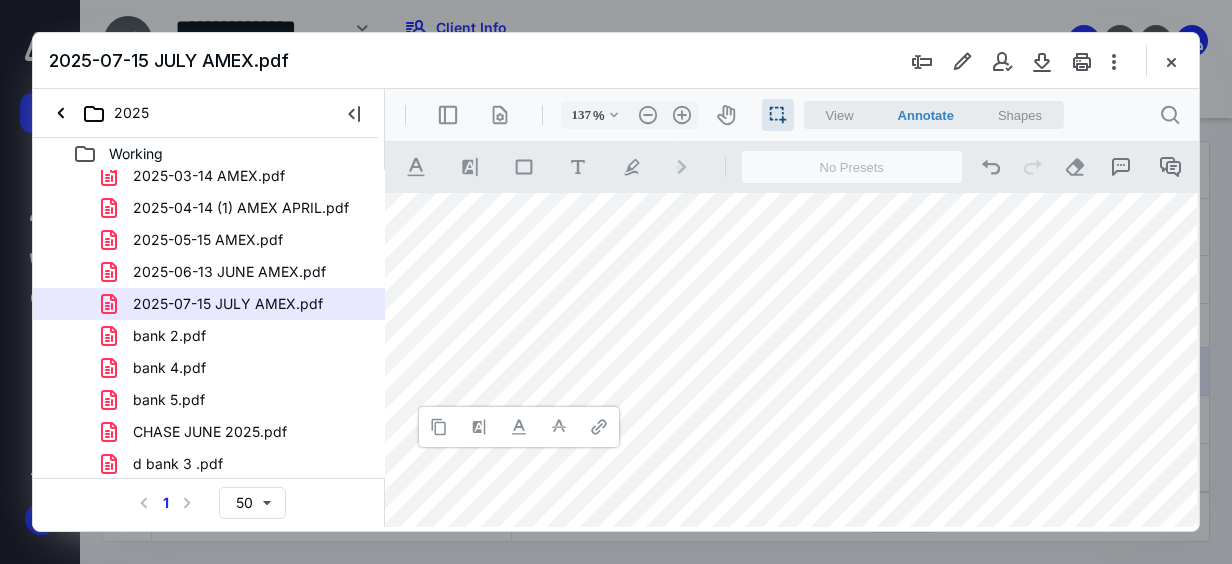 type 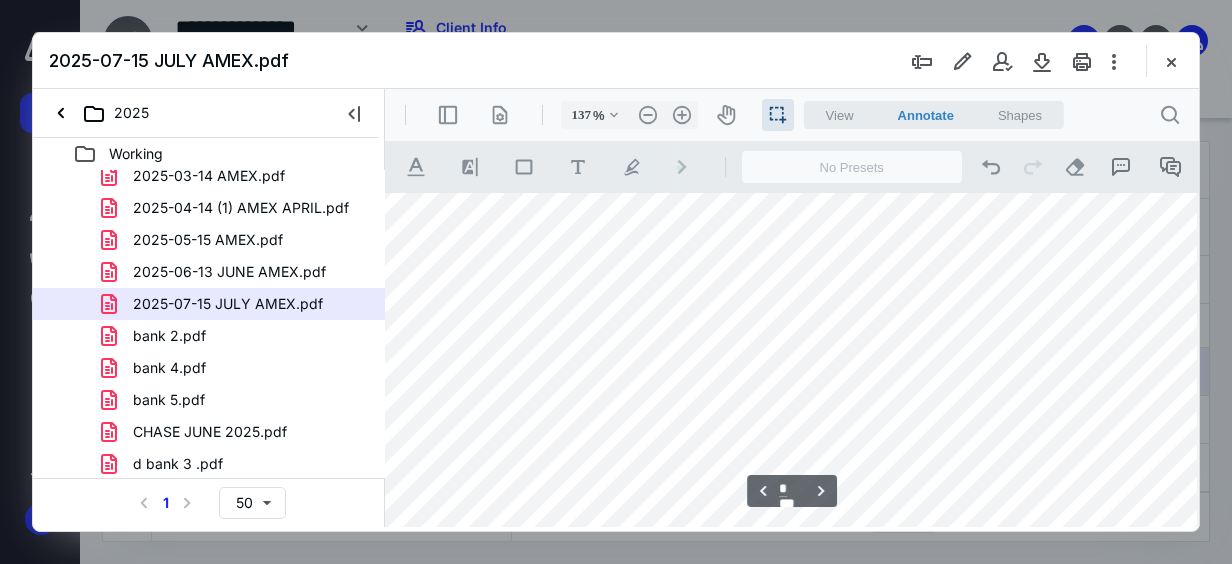 scroll, scrollTop: 3900, scrollLeft: 56, axis: both 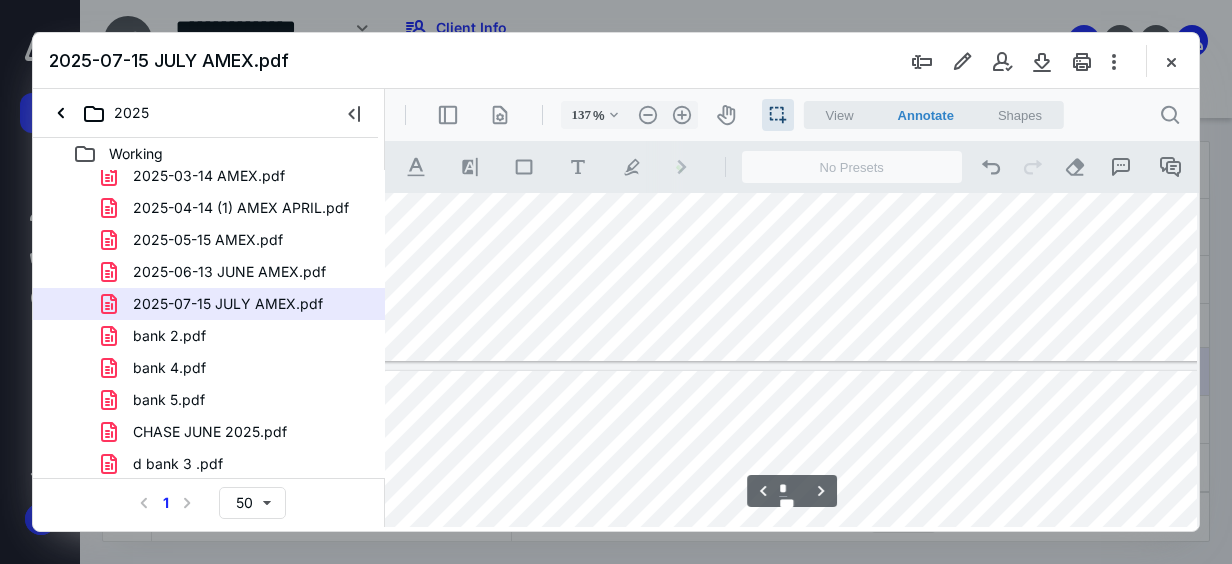 type on "*" 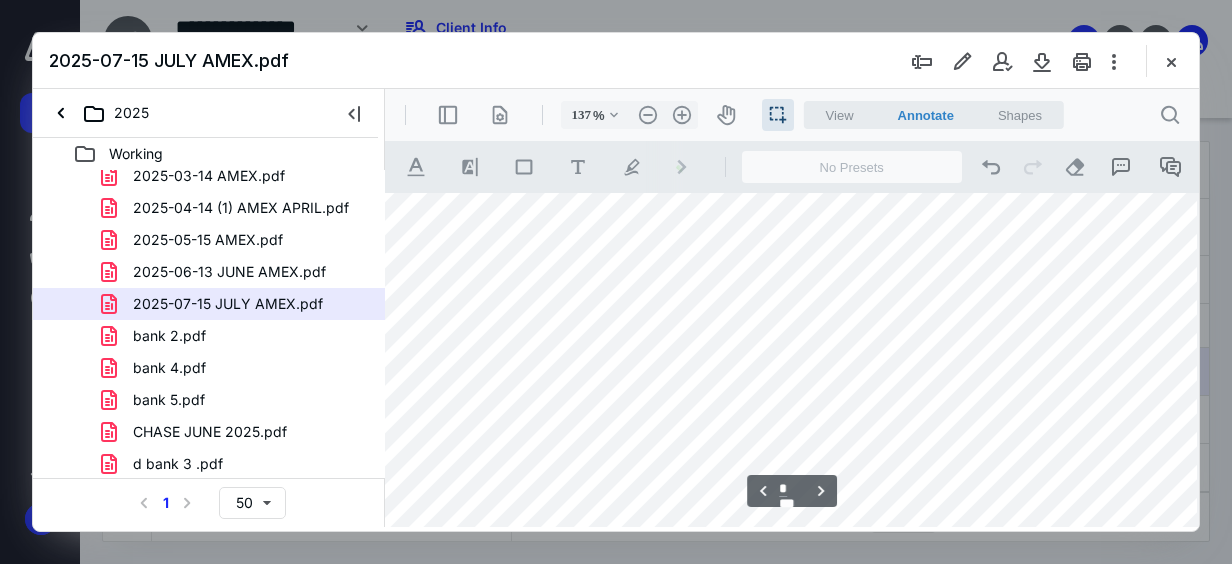 scroll, scrollTop: 2600, scrollLeft: 56, axis: both 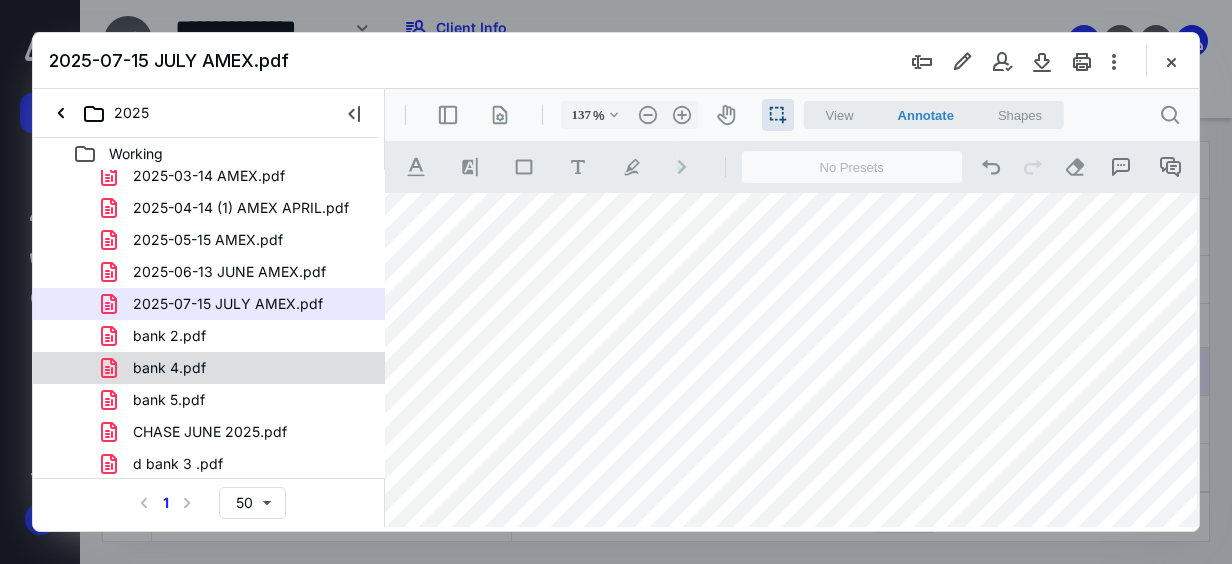 click on "bank 4.pdf" at bounding box center [237, 368] 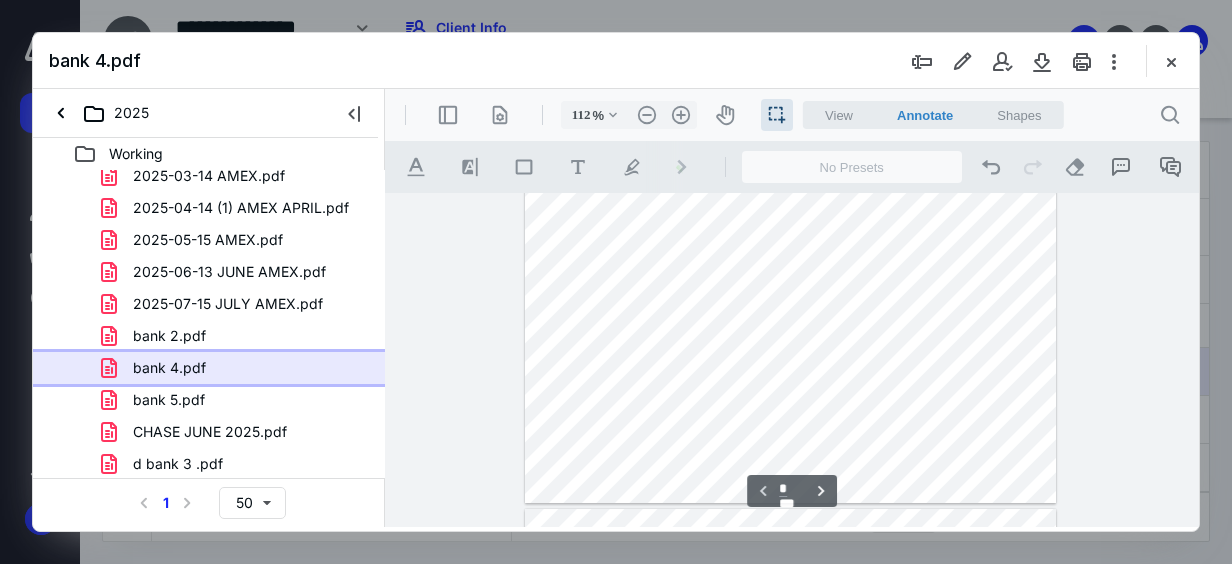 scroll, scrollTop: 534, scrollLeft: 0, axis: vertical 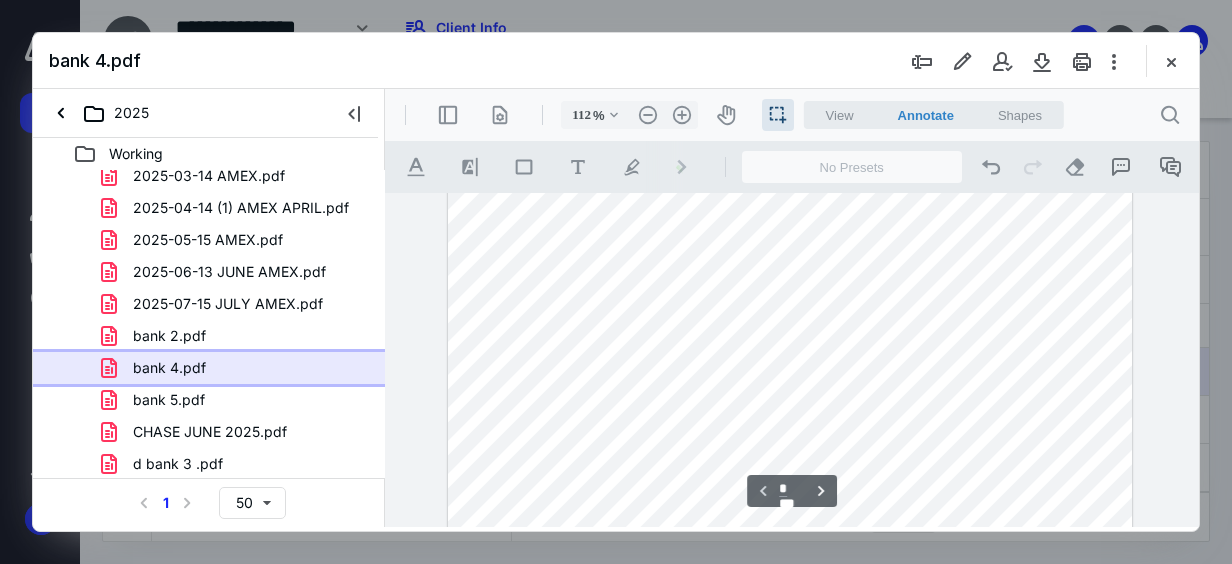 type on "137" 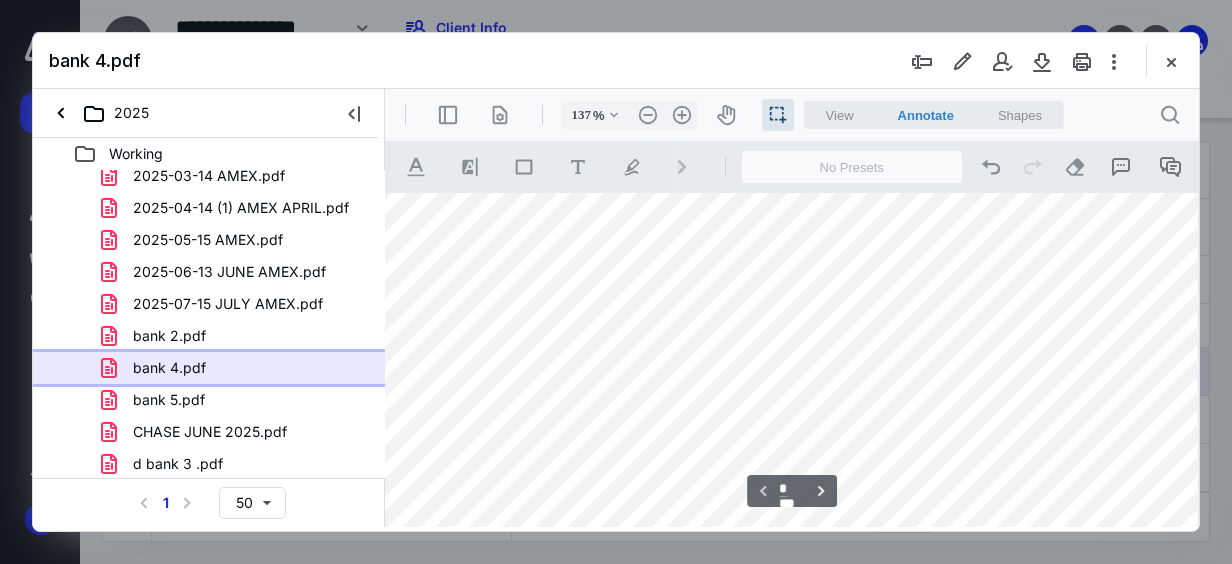 scroll, scrollTop: 700, scrollLeft: 16, axis: both 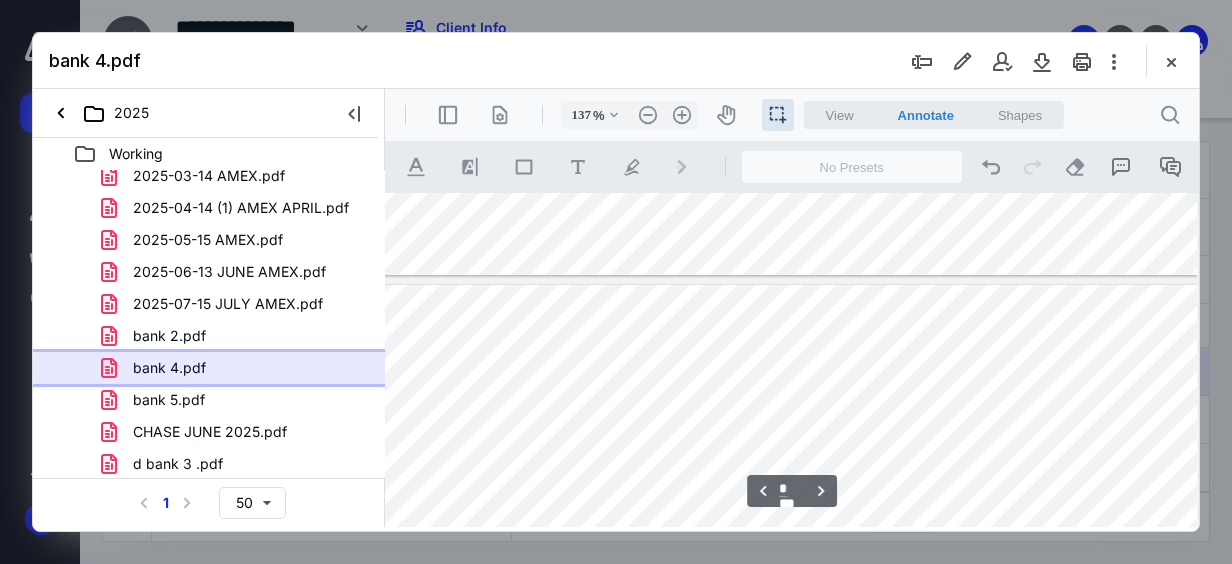 type on "*" 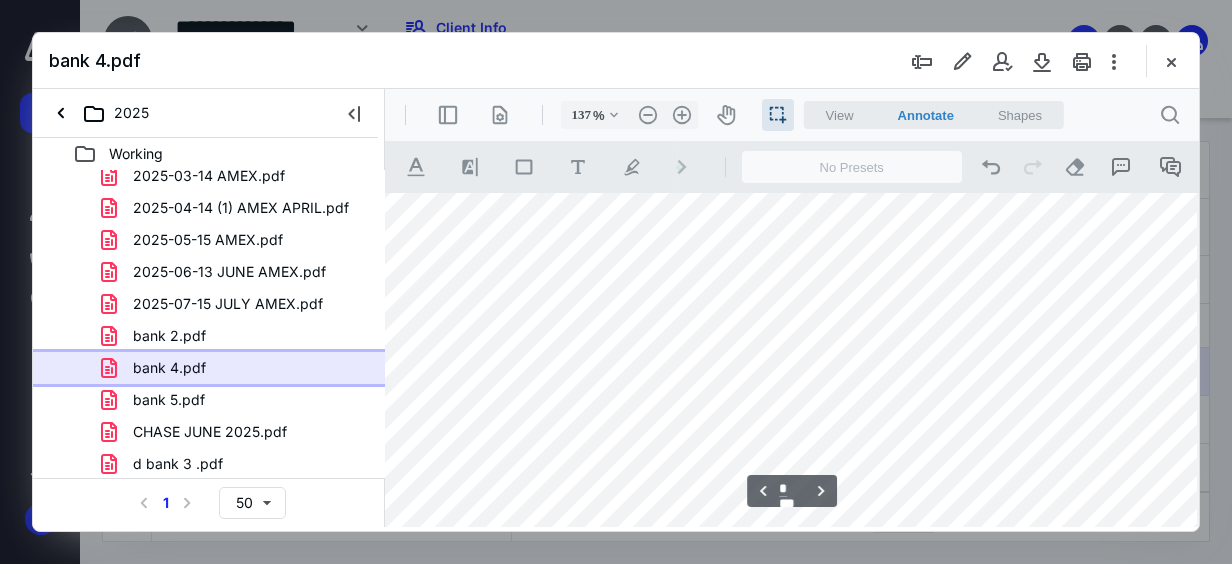 scroll, scrollTop: 1300, scrollLeft: 16, axis: both 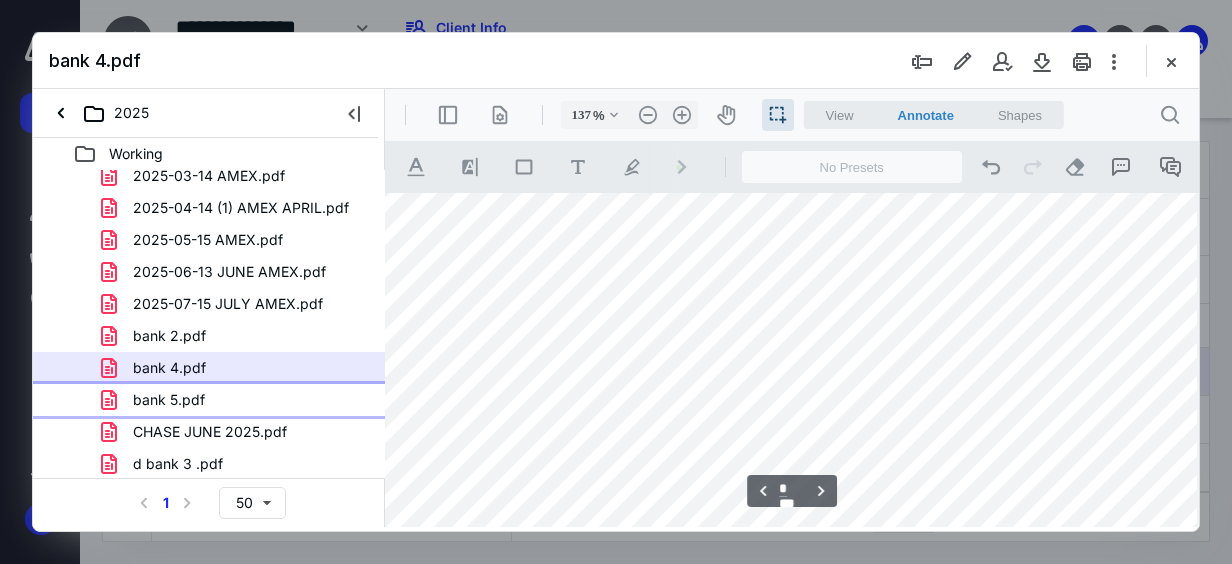 click on "bank 5.pdf" at bounding box center (169, 400) 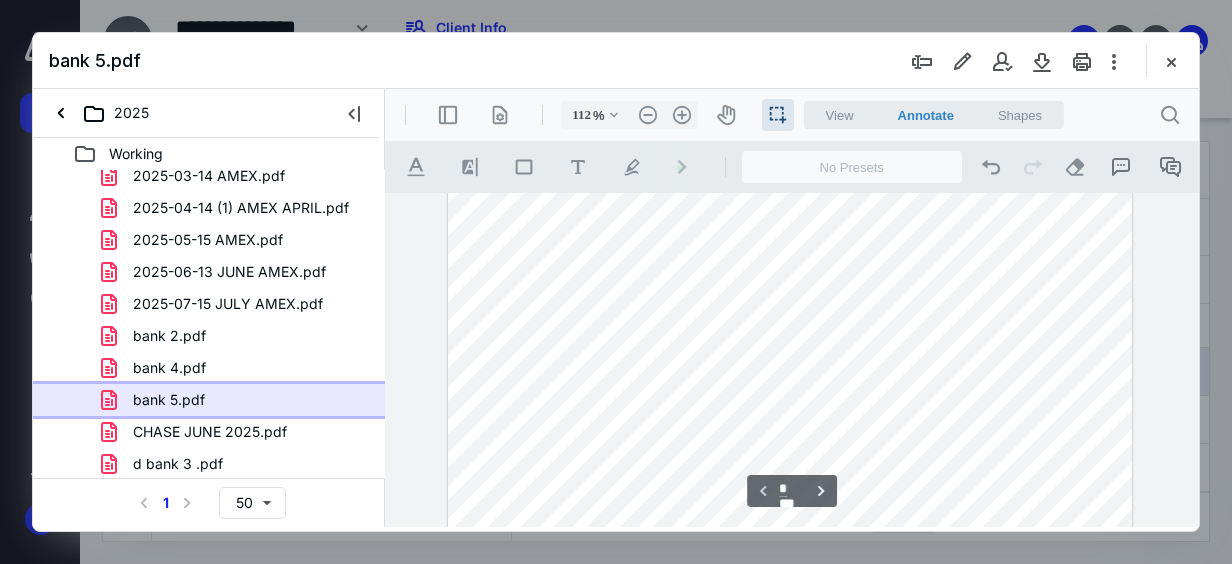 scroll, scrollTop: 498, scrollLeft: 0, axis: vertical 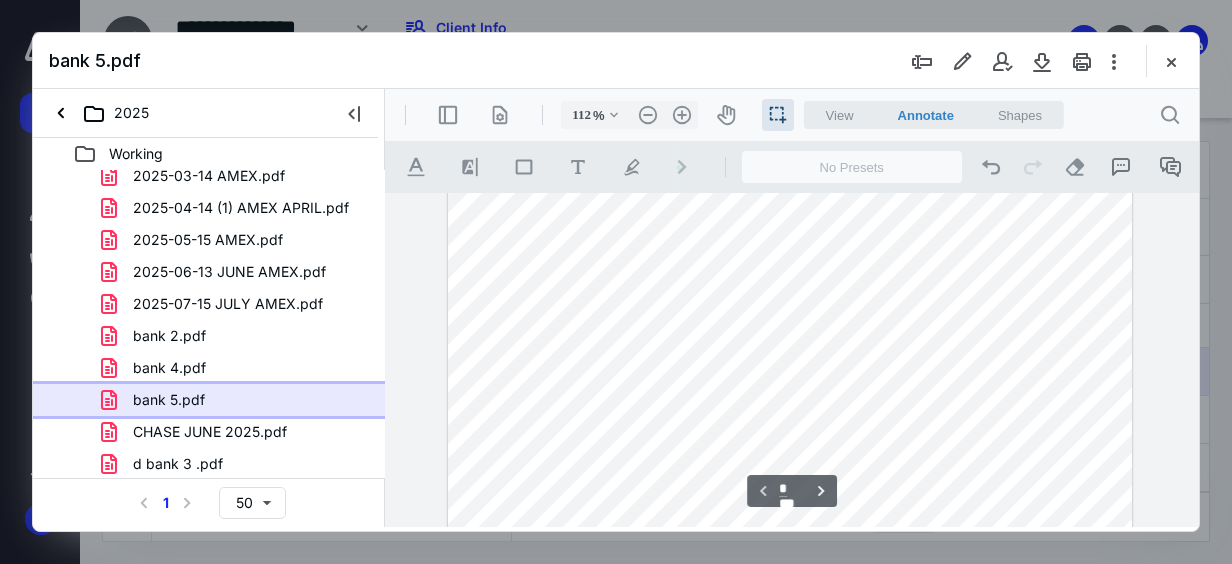 type on "137" 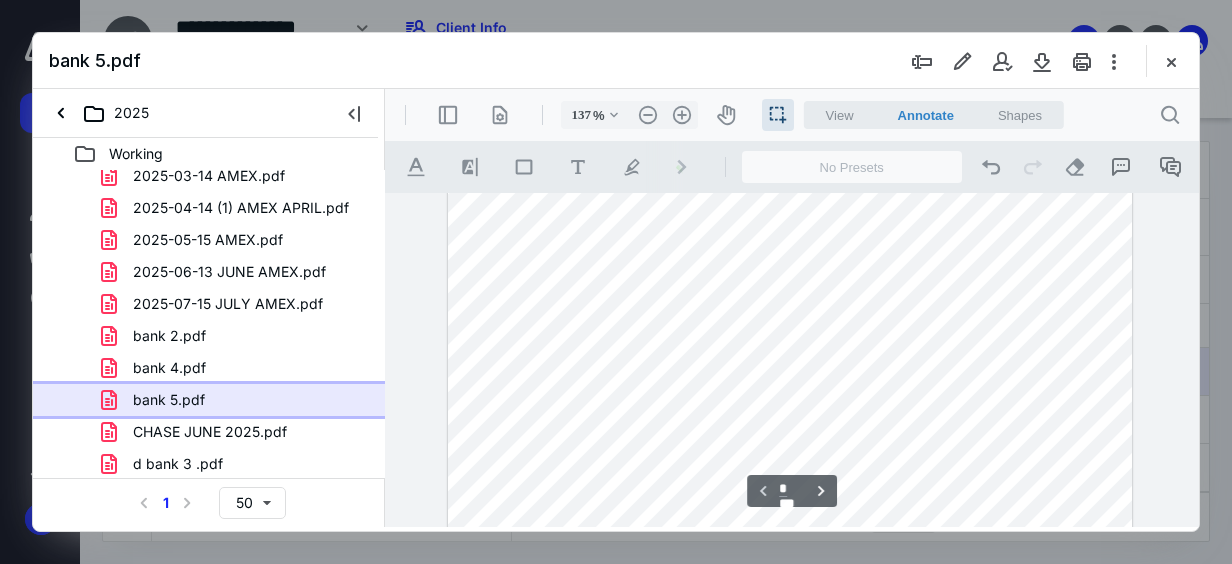 scroll, scrollTop: 638, scrollLeft: 18, axis: both 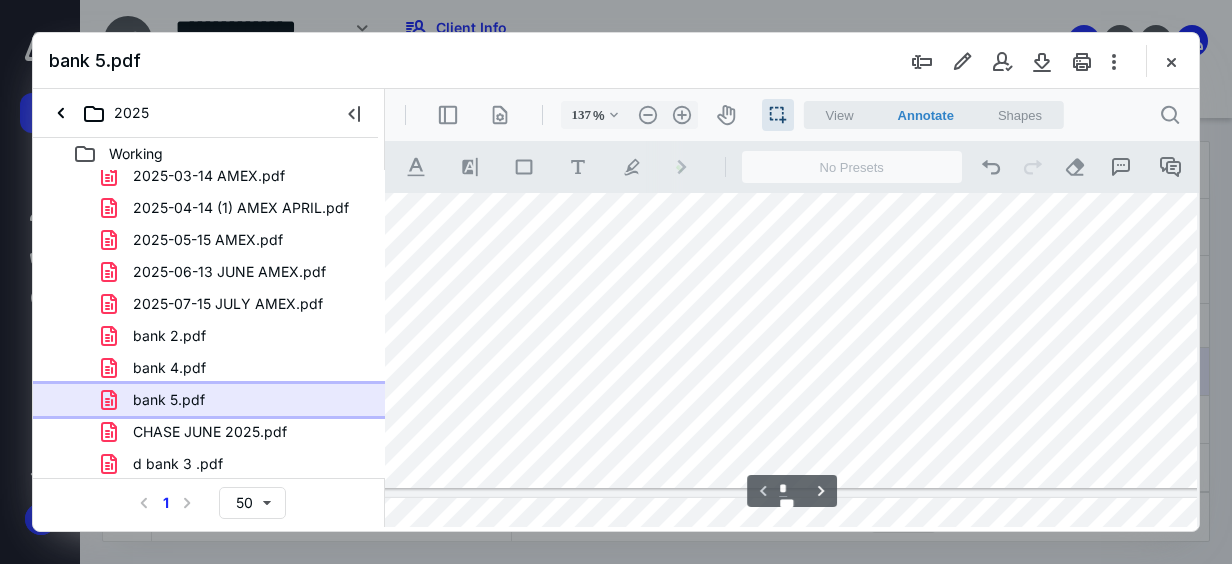 type on "*" 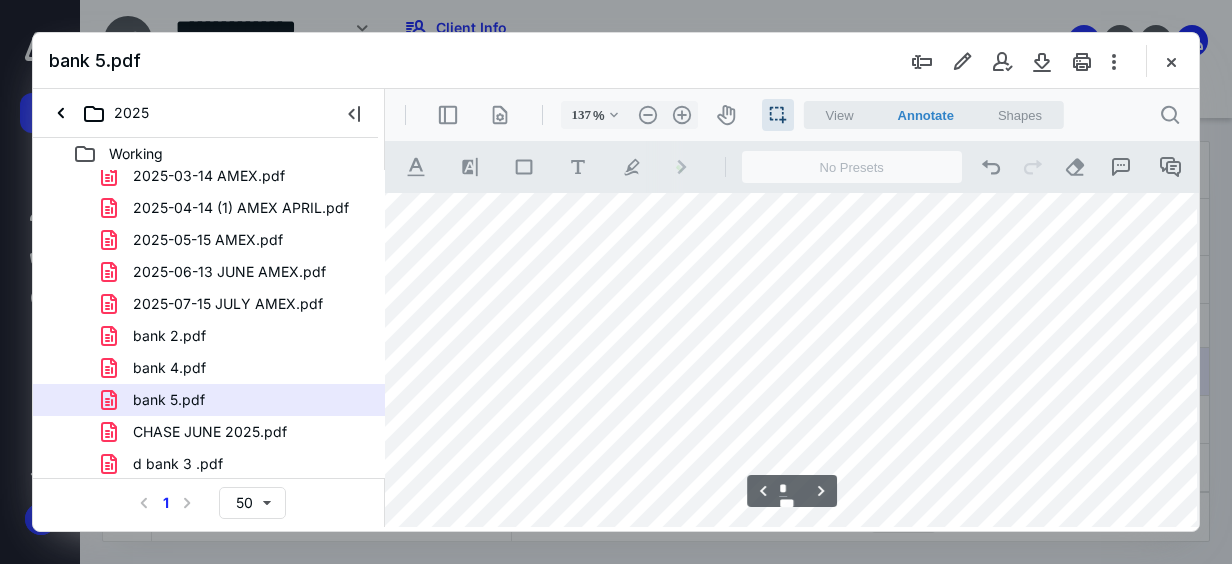 scroll, scrollTop: 1838, scrollLeft: 18, axis: both 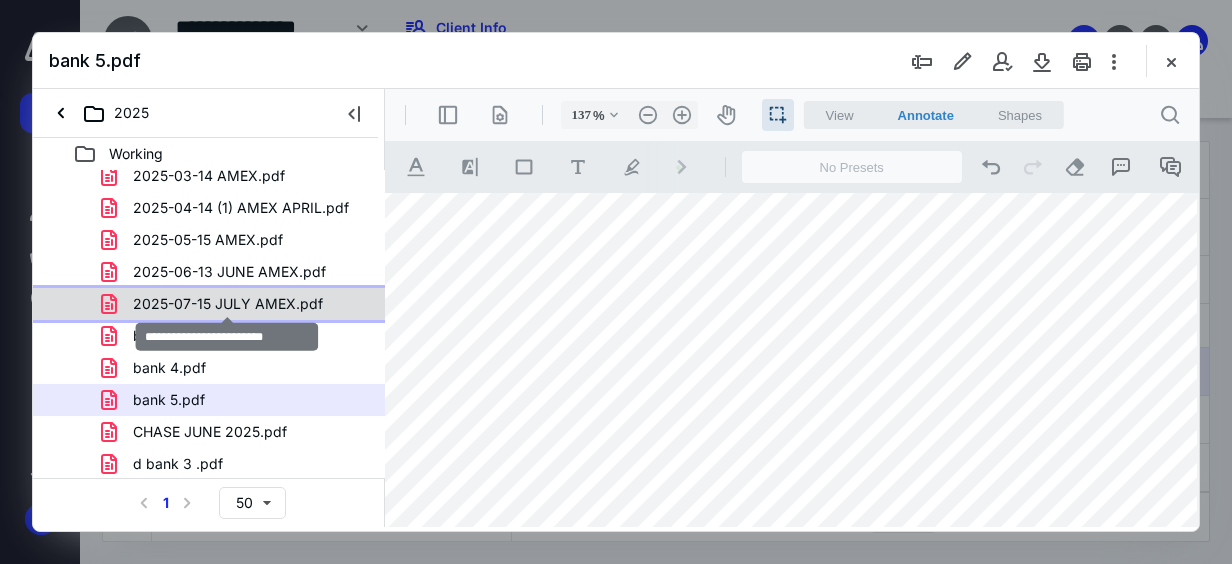 click on "2025-07-15 JULY AMEX.pdf" at bounding box center (228, 304) 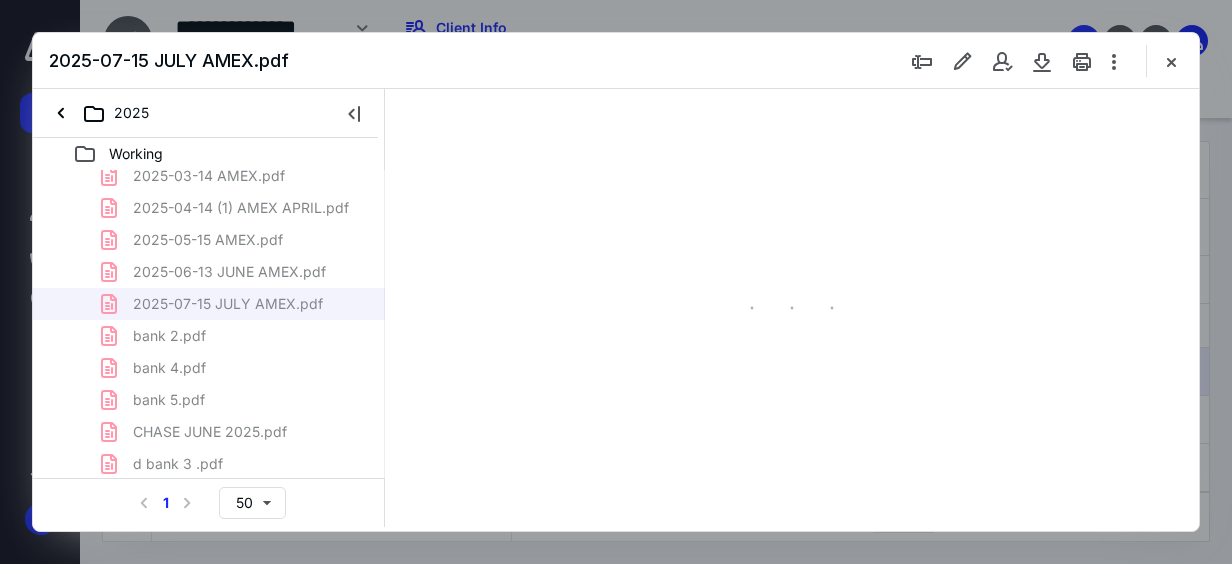 scroll, scrollTop: 106, scrollLeft: 0, axis: vertical 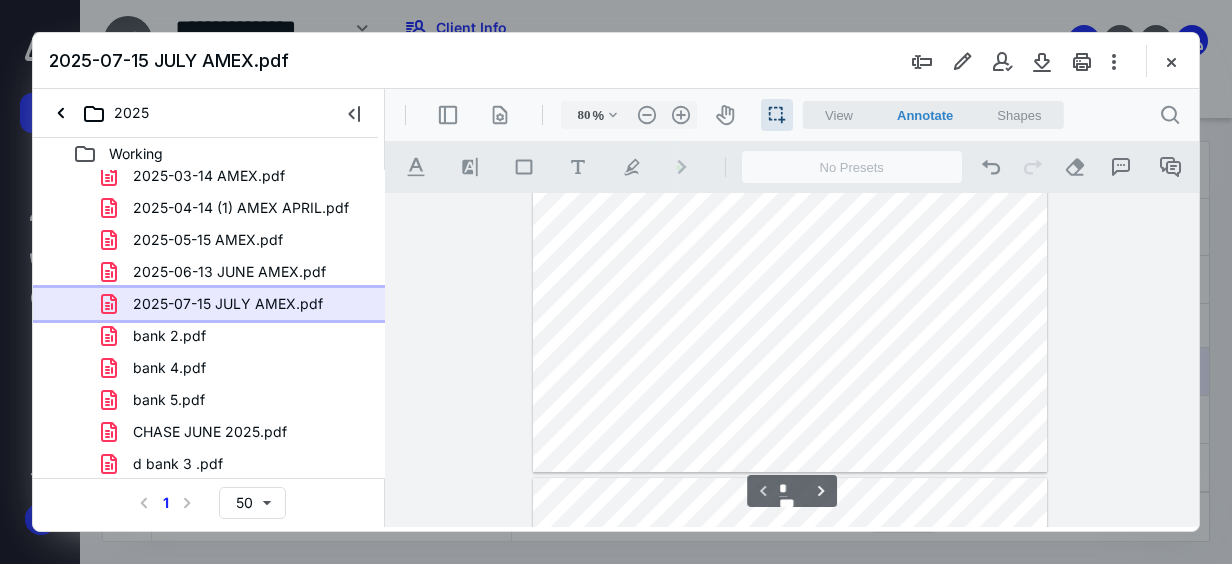 type on "87" 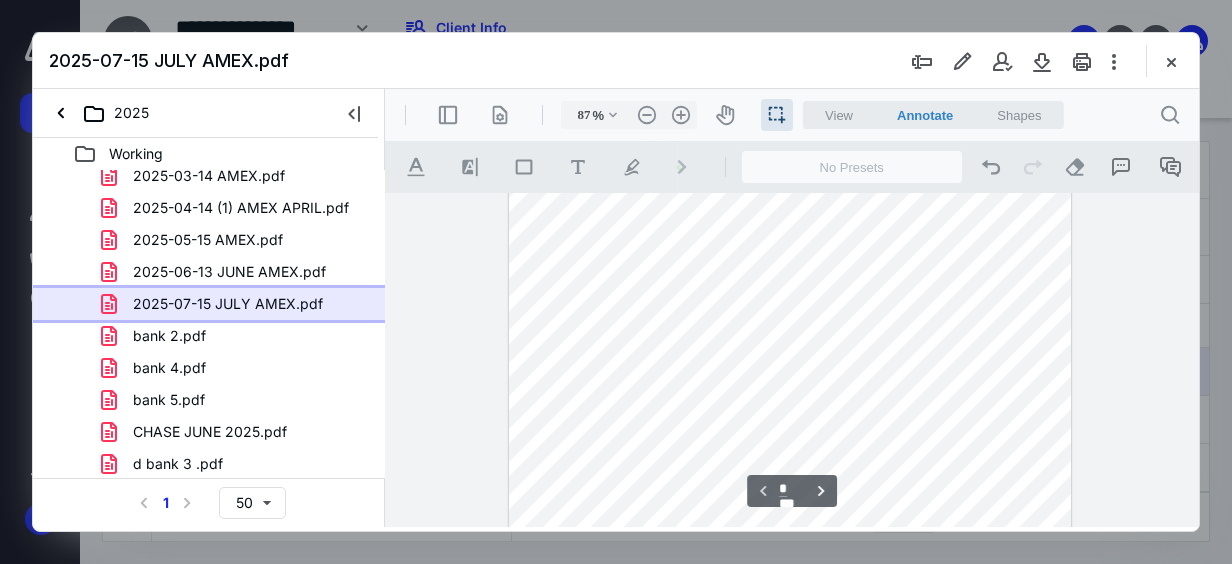 scroll, scrollTop: 0, scrollLeft: 0, axis: both 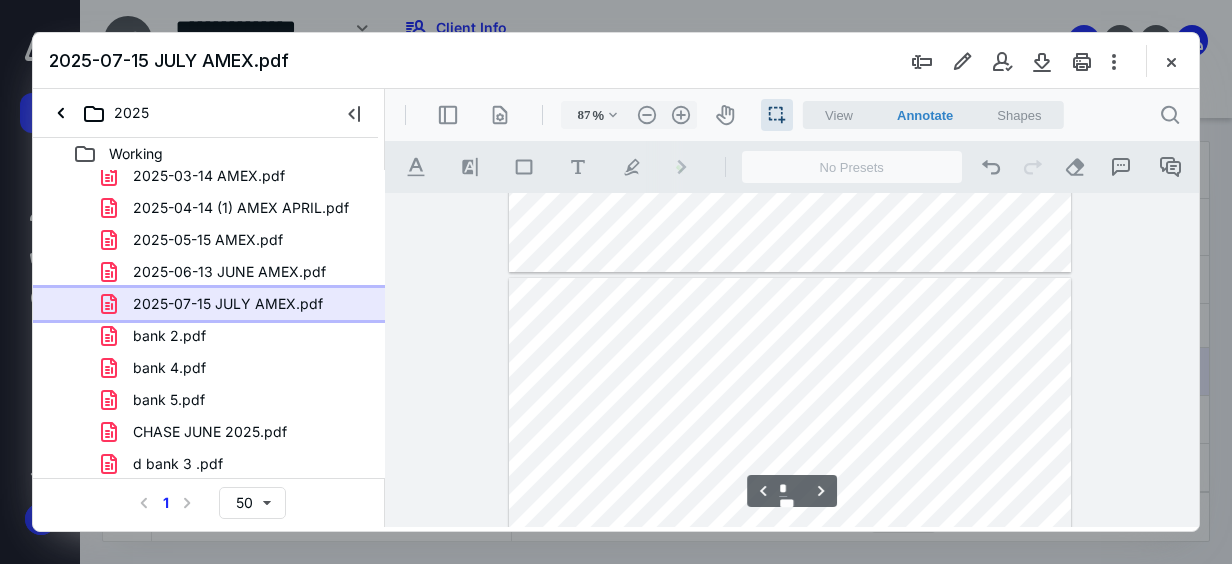 type on "*" 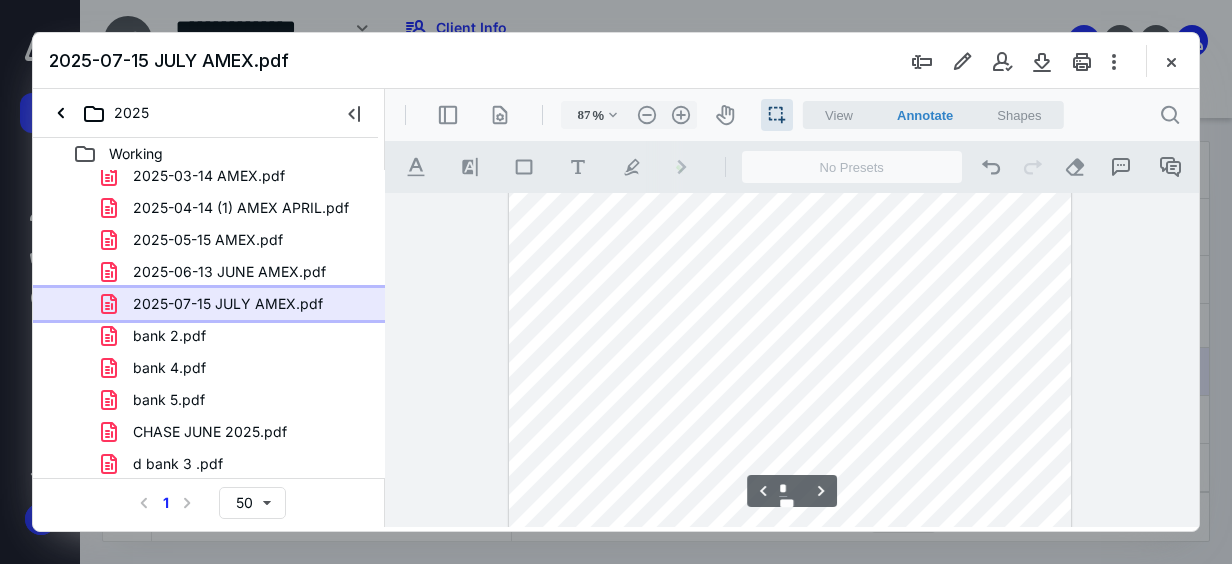 scroll, scrollTop: 1600, scrollLeft: 0, axis: vertical 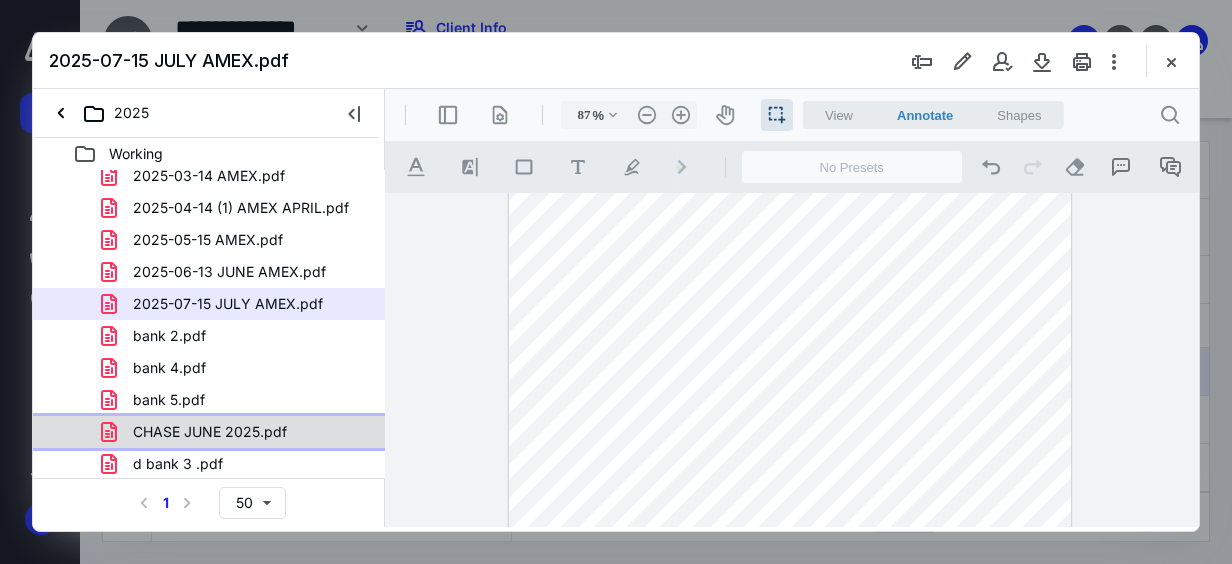 click on "CHASE JUNE 2025.pdf" at bounding box center [210, 432] 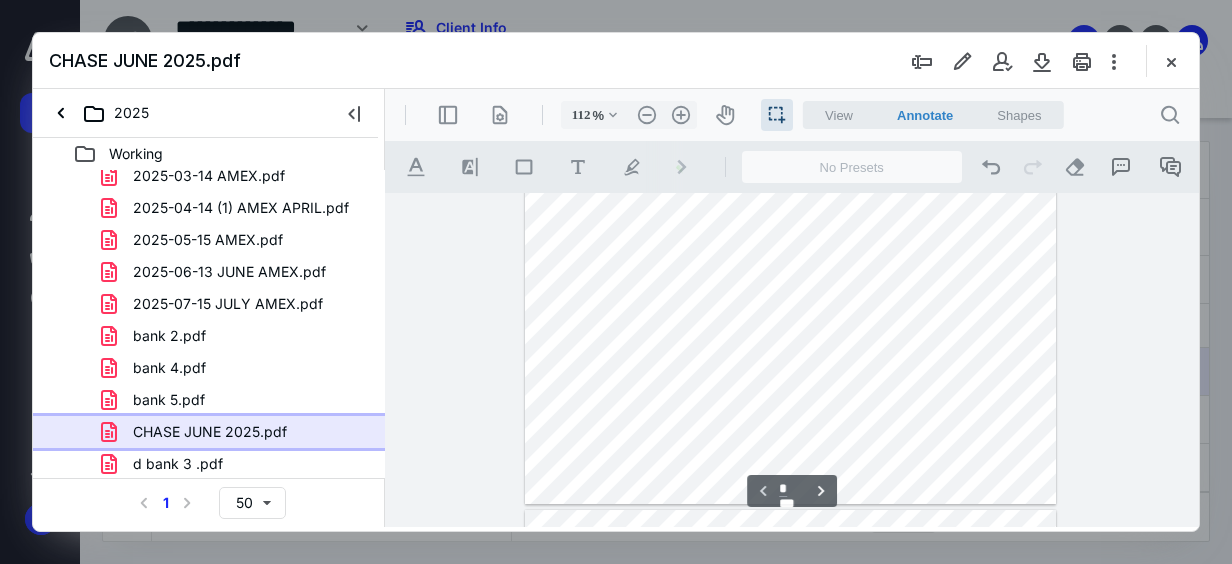 scroll, scrollTop: 532, scrollLeft: 0, axis: vertical 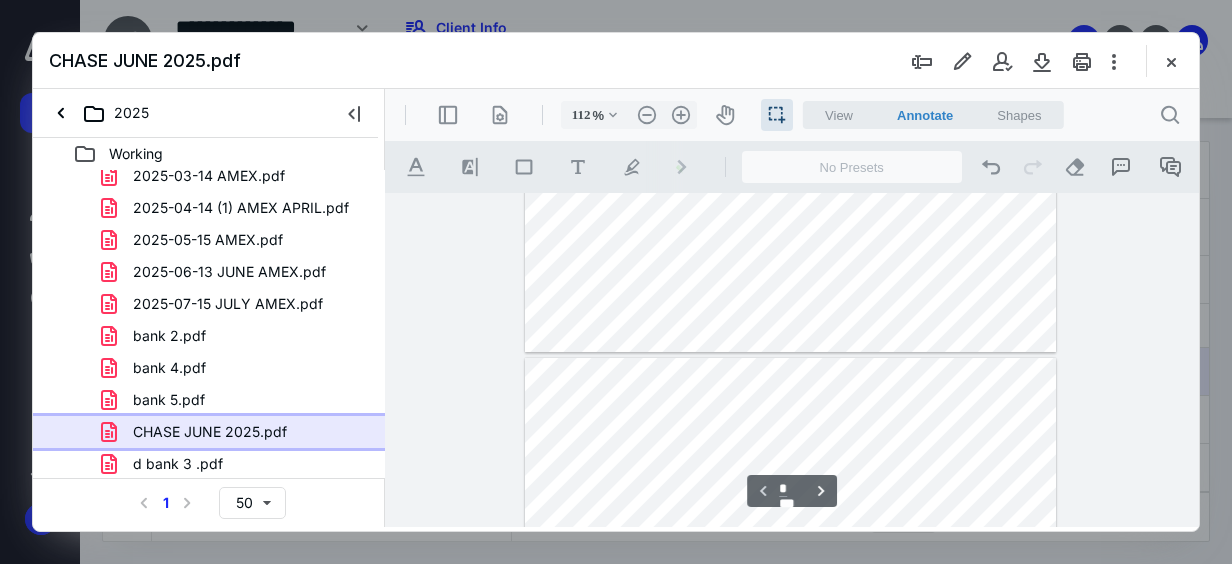 type on "137" 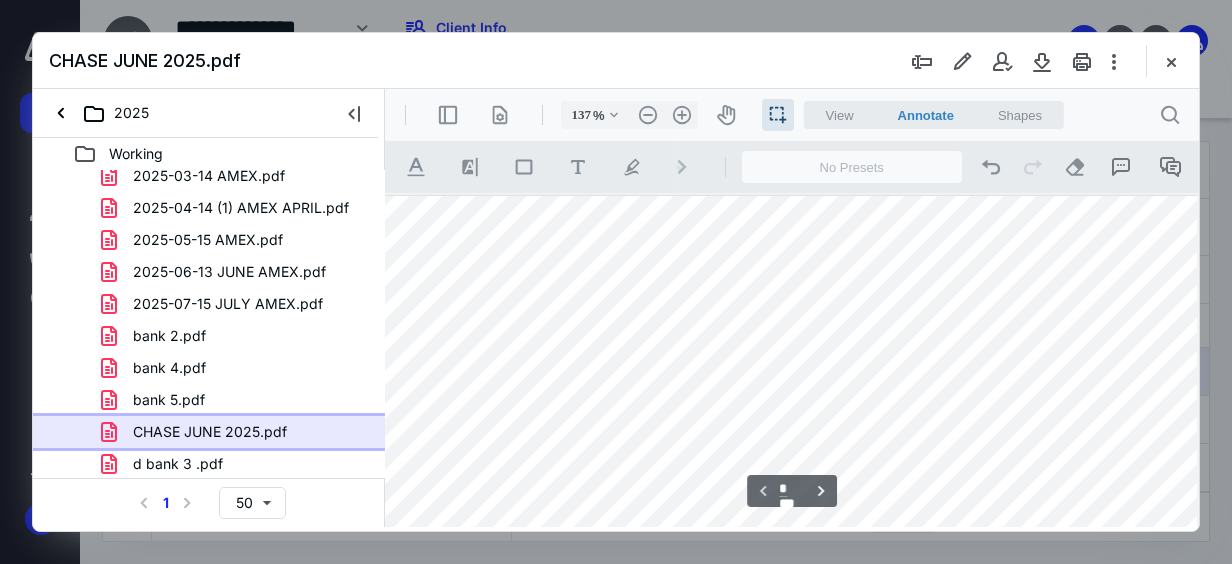 scroll, scrollTop: 0, scrollLeft: 14, axis: horizontal 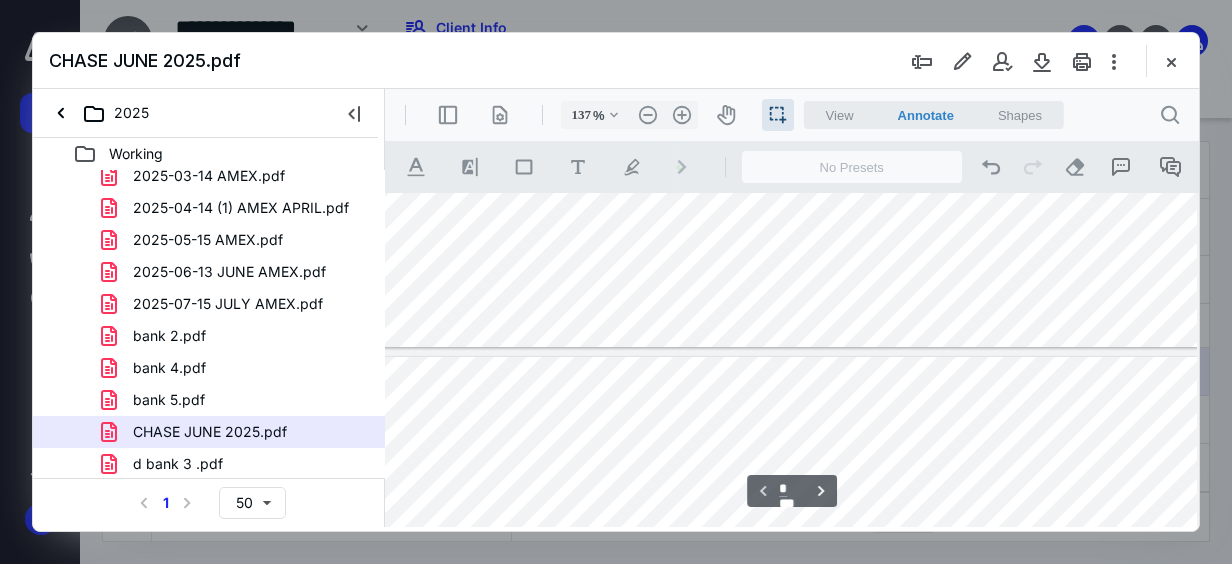 type on "*" 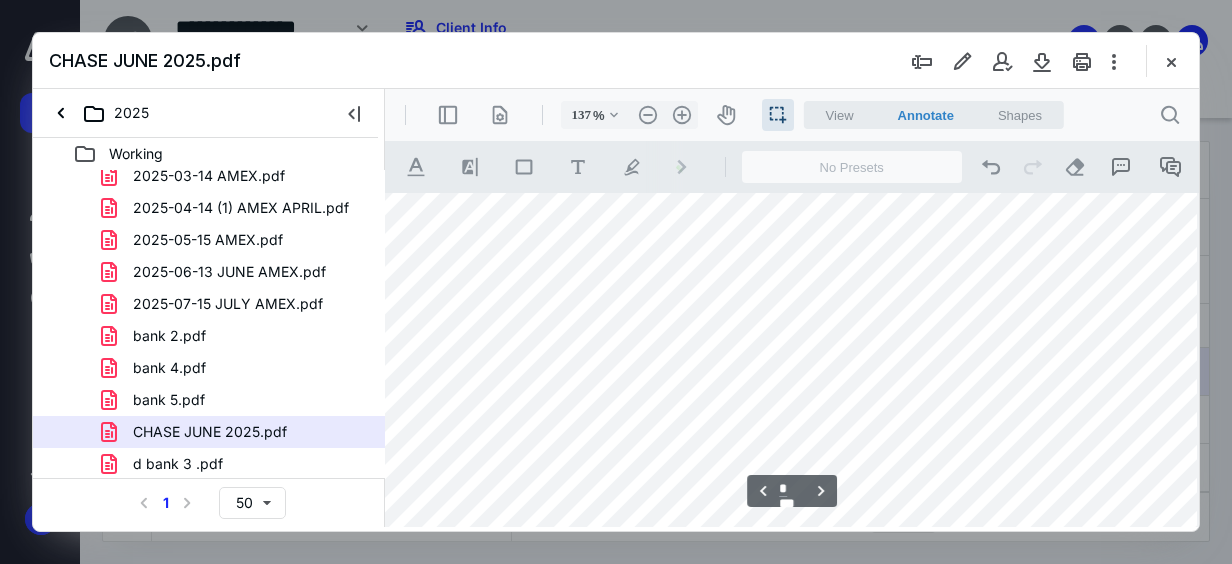 scroll, scrollTop: 1300, scrollLeft: 14, axis: both 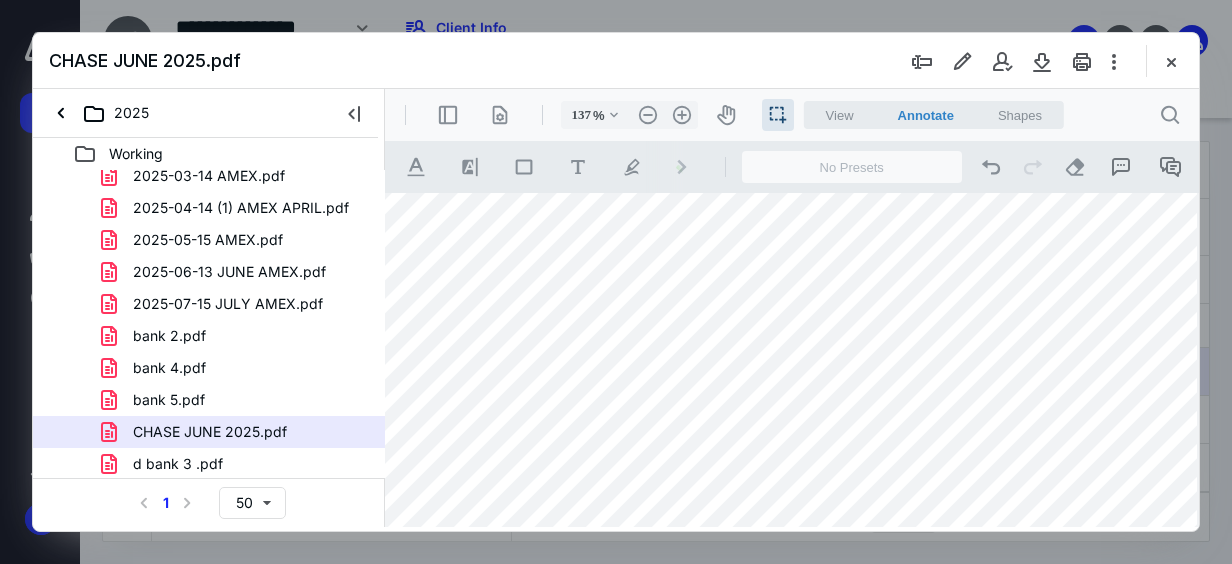 drag, startPoint x: 633, startPoint y: 381, endPoint x: 742, endPoint y: 385, distance: 109.07337 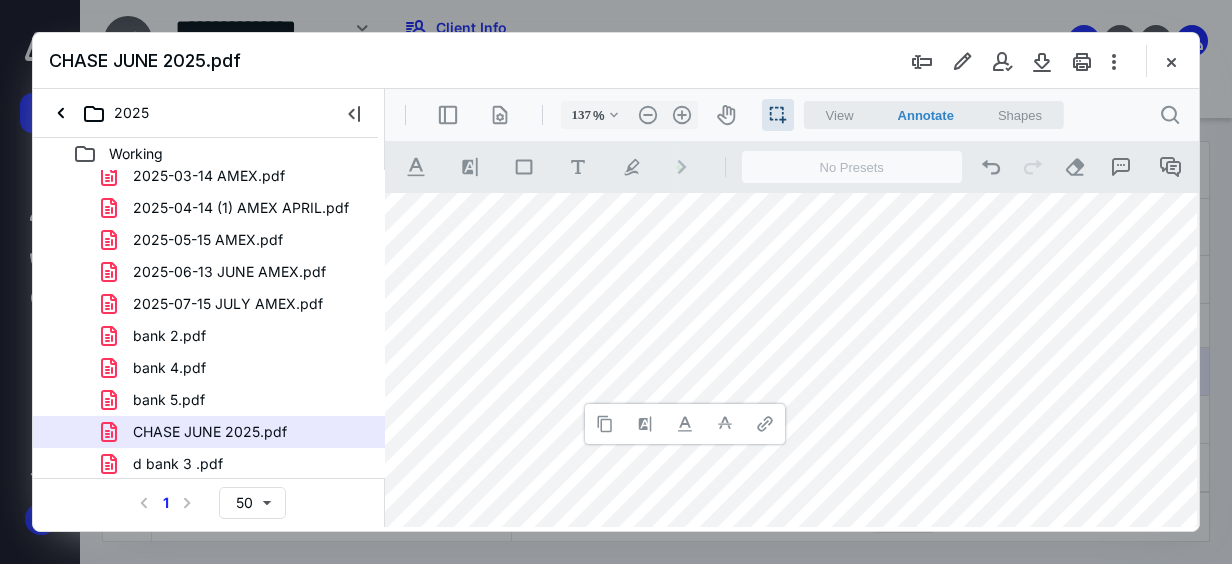 type 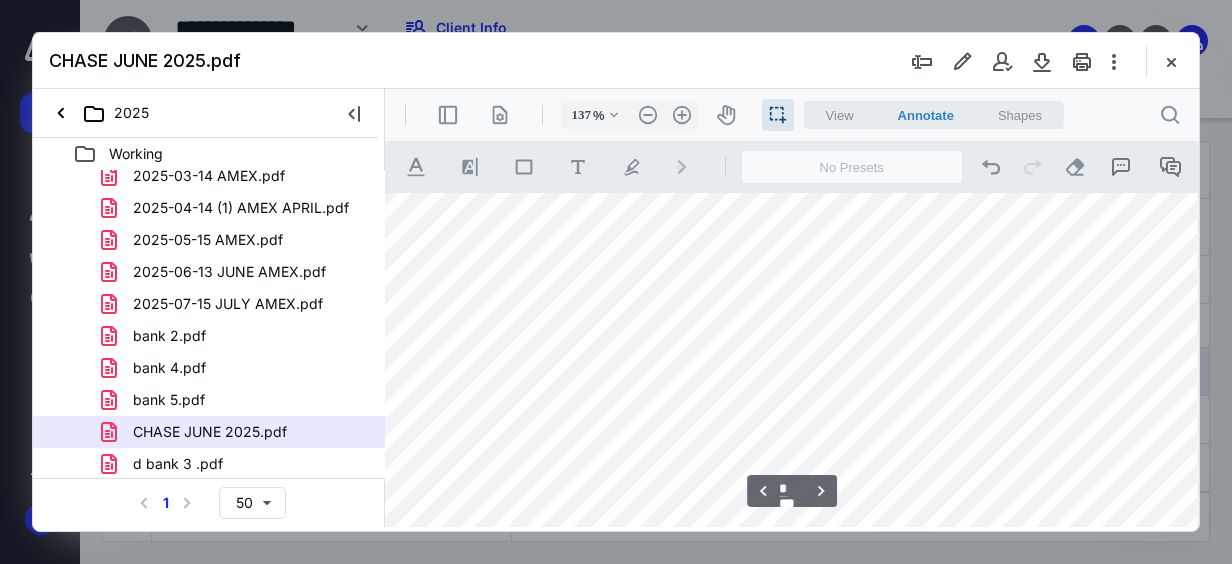 scroll, scrollTop: 1700, scrollLeft: 14, axis: both 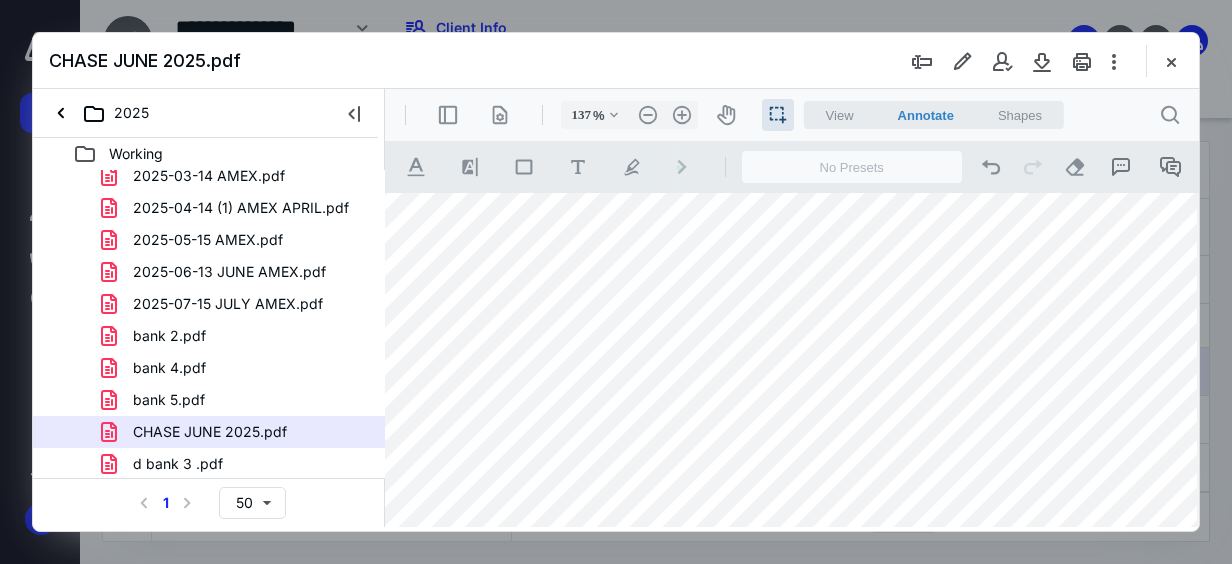 drag, startPoint x: 549, startPoint y: 370, endPoint x: 677, endPoint y: 371, distance: 128.0039 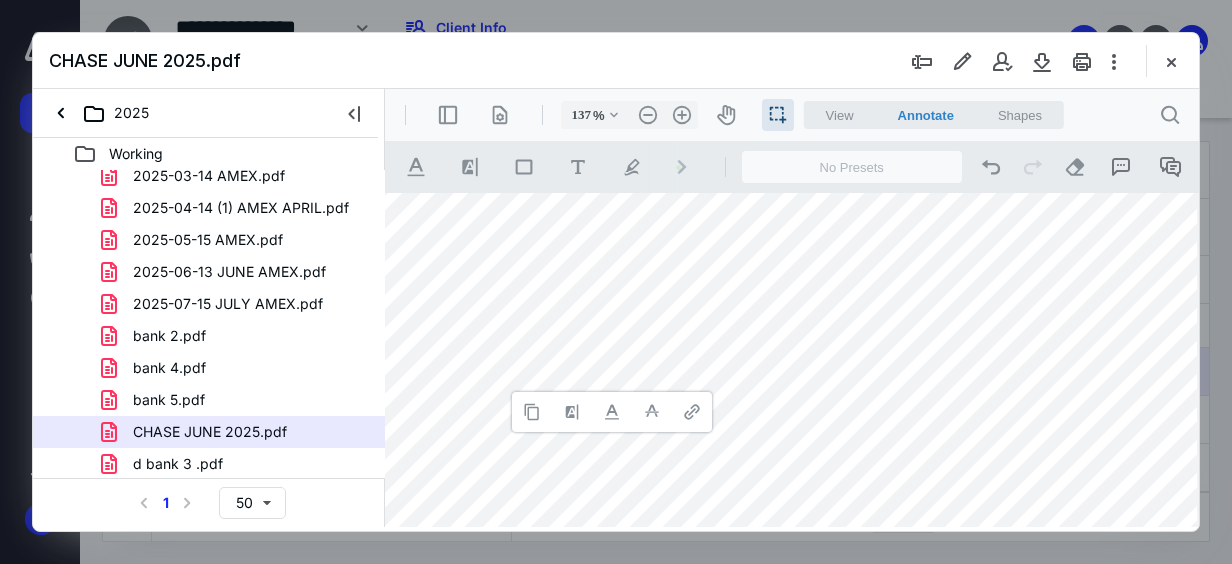 type 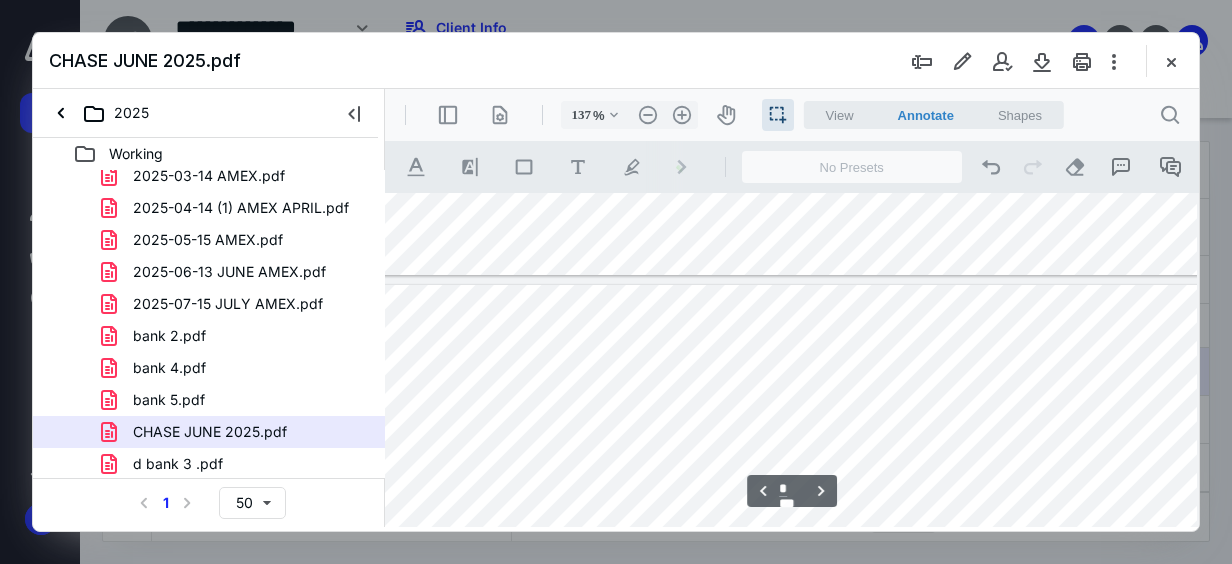 type on "*" 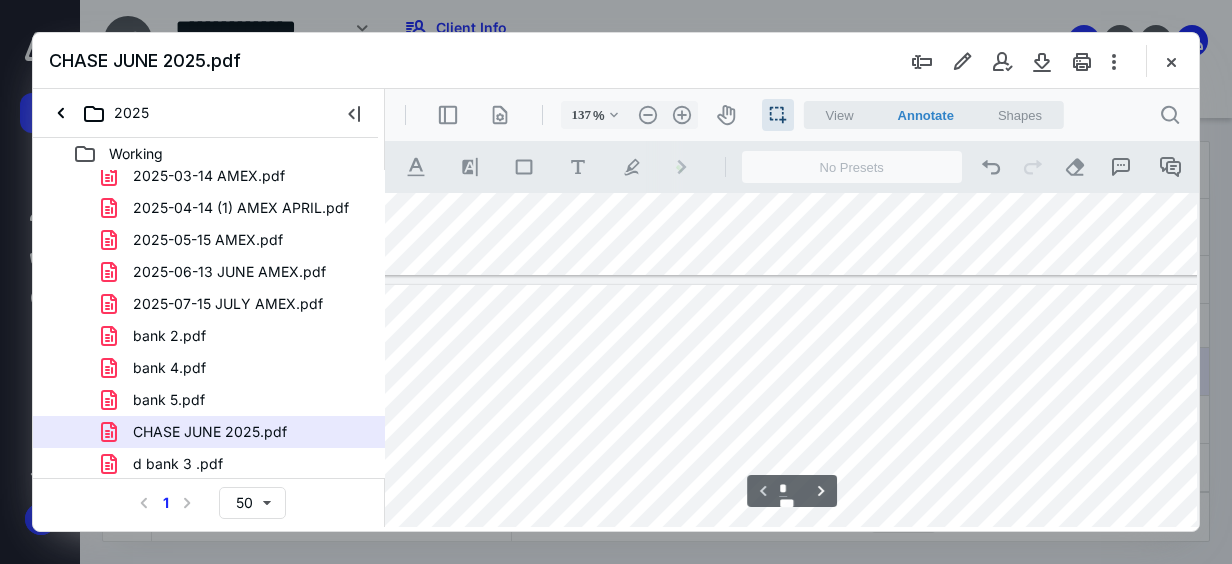 scroll, scrollTop: 800, scrollLeft: 14, axis: both 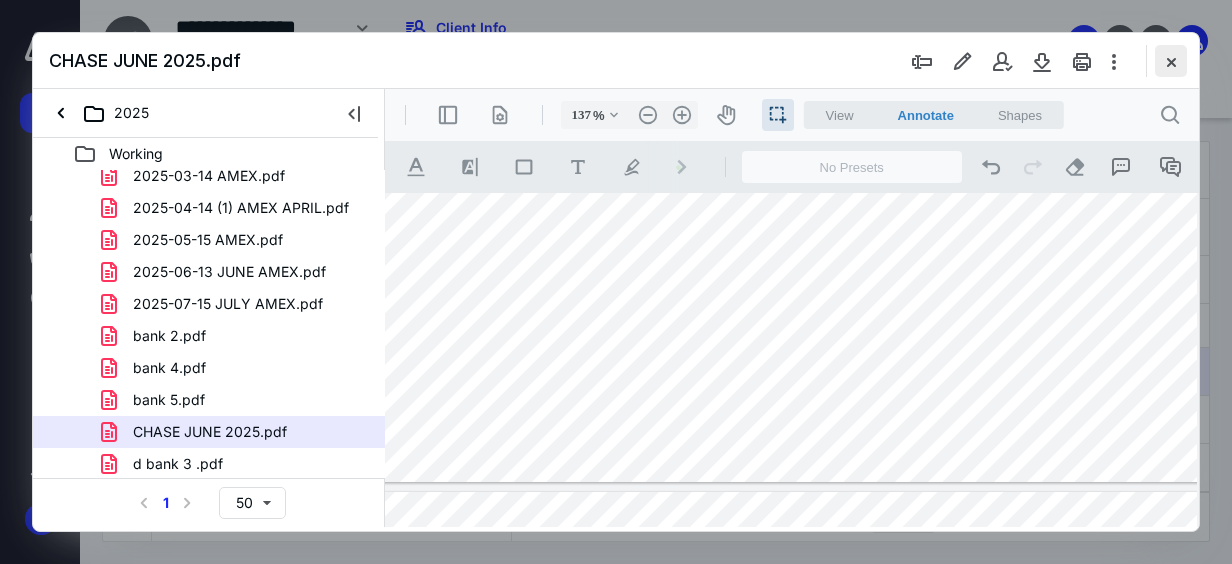click at bounding box center (1171, 61) 